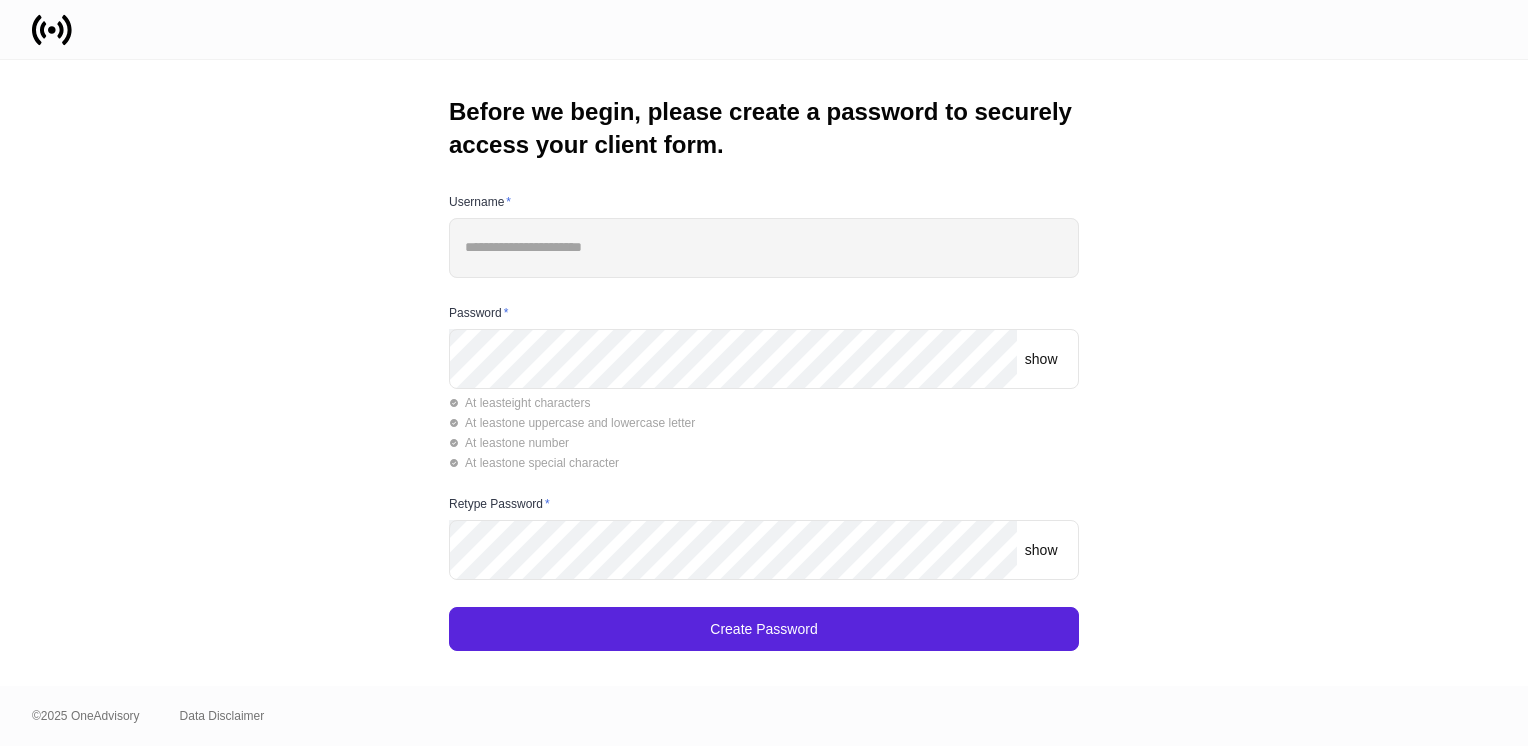 scroll, scrollTop: 0, scrollLeft: 0, axis: both 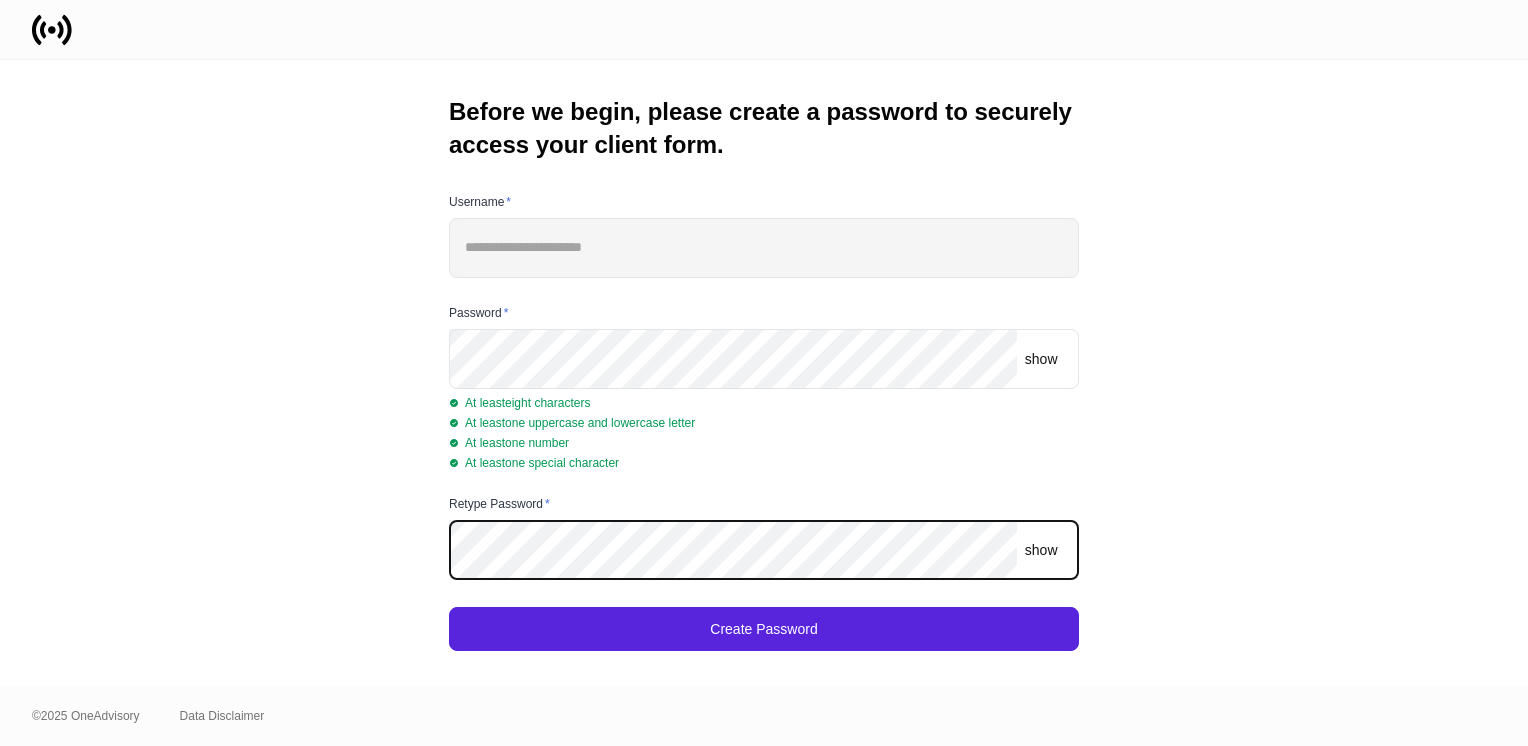 click on "Create Password" at bounding box center (764, 629) 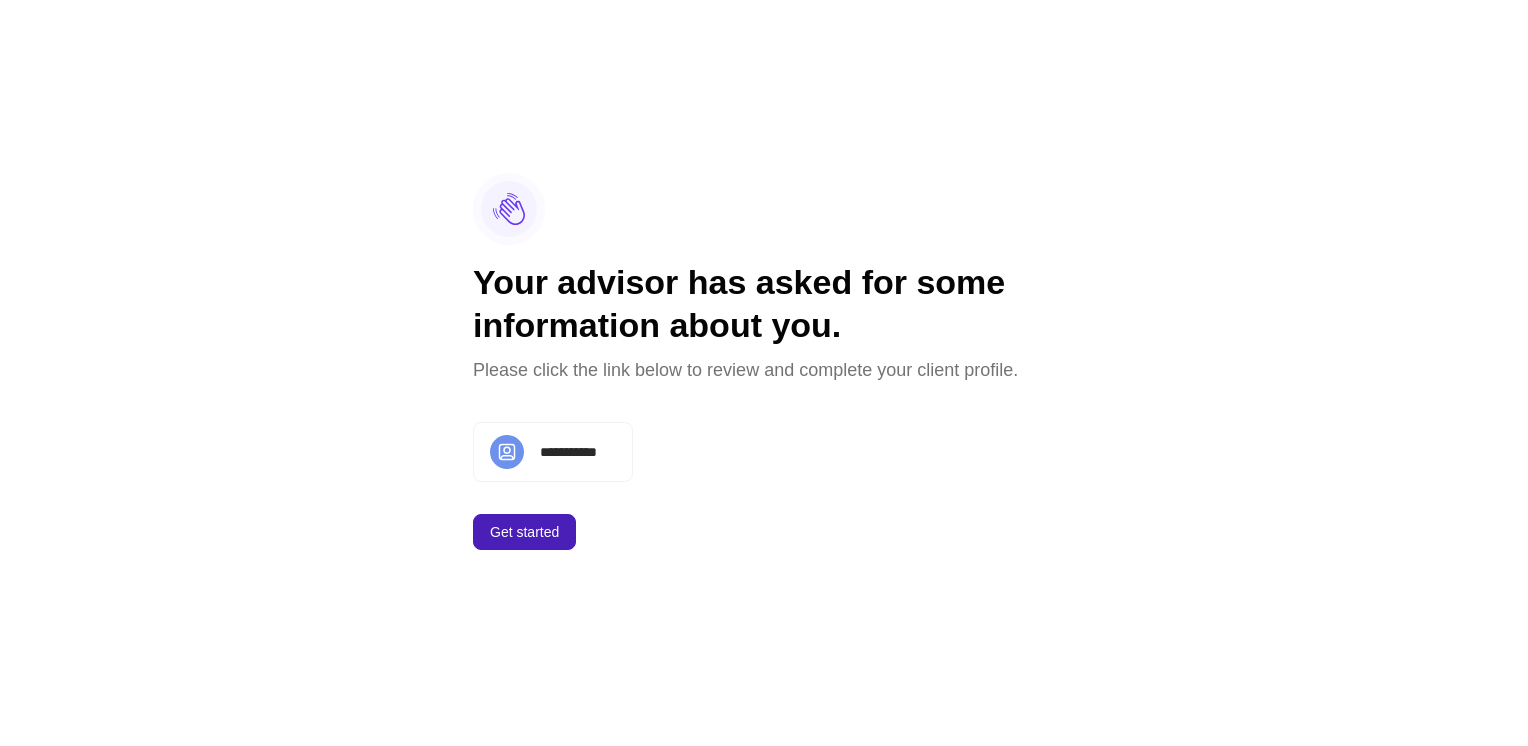 click on "Get started" at bounding box center [524, 532] 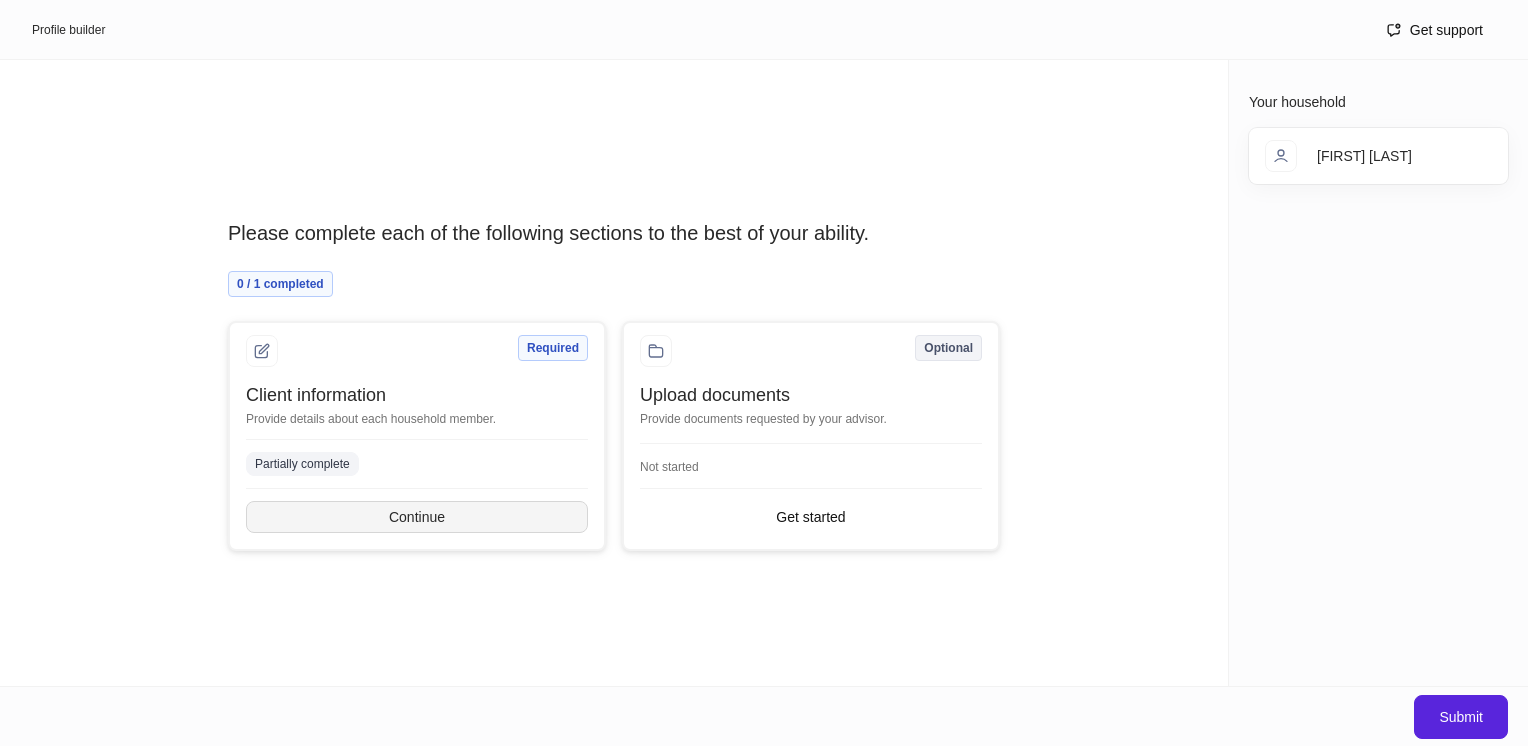 click on "Continue" at bounding box center [417, 517] 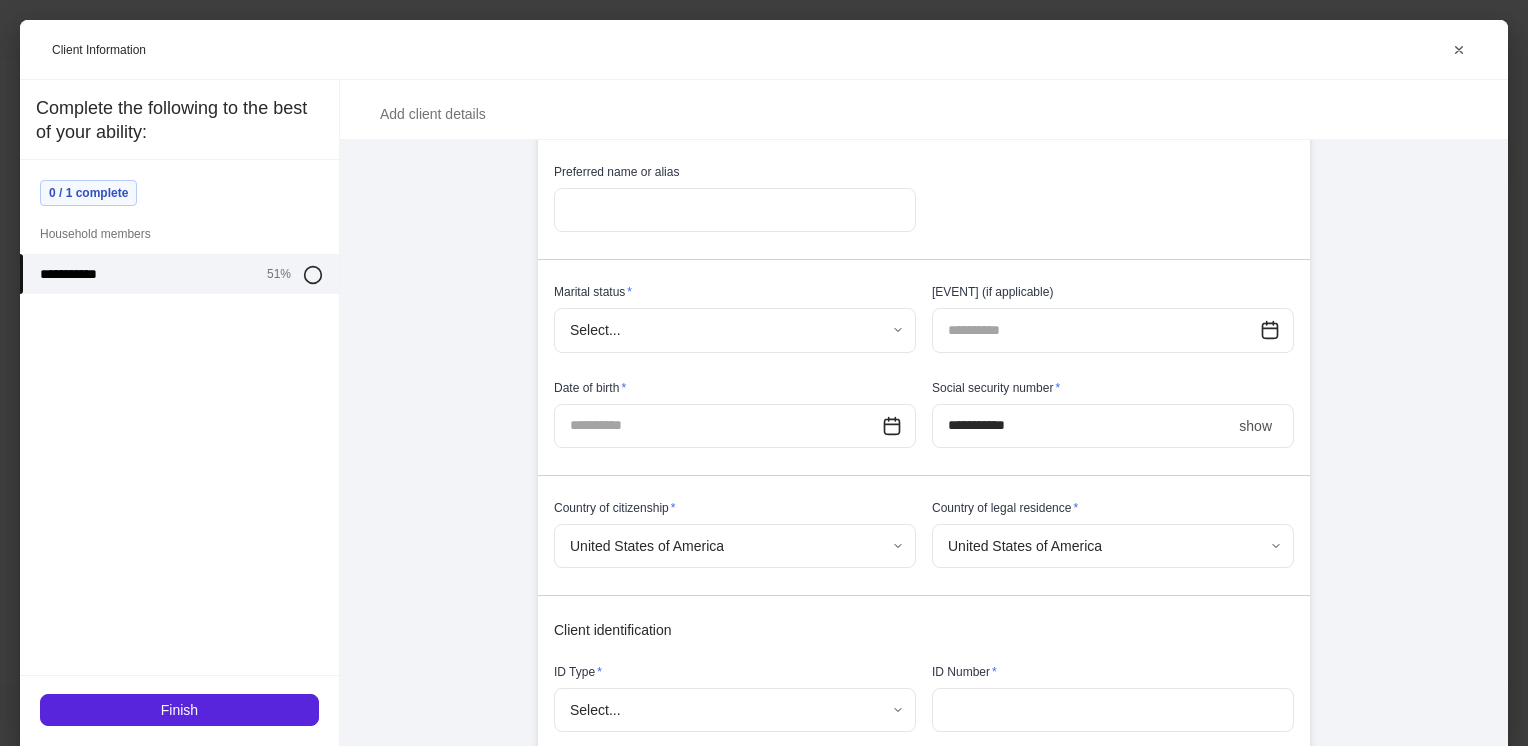 scroll, scrollTop: 407, scrollLeft: 0, axis: vertical 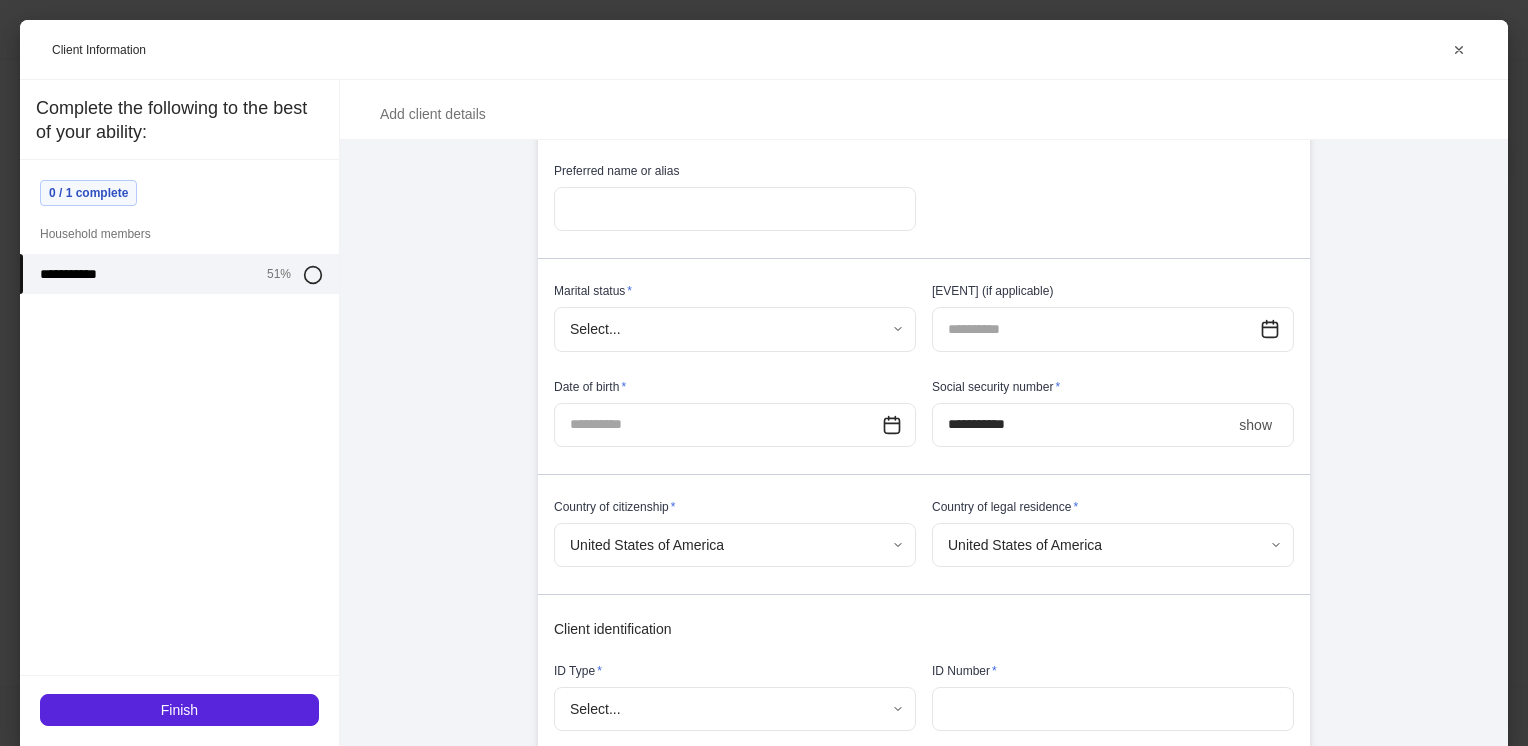 click on "Profile builder Get support Please complete each of the following sections to the best of your ability. 0 / 1 completed Required Client information Provide details about each household member. Partially complete Continue Optional Upload documents Provide documents requested by your advisor. Not started Get started Your household [FIRST] [LAST] Submit
Client Information Add client details Auto-complete this profile Documents can be used to generate profiles. Click upload to view more types. Upload documents Provide information for [FIRST] [LAST] Please complete all internal-use only sections before sending to the client. We ask all fields not intended for the client to be filled so the profiles can begin syncing upon client completion. General information Legal First Name * **** ​ Middle Name ​ Legal Last Name * ****** ​ Suffix Select... ​ Preferred name or alias ​ Marital status * Select... ​ Anniversary (if applicable) ​ Date of birth * ​ Social security number * **** show ​ *" at bounding box center [764, 373] 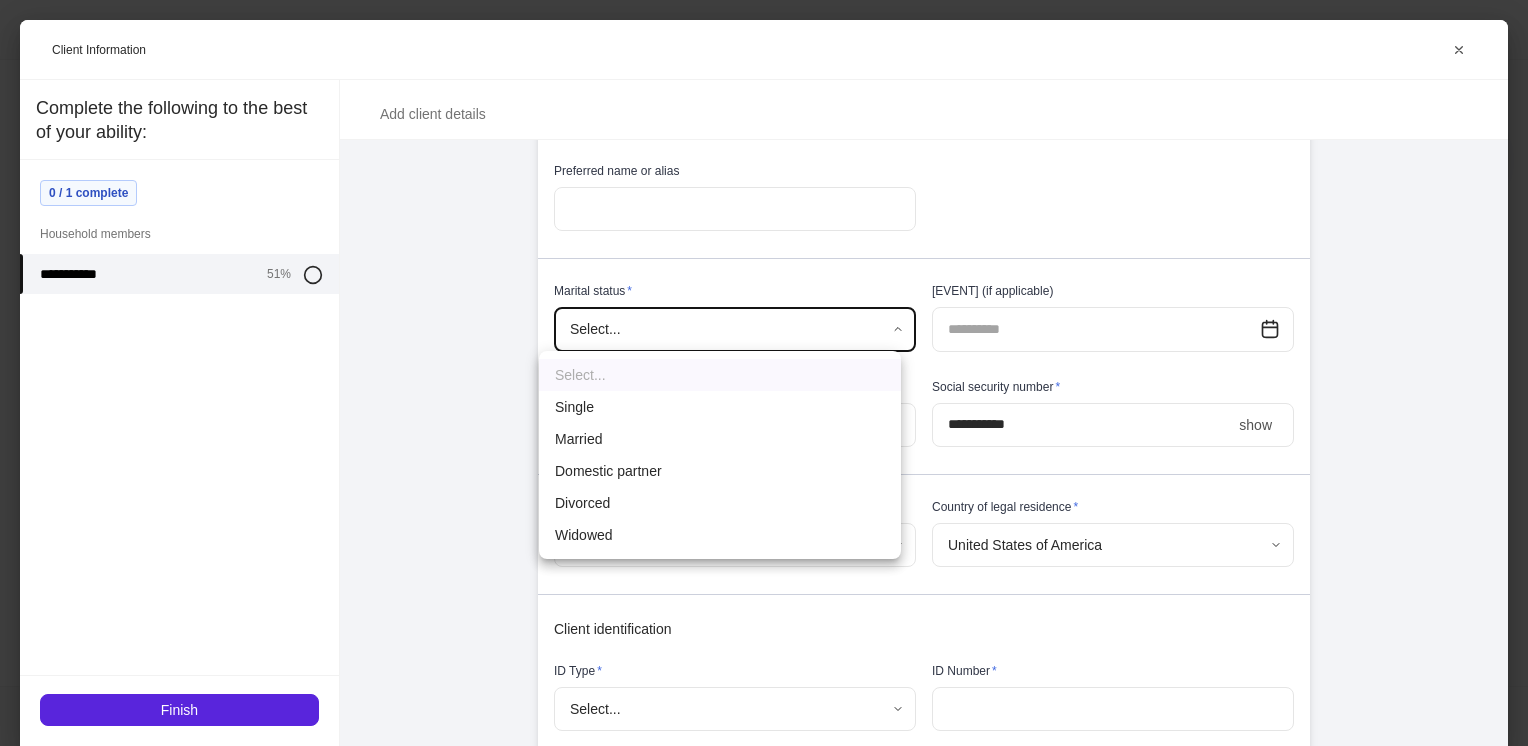 click on "Married" at bounding box center (720, 439) 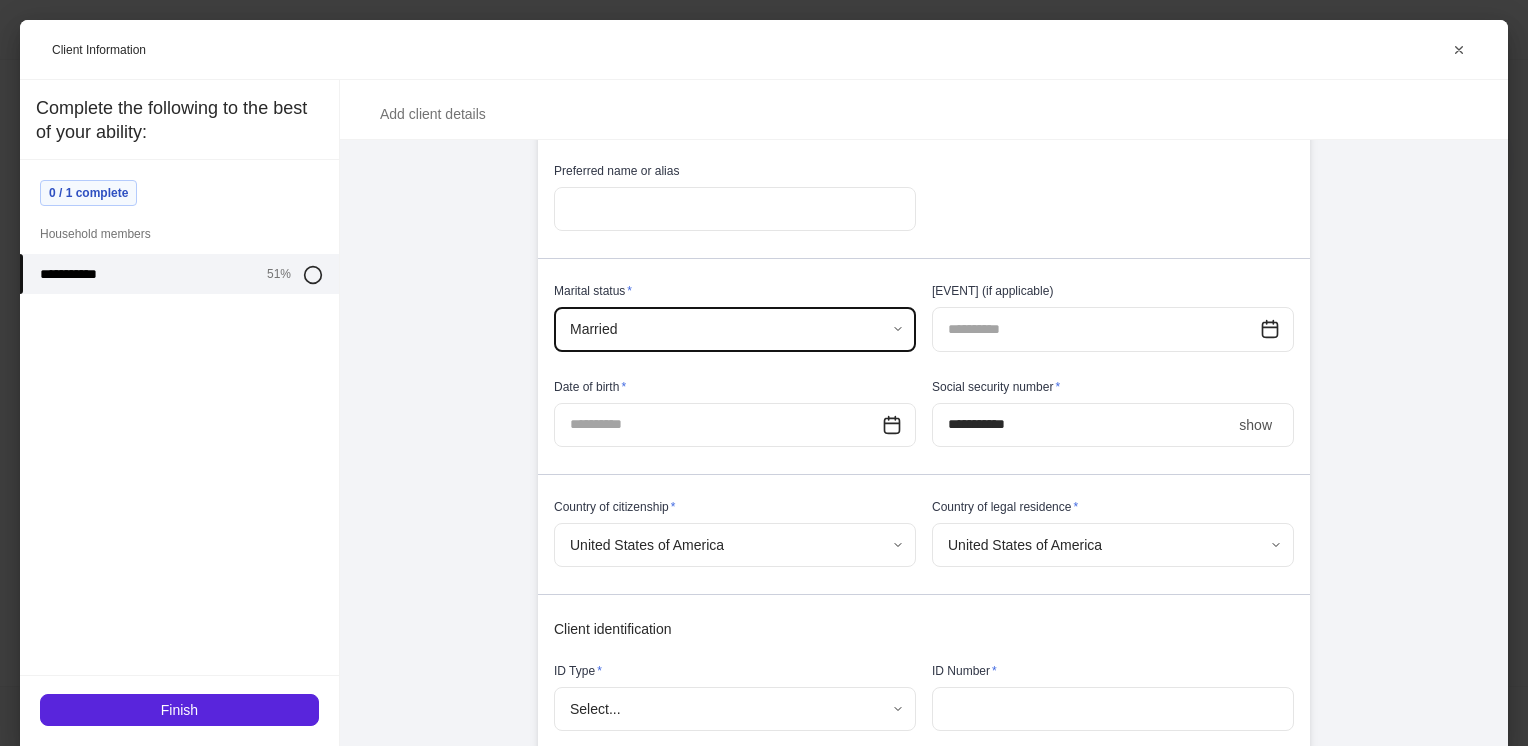 type on "*******" 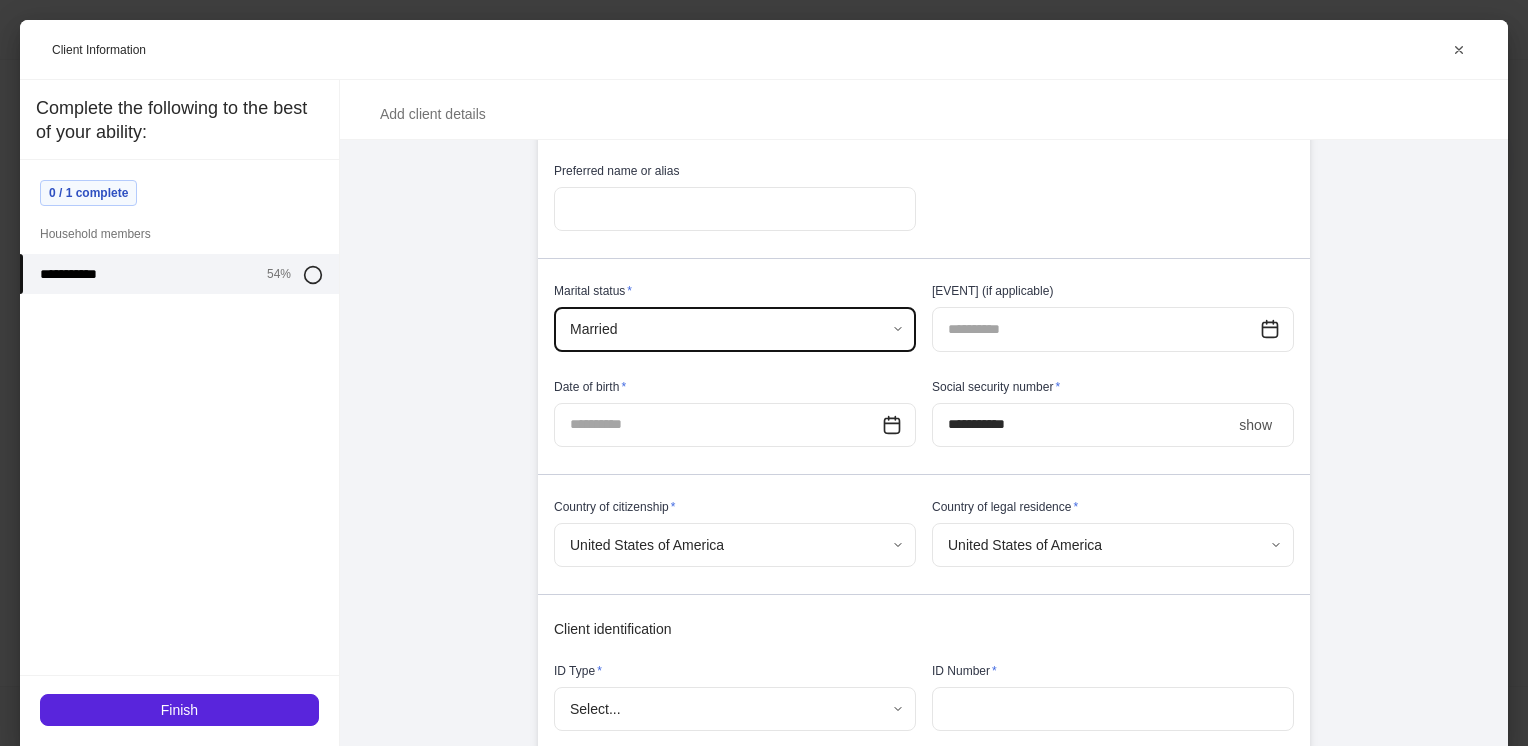 click at bounding box center [1096, 329] 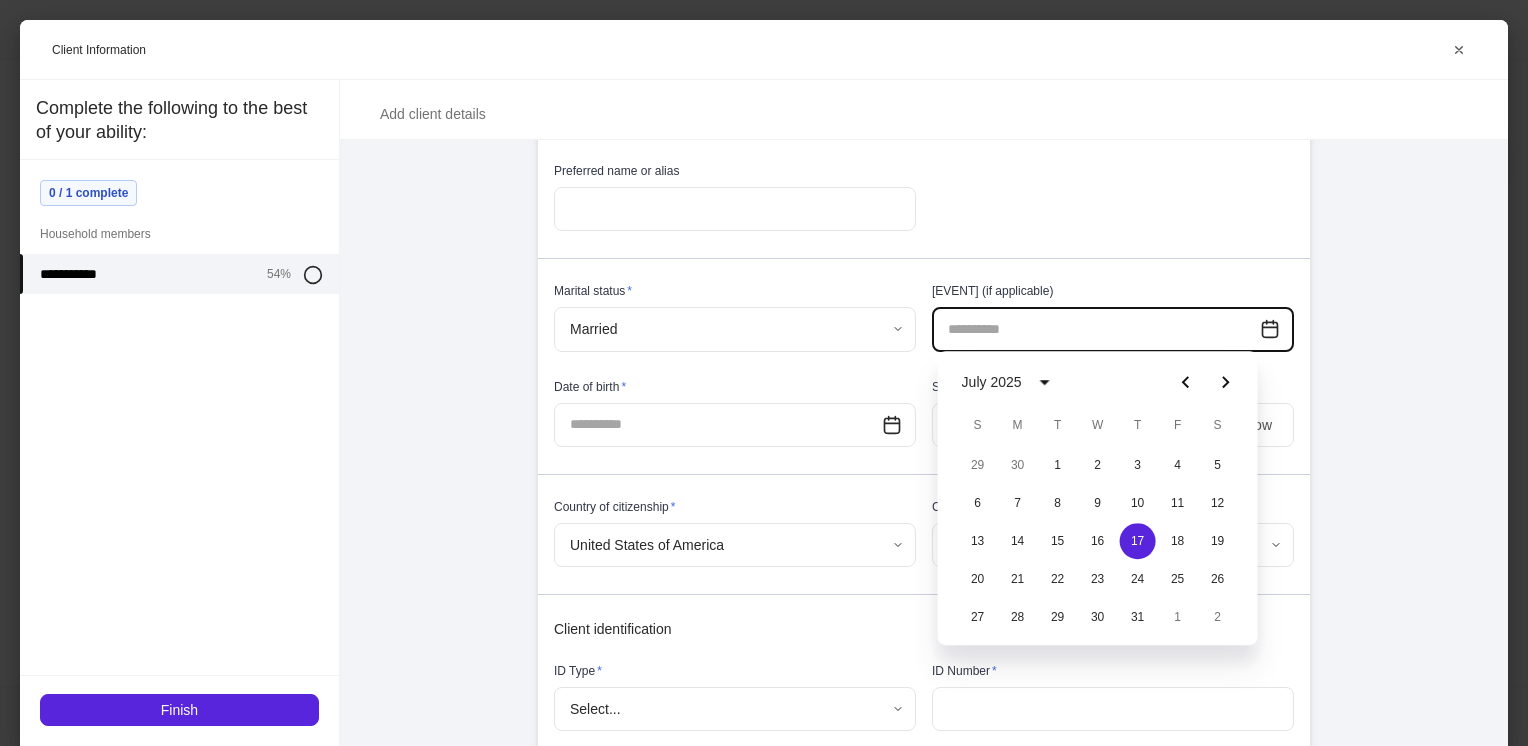 click 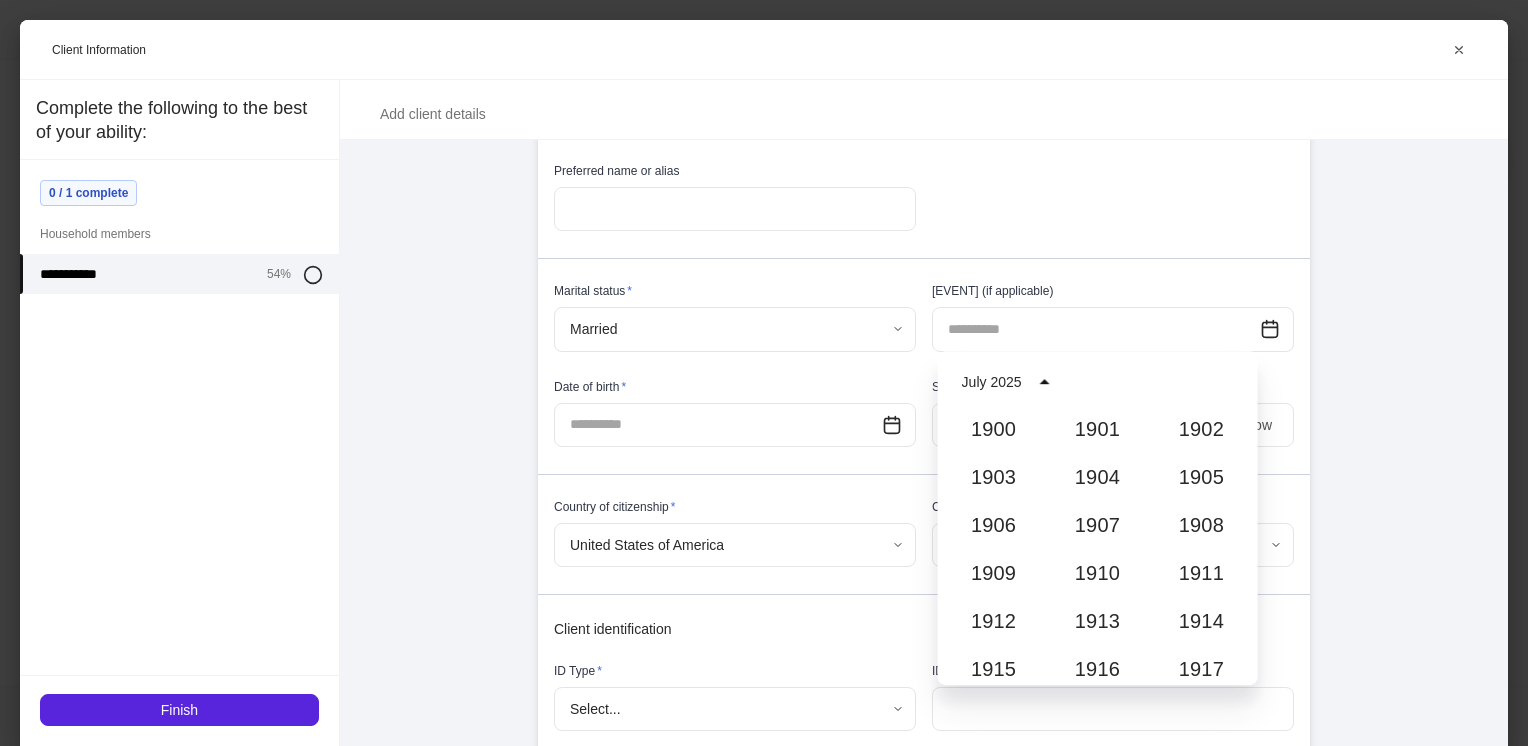 scroll, scrollTop: 1852, scrollLeft: 0, axis: vertical 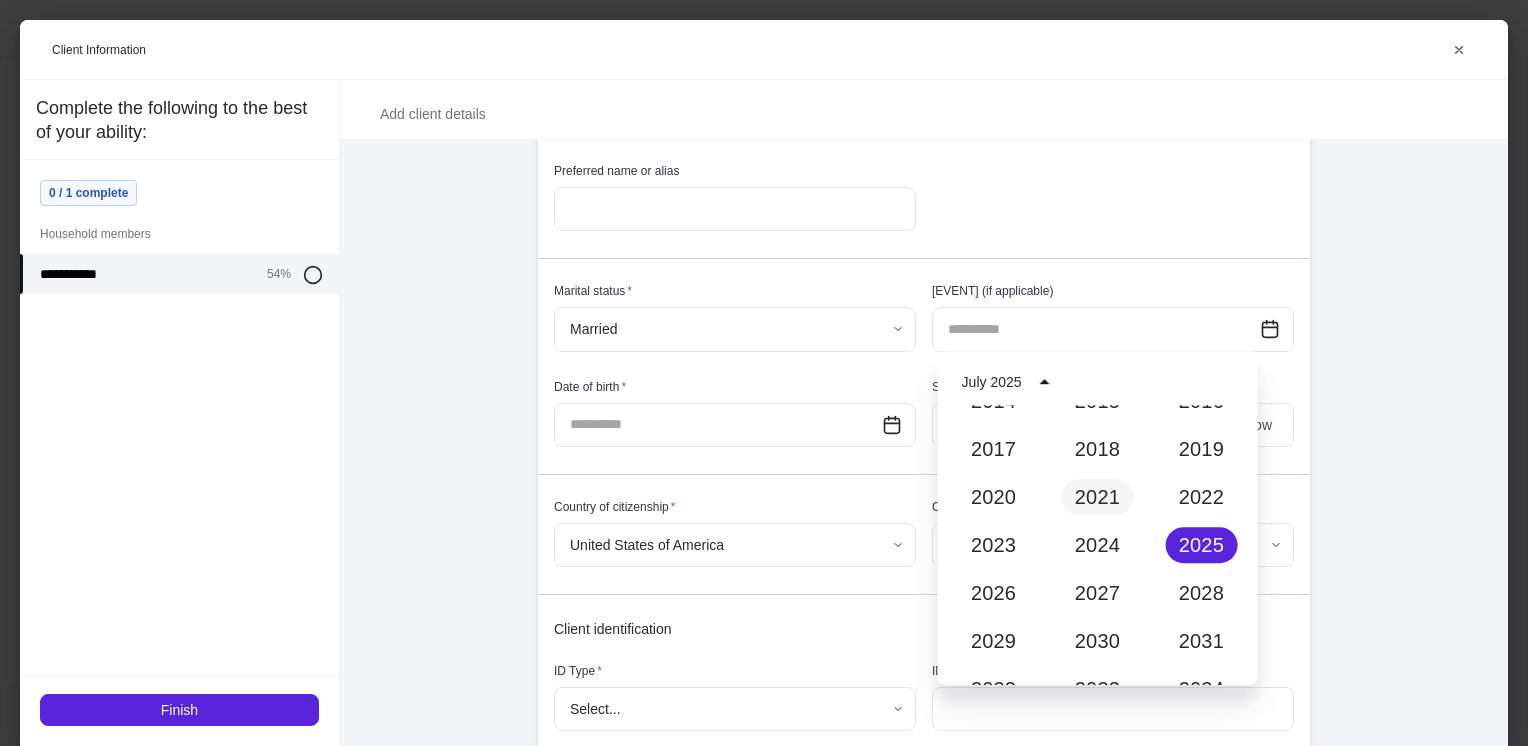click on "2021" at bounding box center [1097, 497] 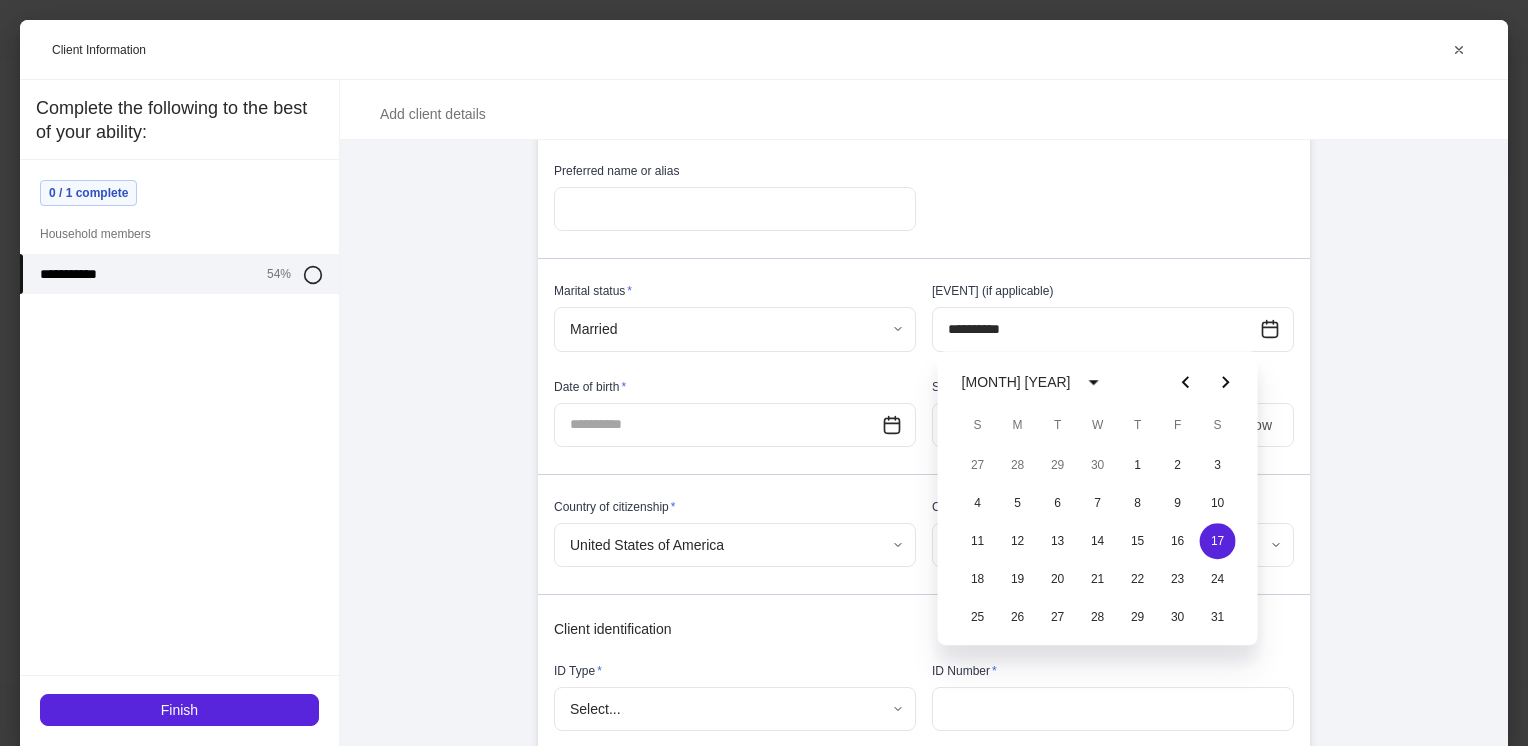 click 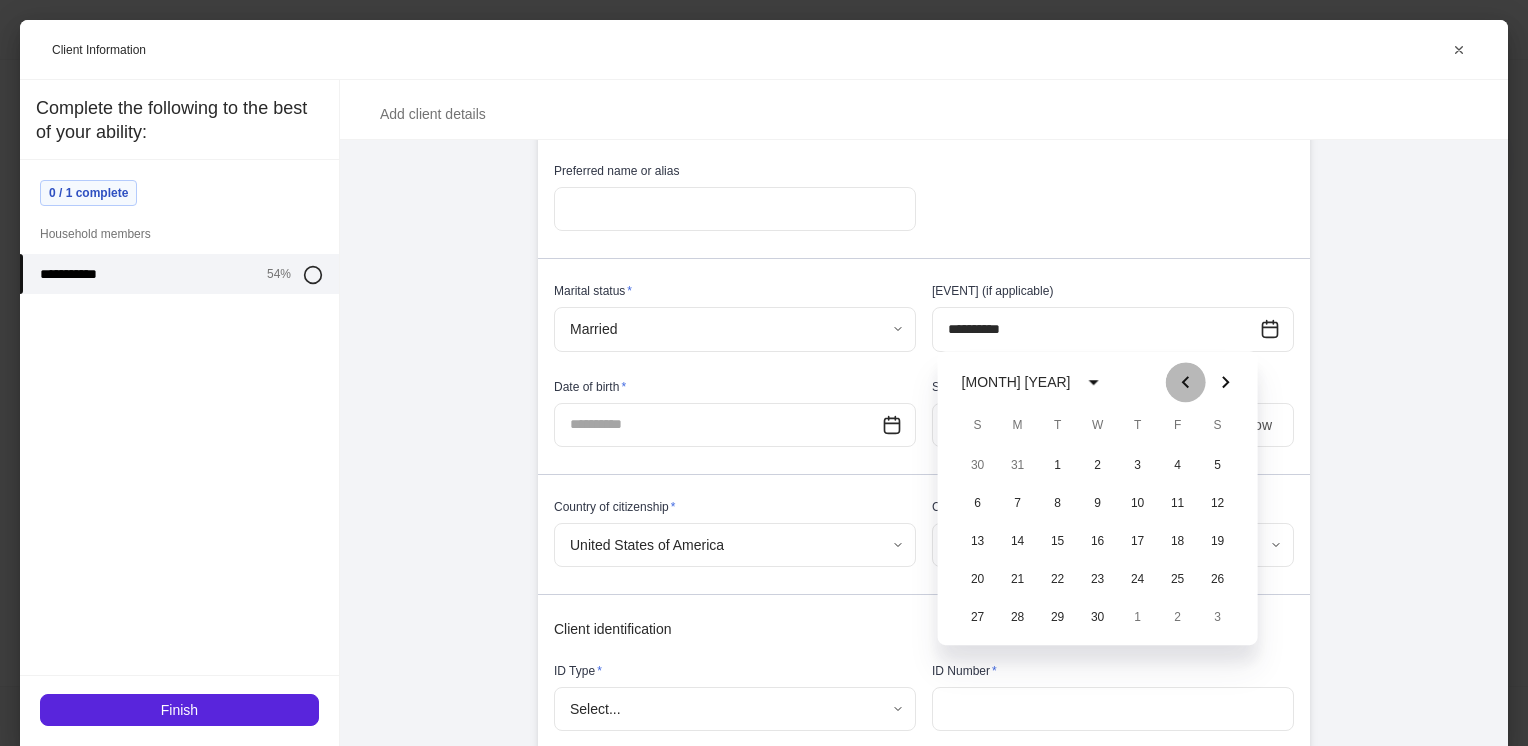 click 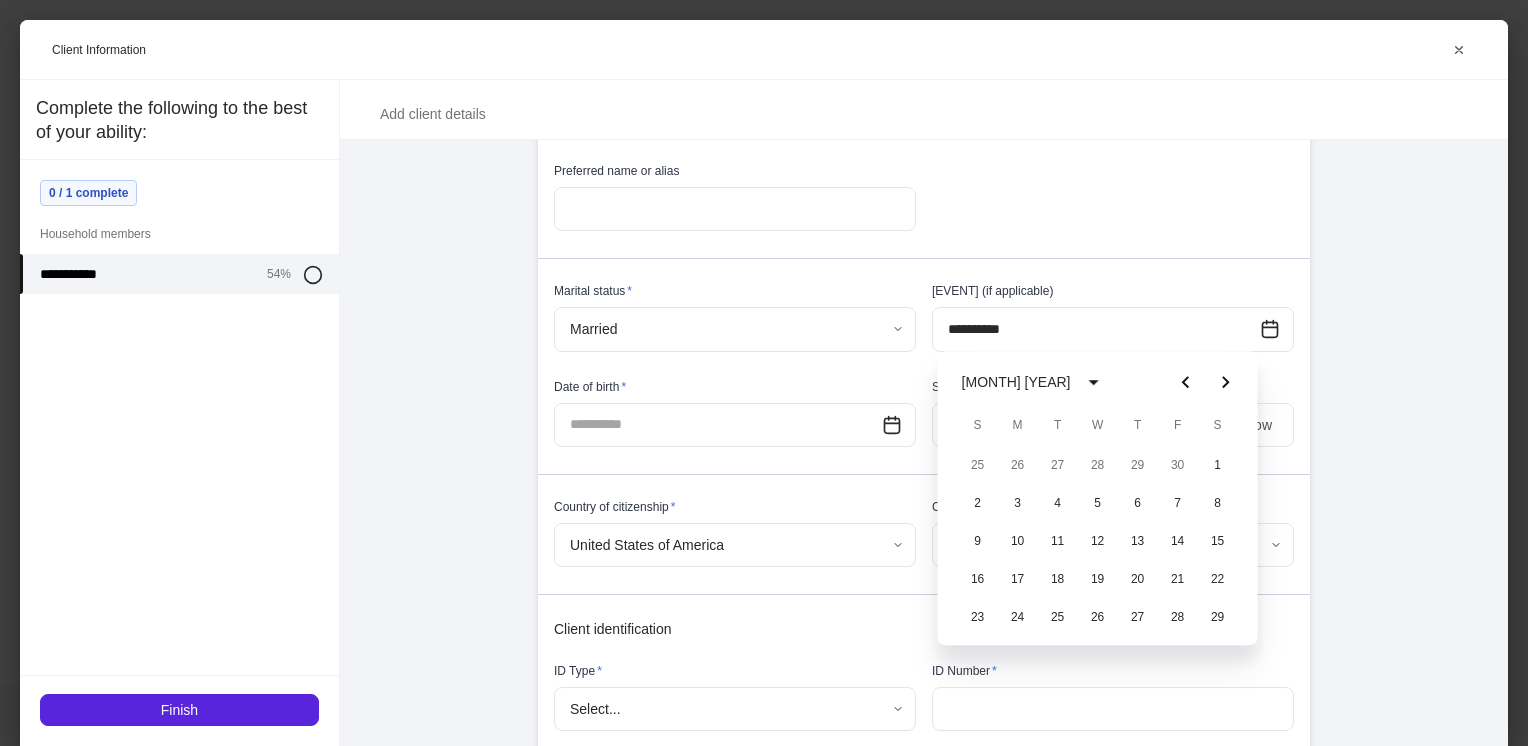 click 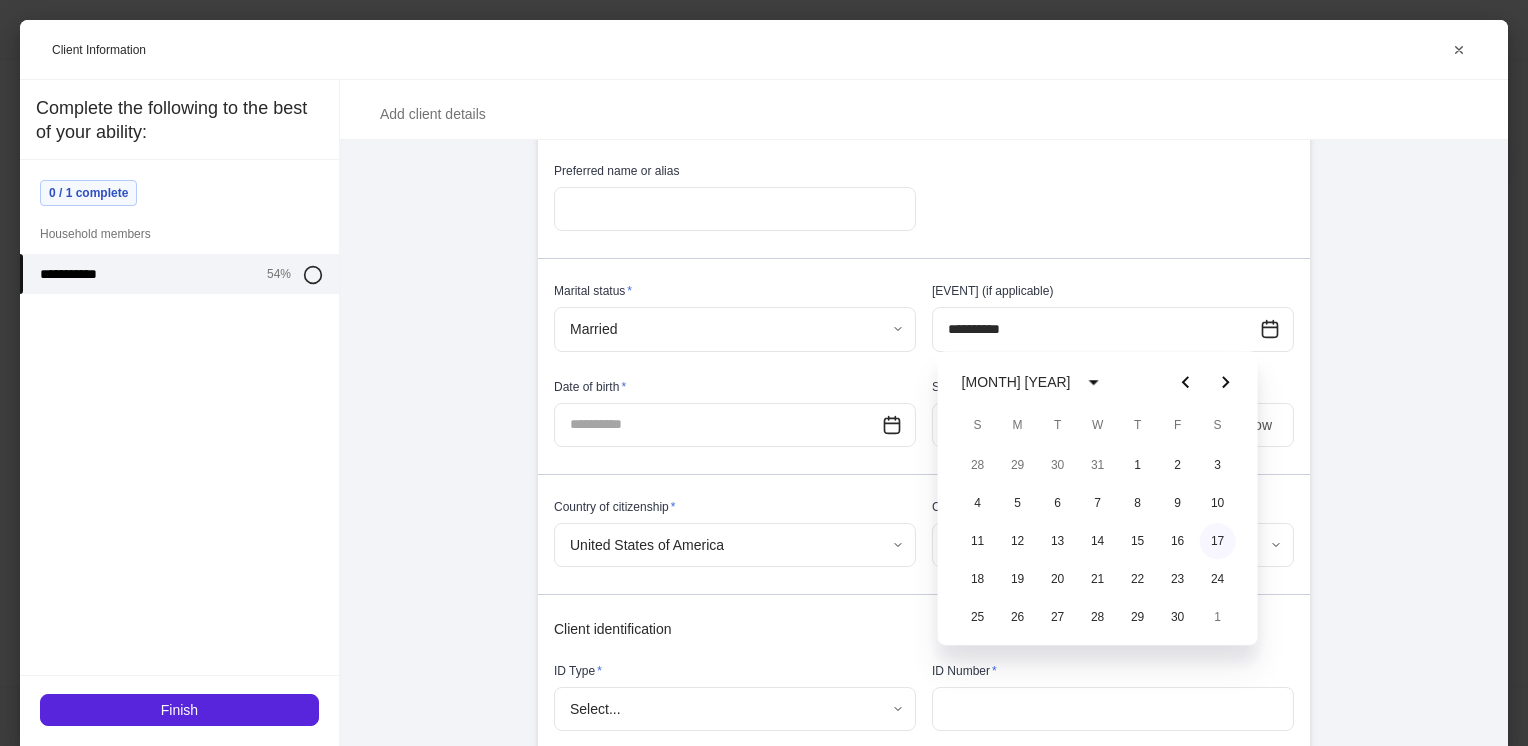 click on "17" at bounding box center (1218, 541) 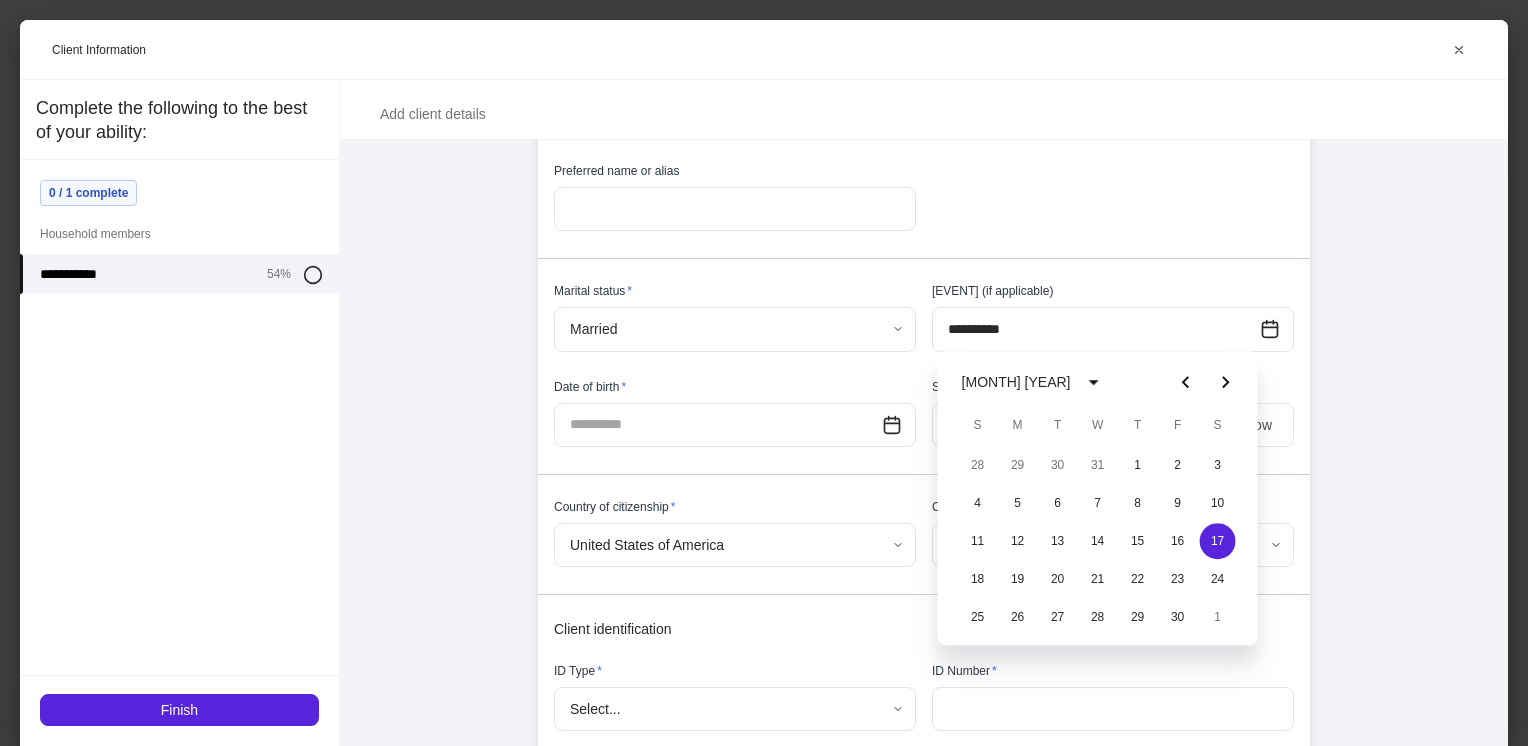 type on "**********" 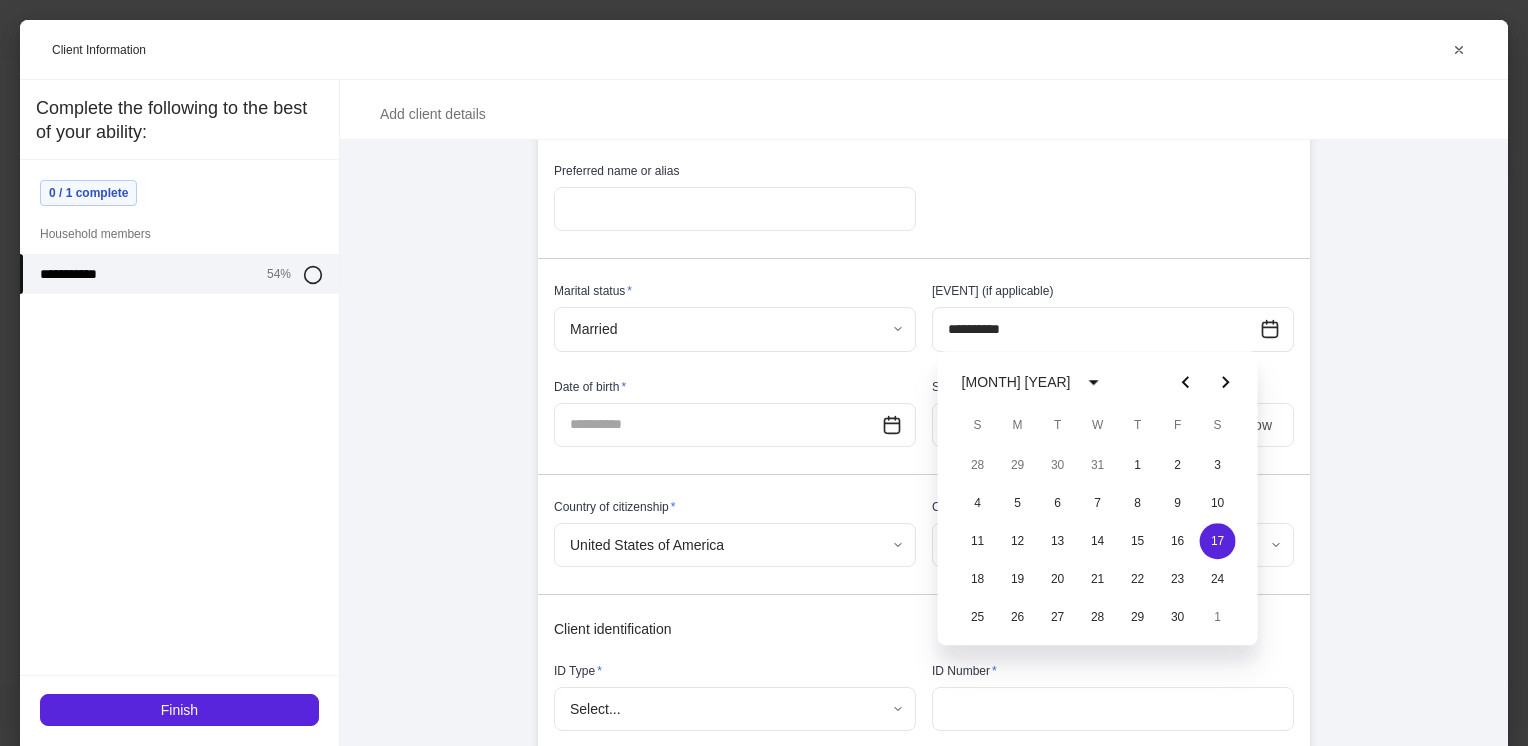 click at bounding box center [718, 425] 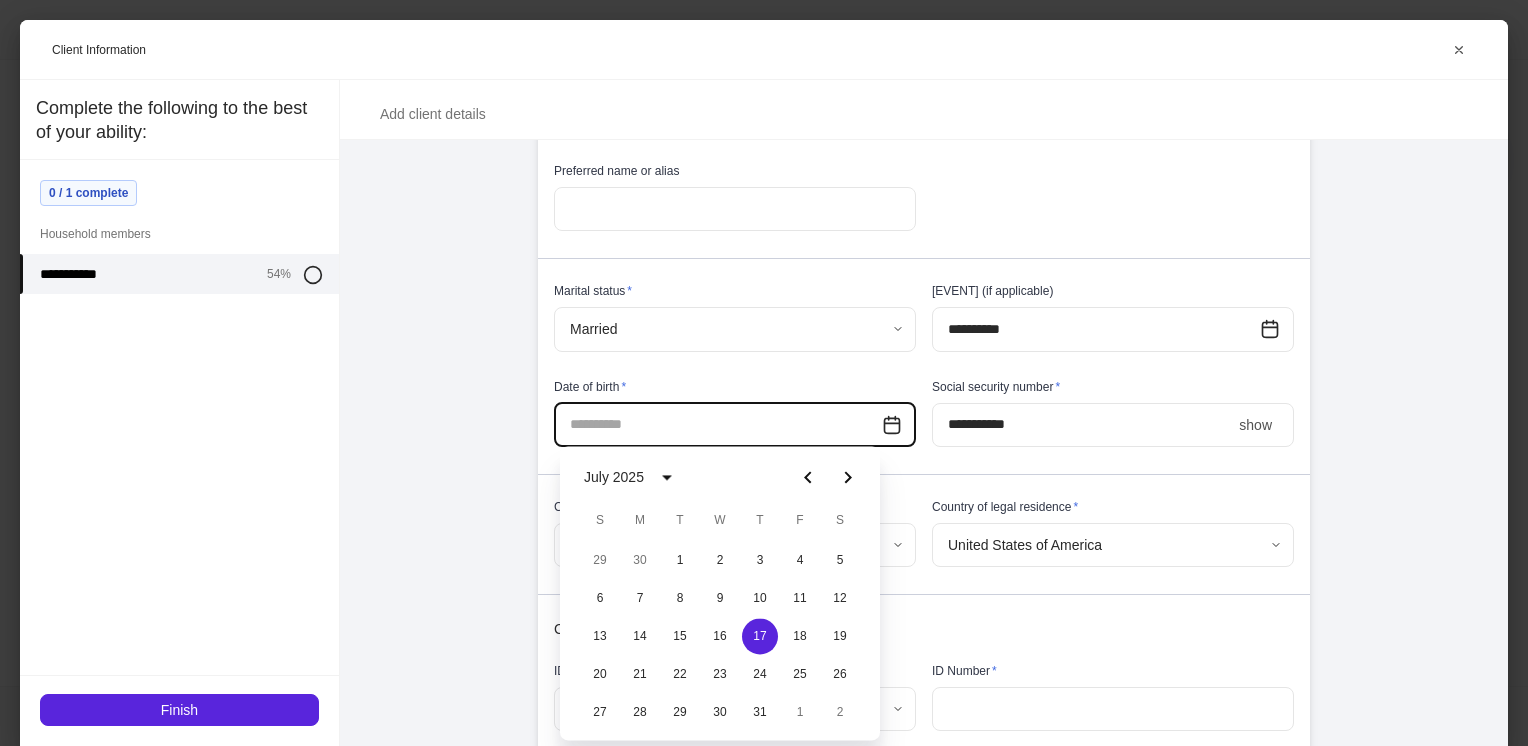 click 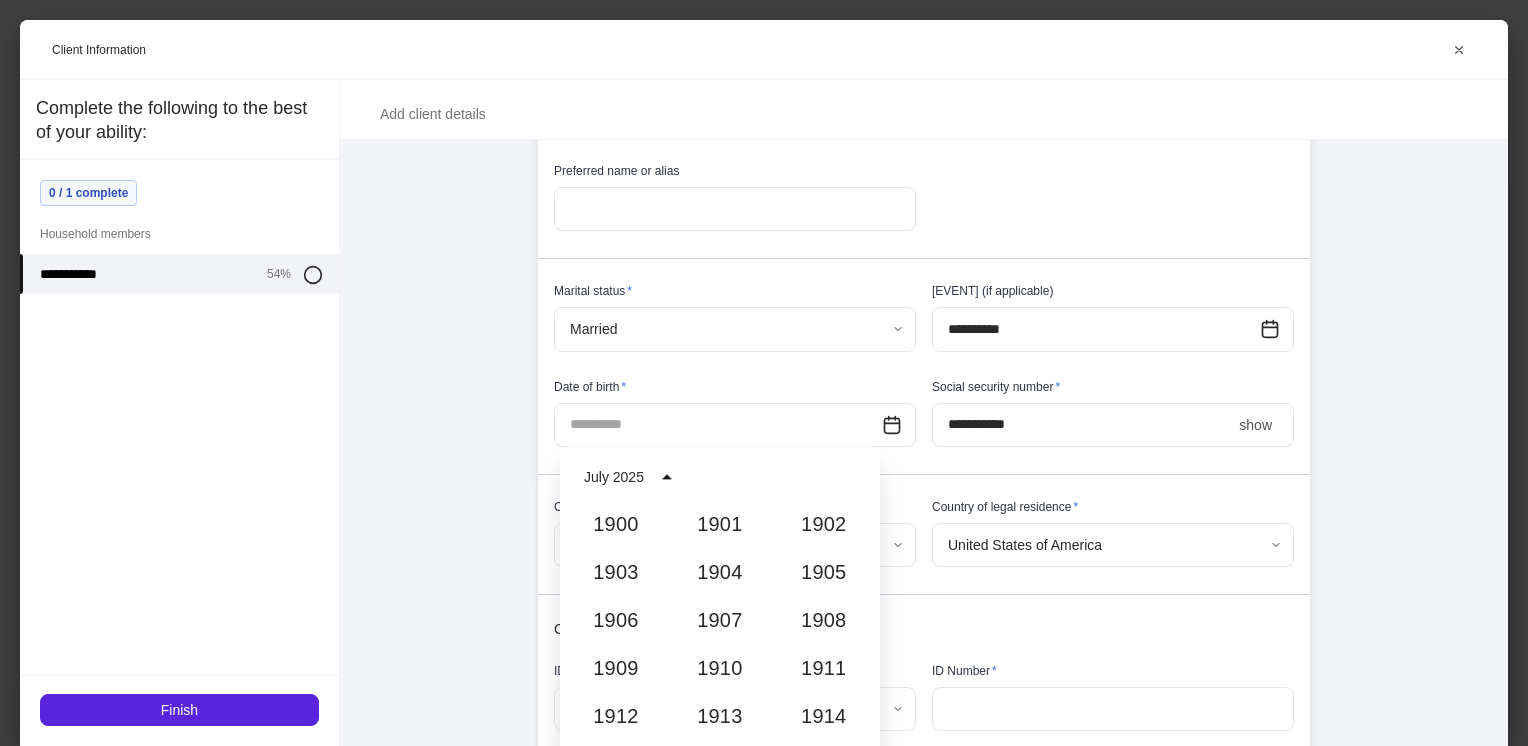 scroll, scrollTop: 1852, scrollLeft: 0, axis: vertical 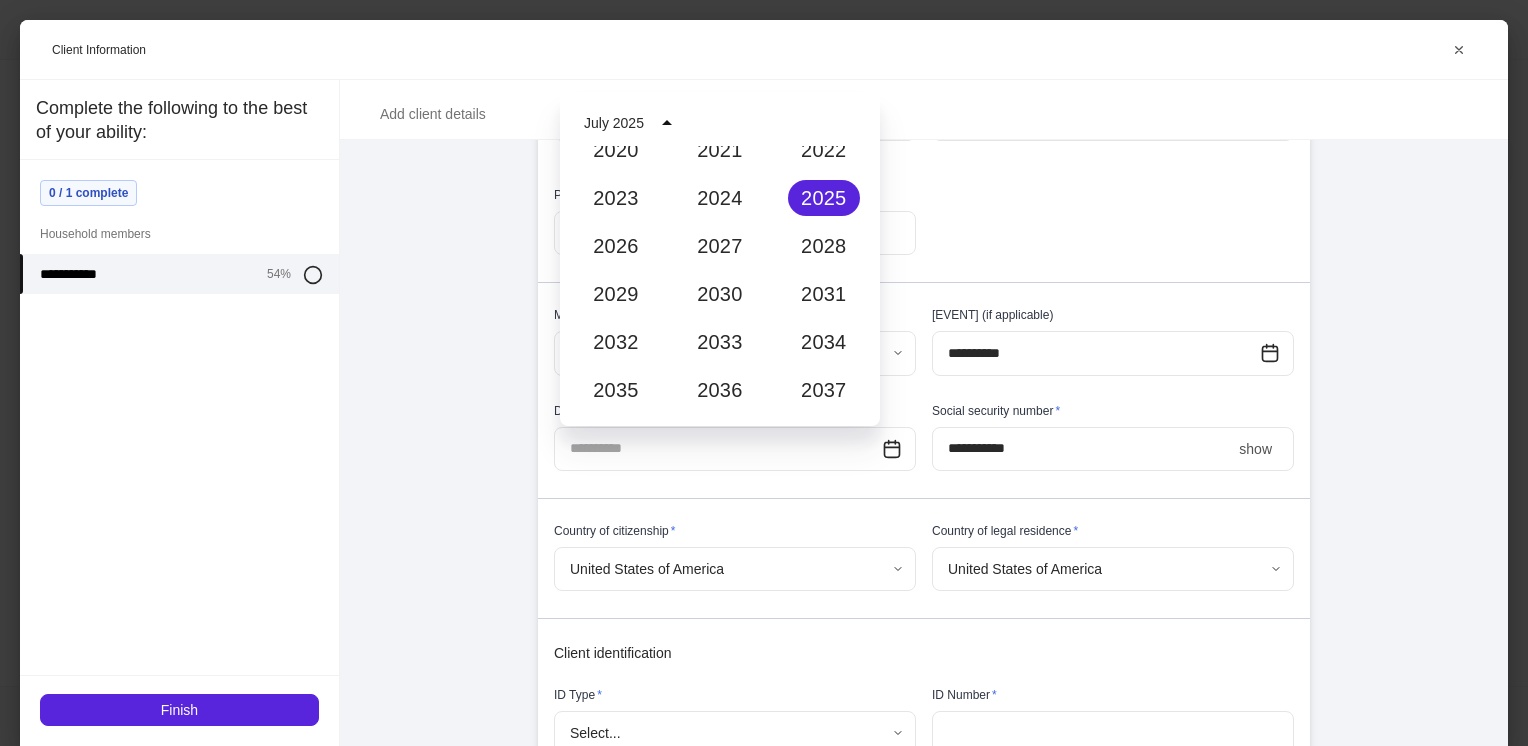 click on "**********" at bounding box center [924, 473] 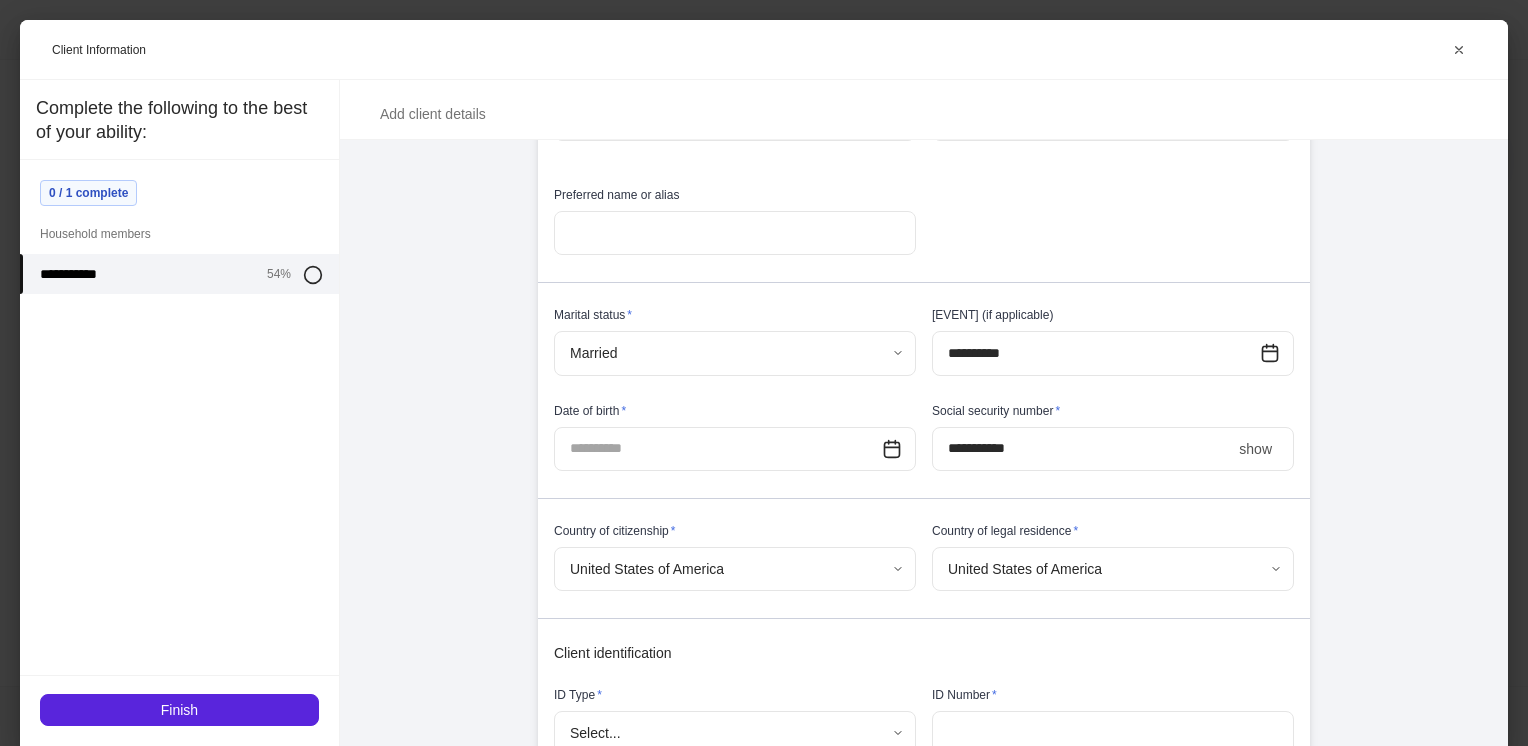 click at bounding box center [718, 449] 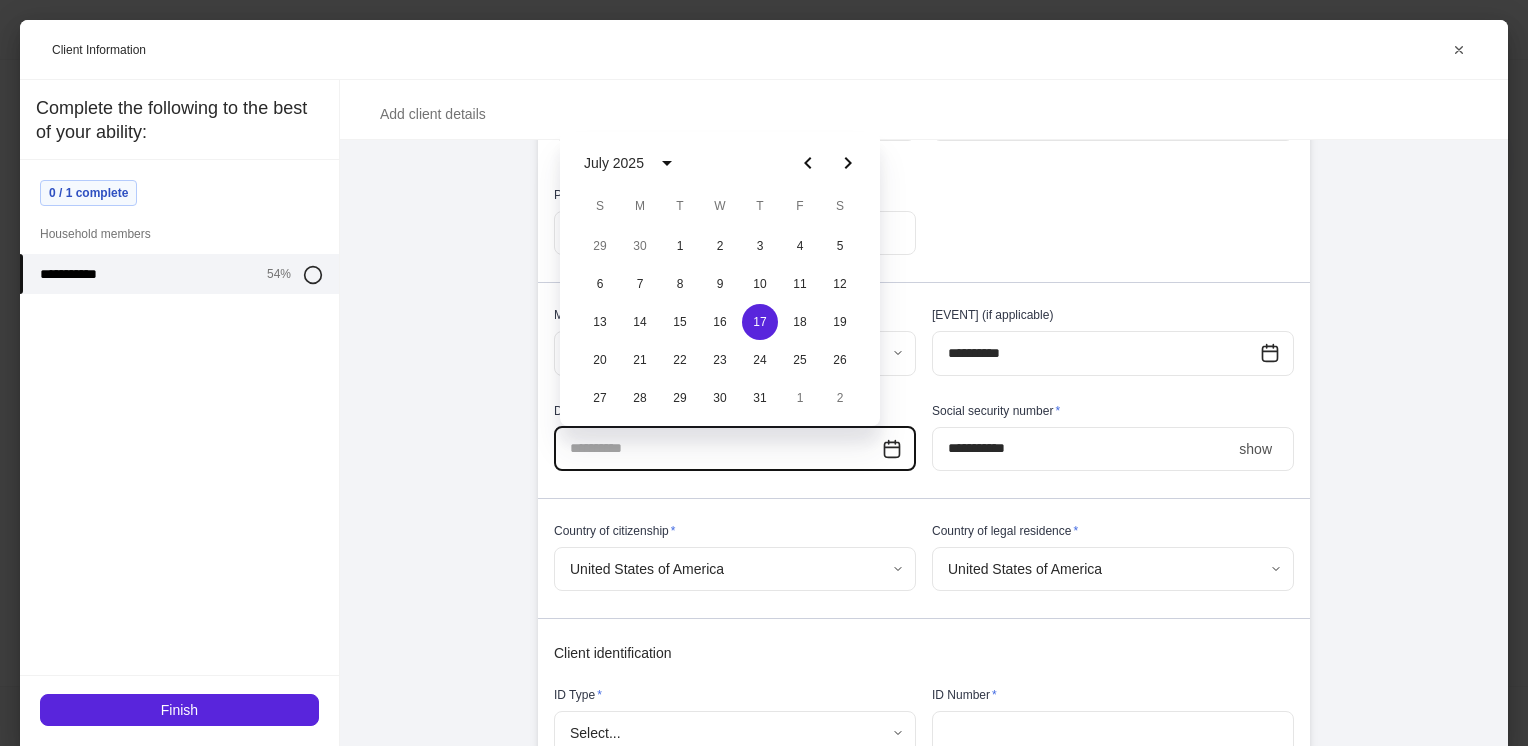 click 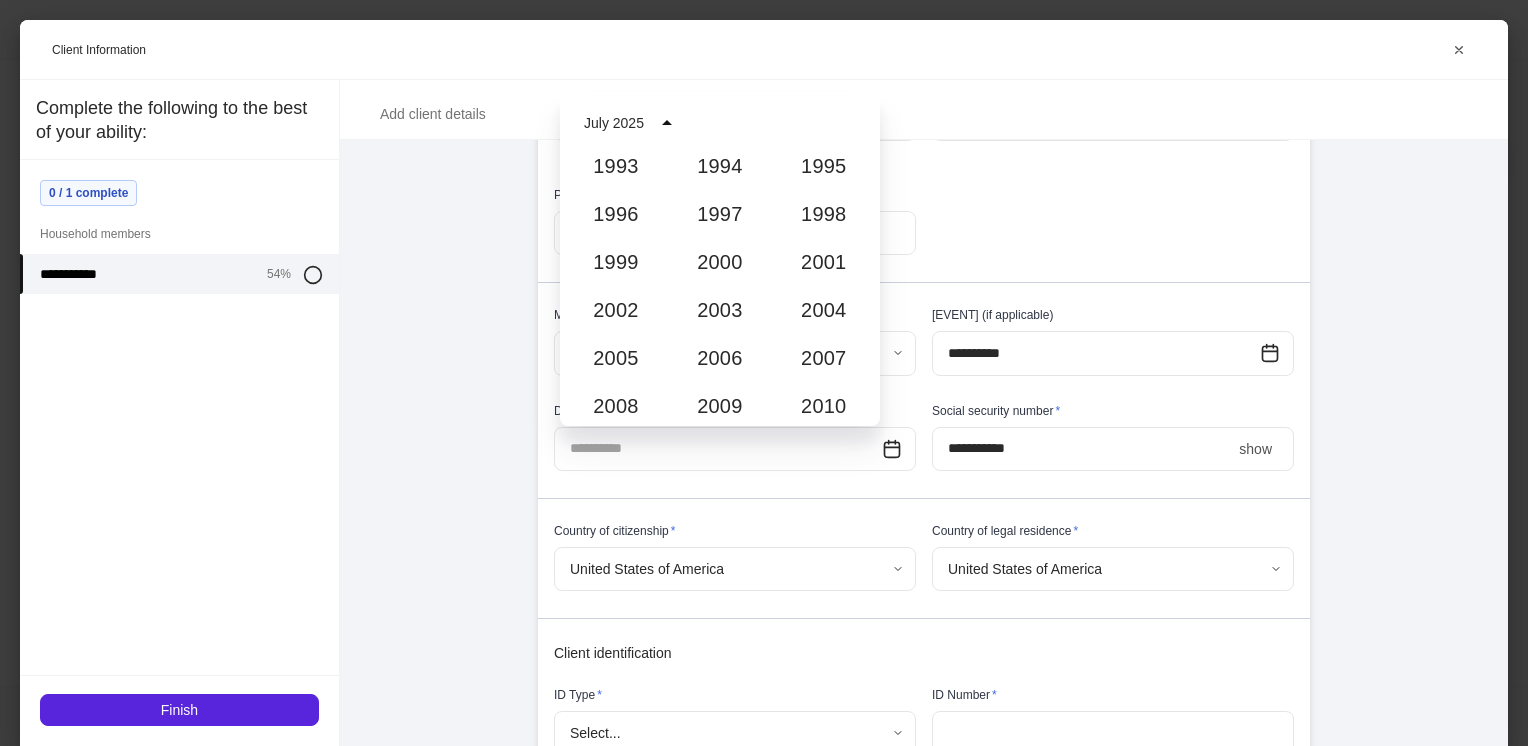 scroll, scrollTop: 1488, scrollLeft: 0, axis: vertical 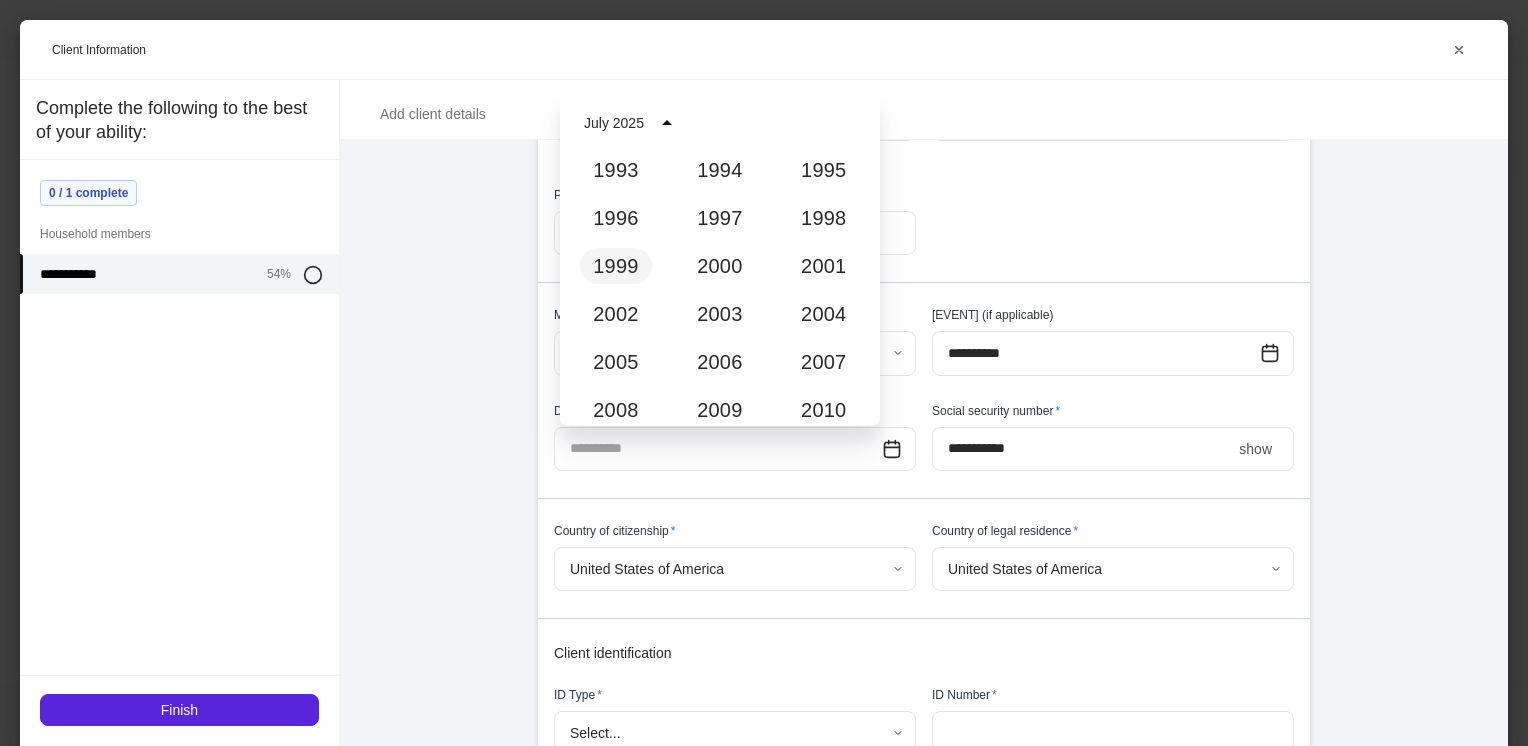 click on "1999" at bounding box center [616, 266] 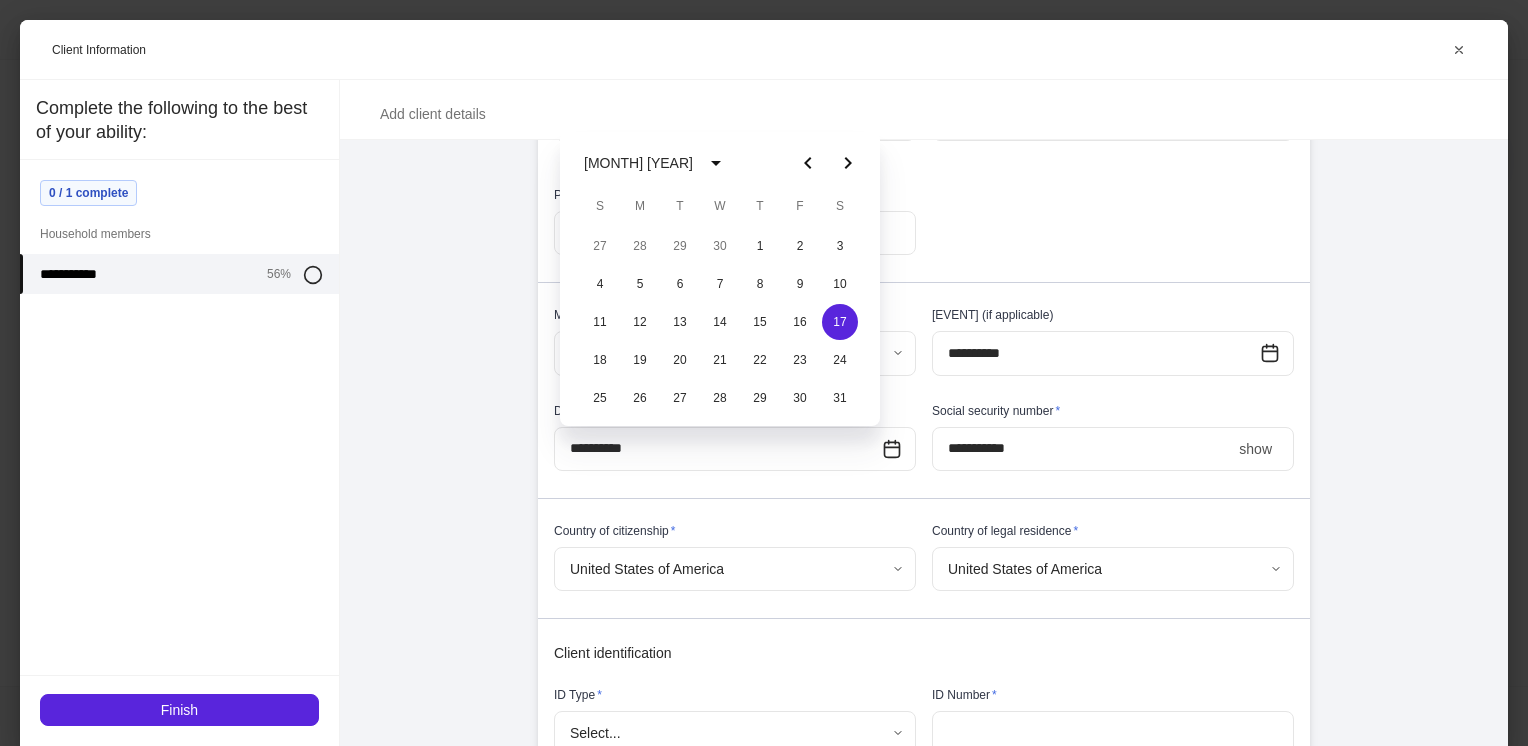 click 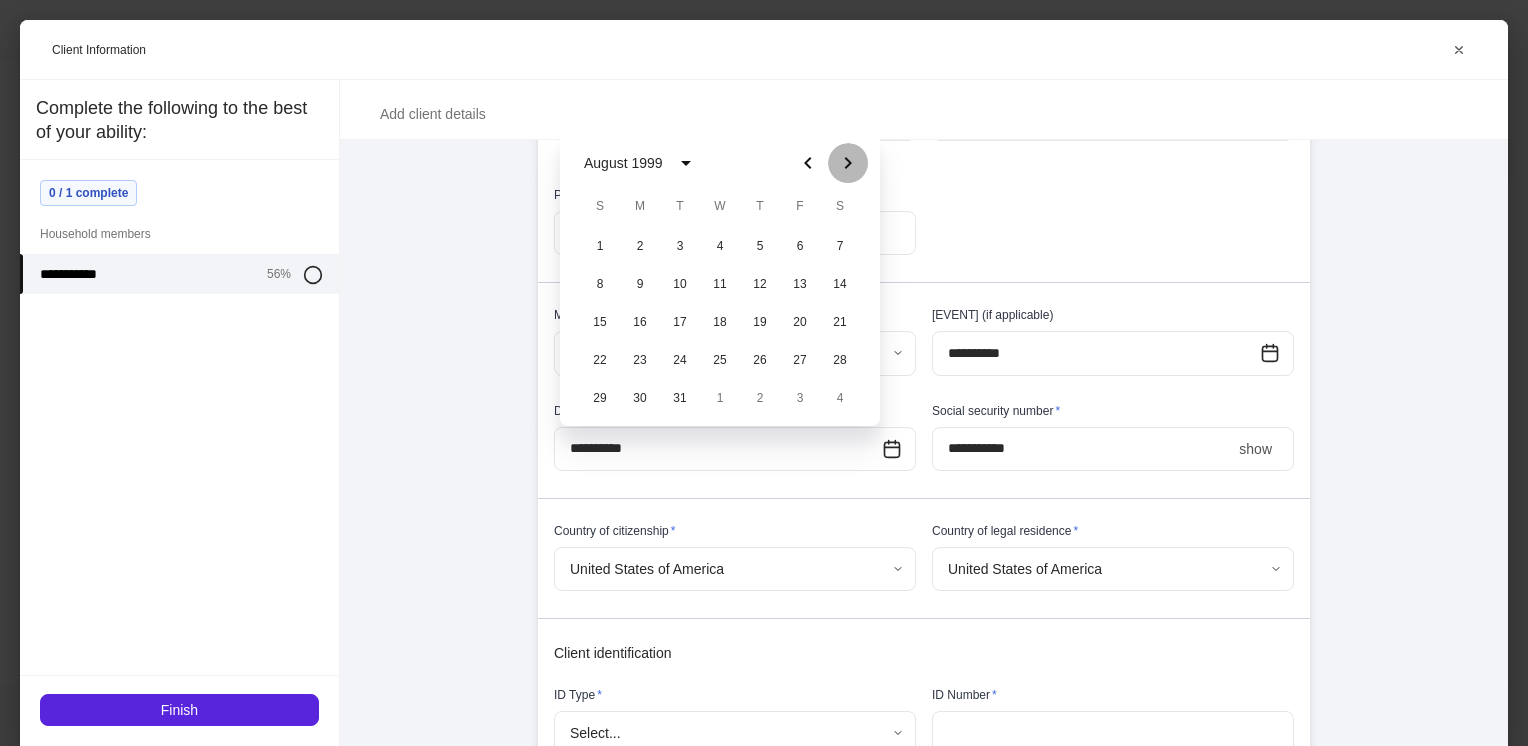 click 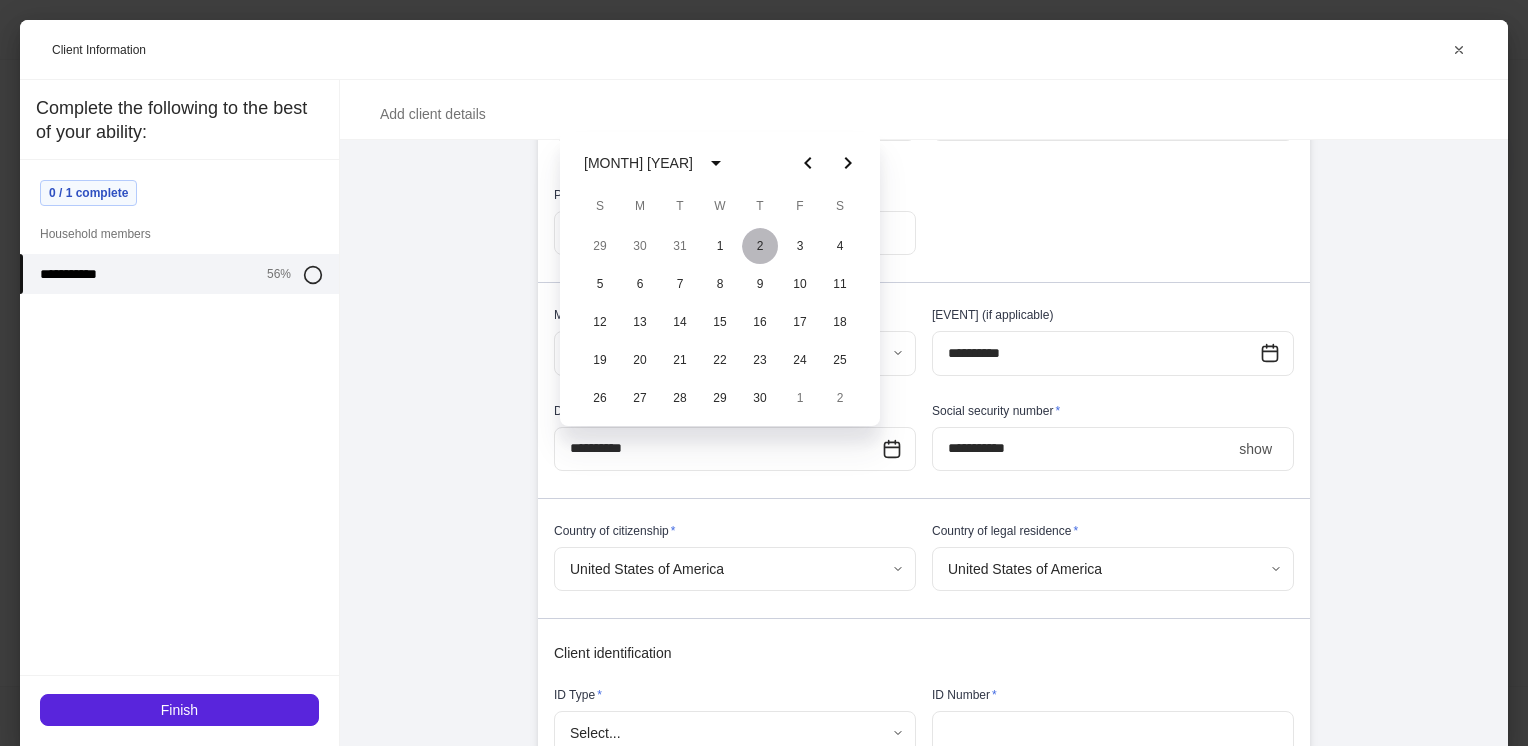 click on "2" at bounding box center (760, 246) 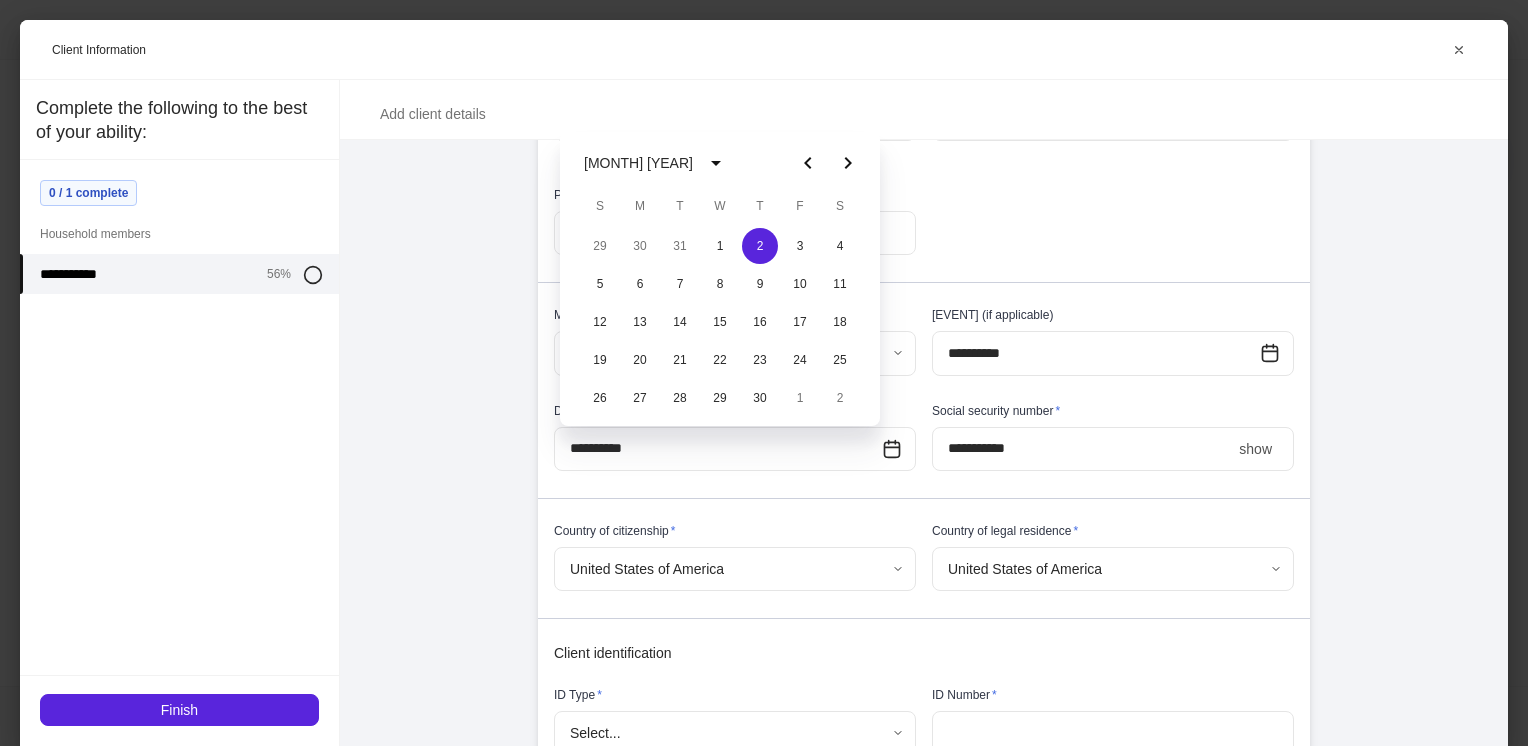 type on "**********" 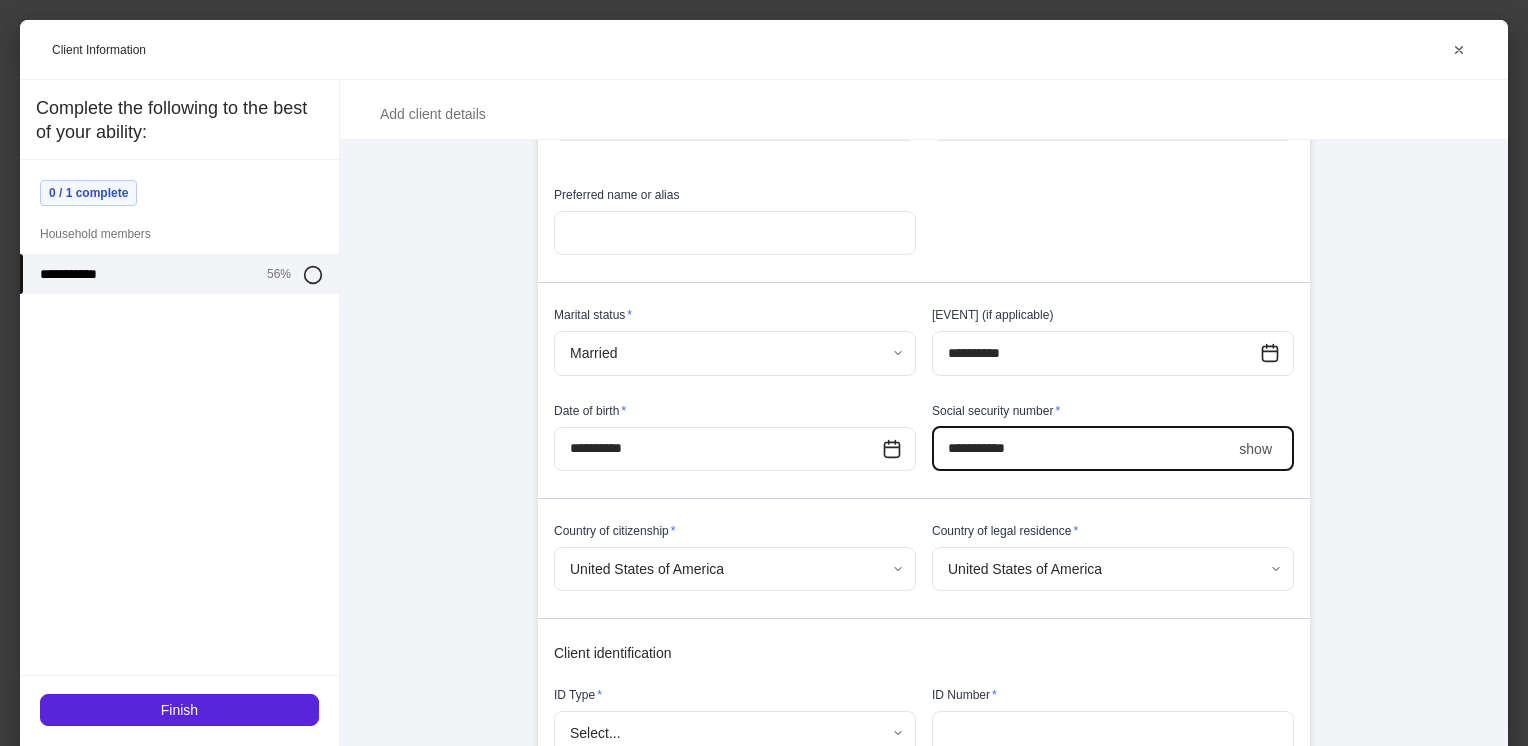 click on "**********" at bounding box center [764, 373] 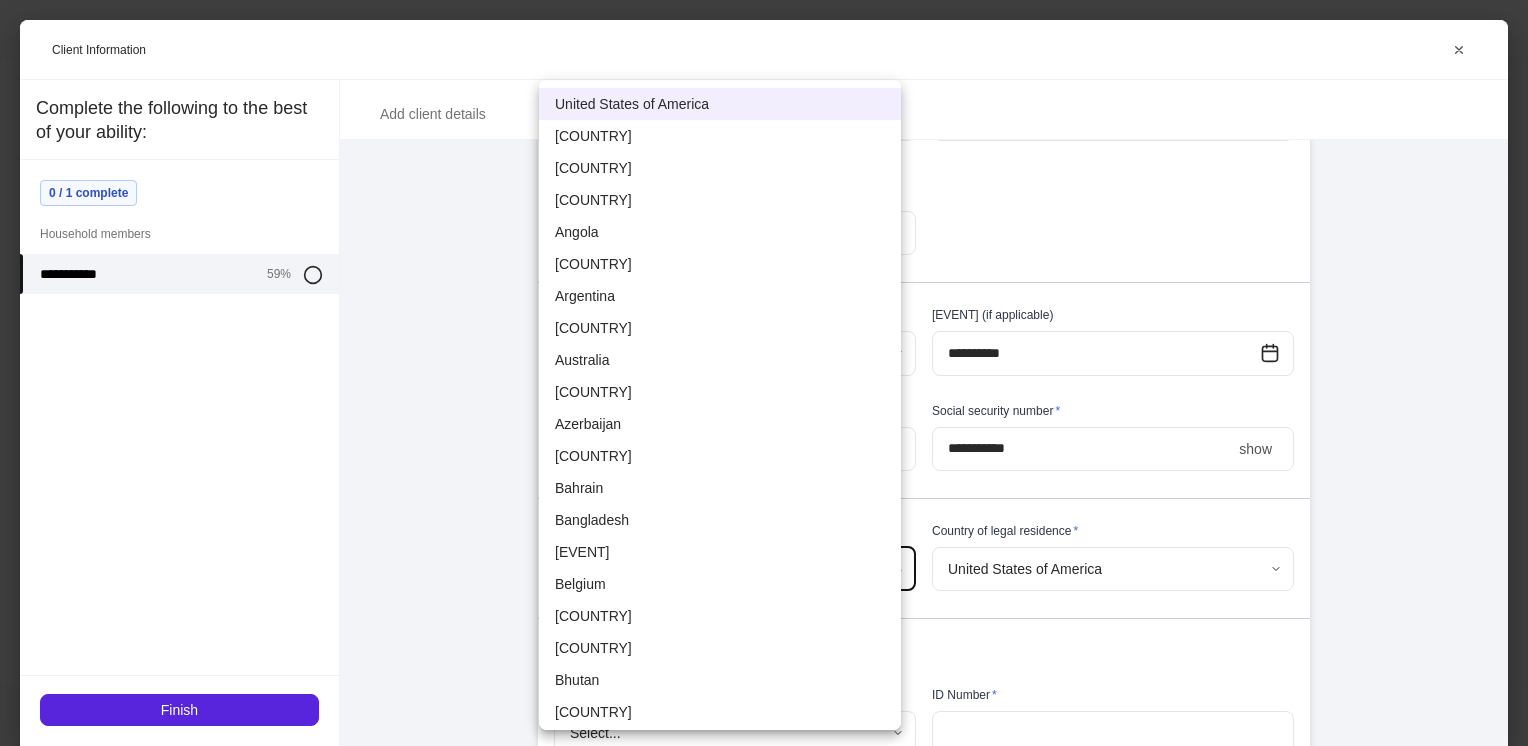 click at bounding box center [764, 373] 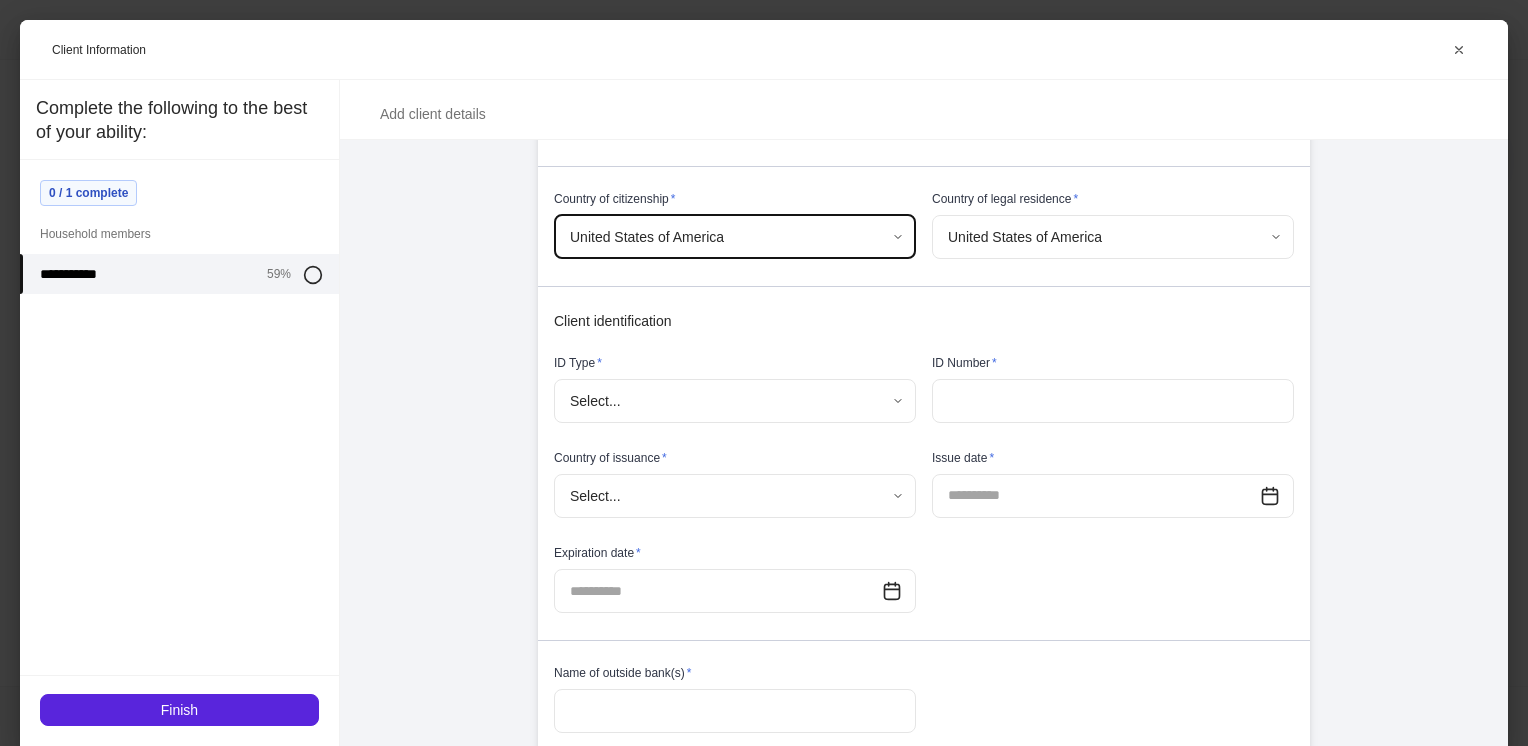 scroll, scrollTop: 650, scrollLeft: 0, axis: vertical 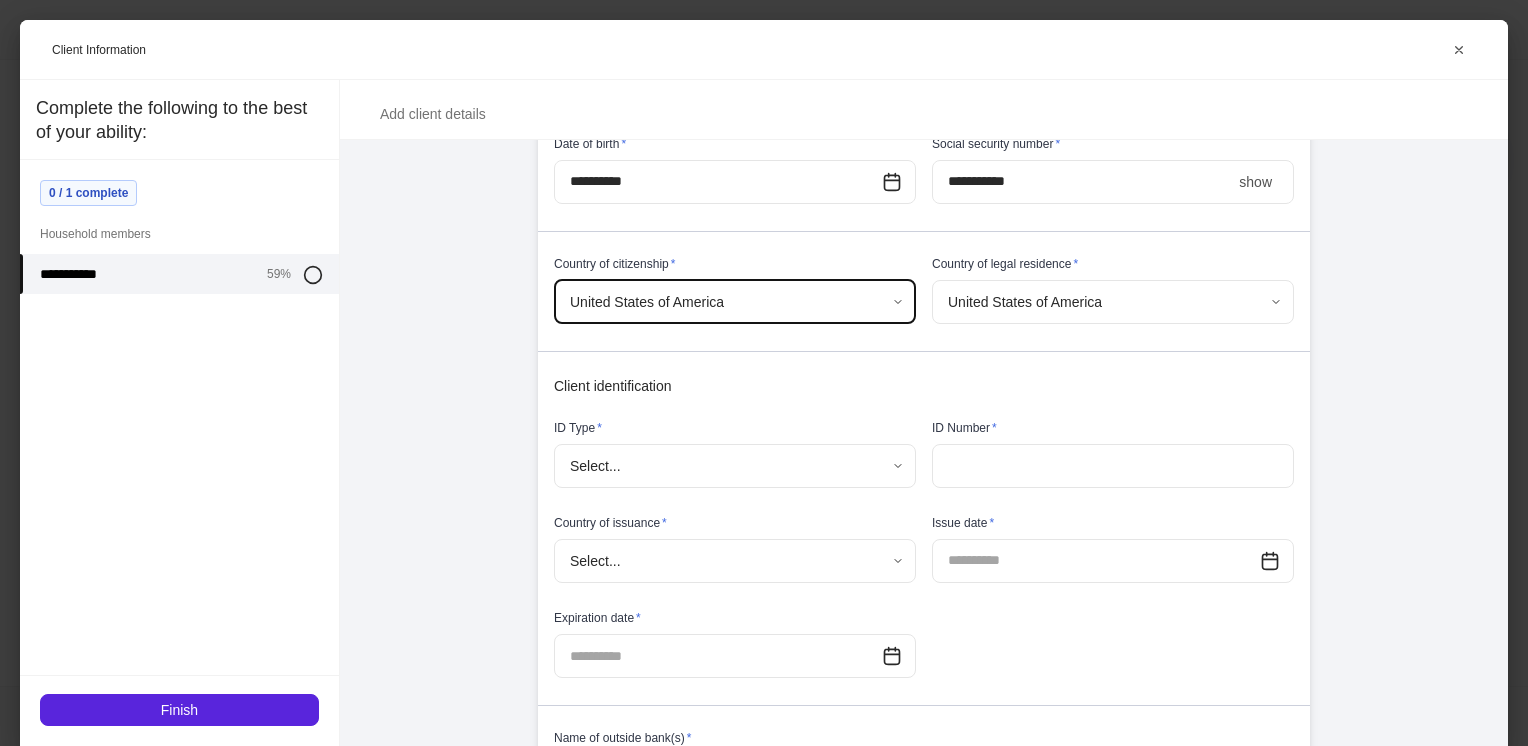click on "**********" at bounding box center [1081, 182] 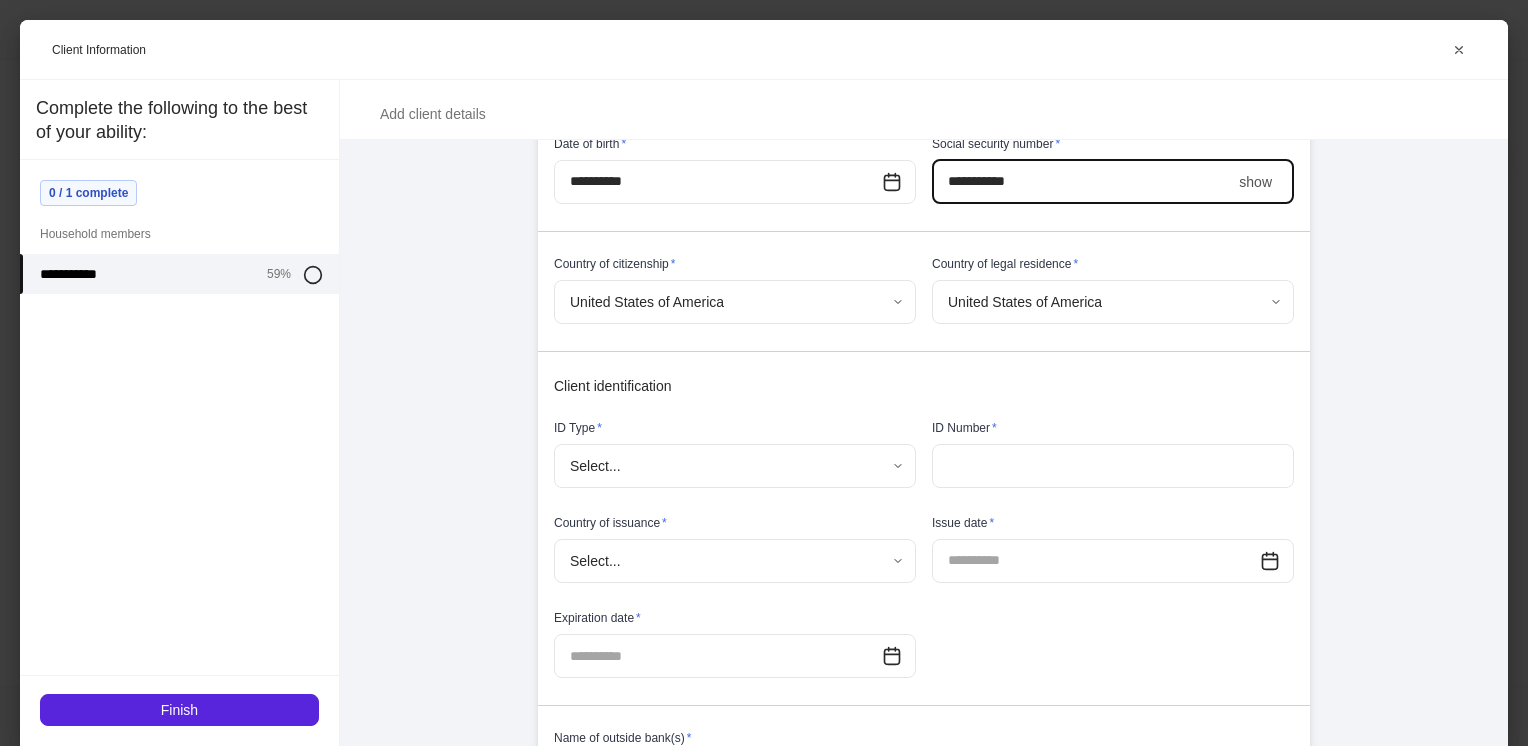 click on "show" at bounding box center [1255, 182] 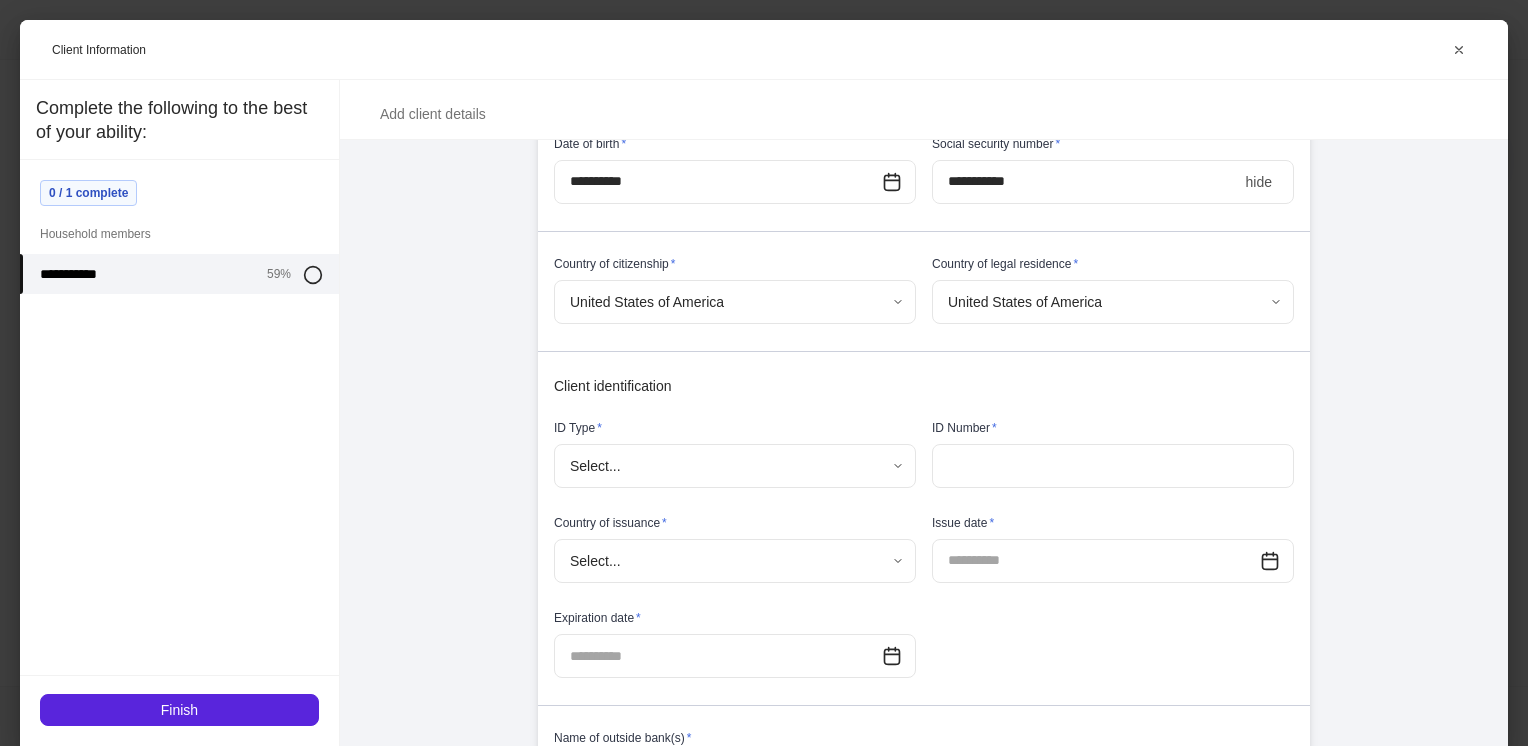 click on "**********" at bounding box center (1085, 182) 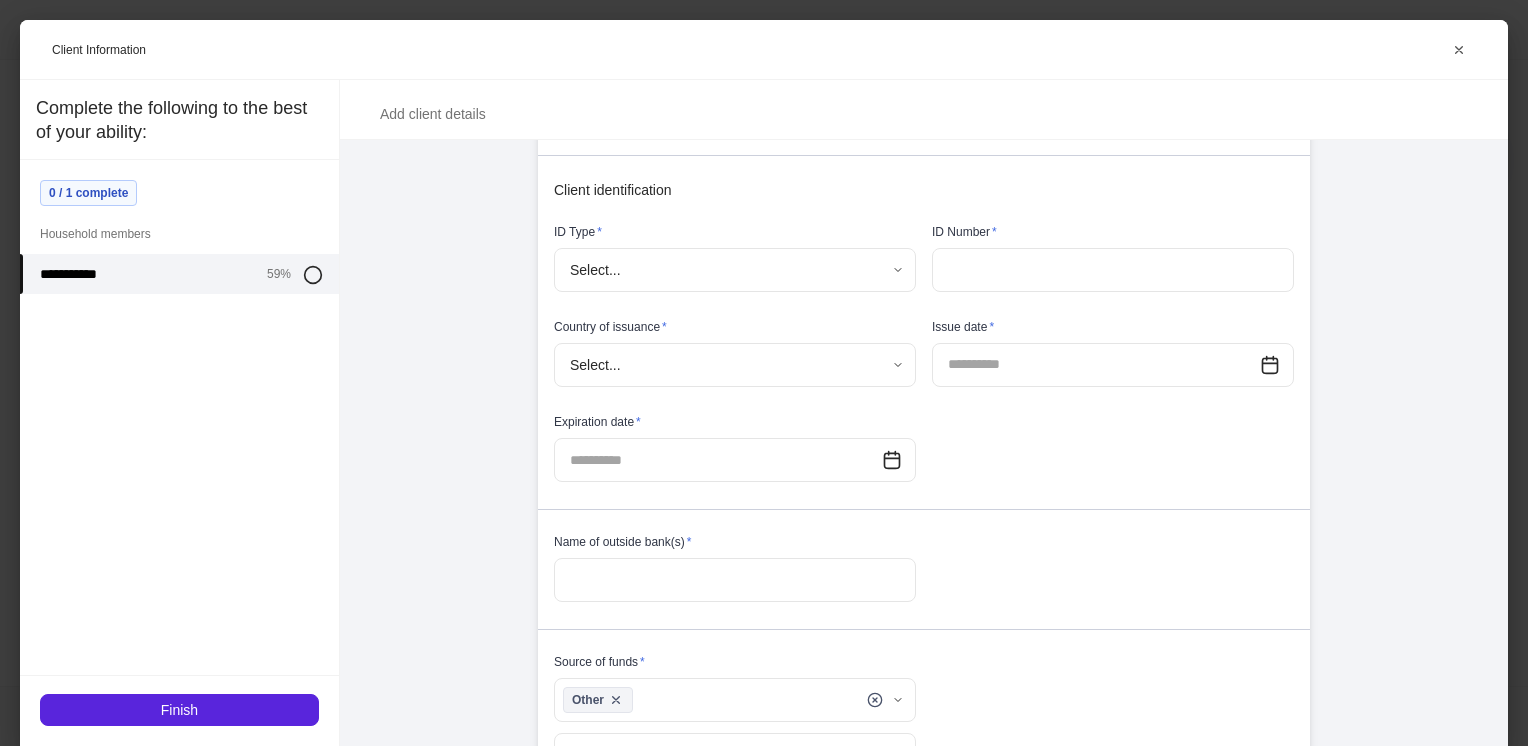 scroll, scrollTop: 847, scrollLeft: 0, axis: vertical 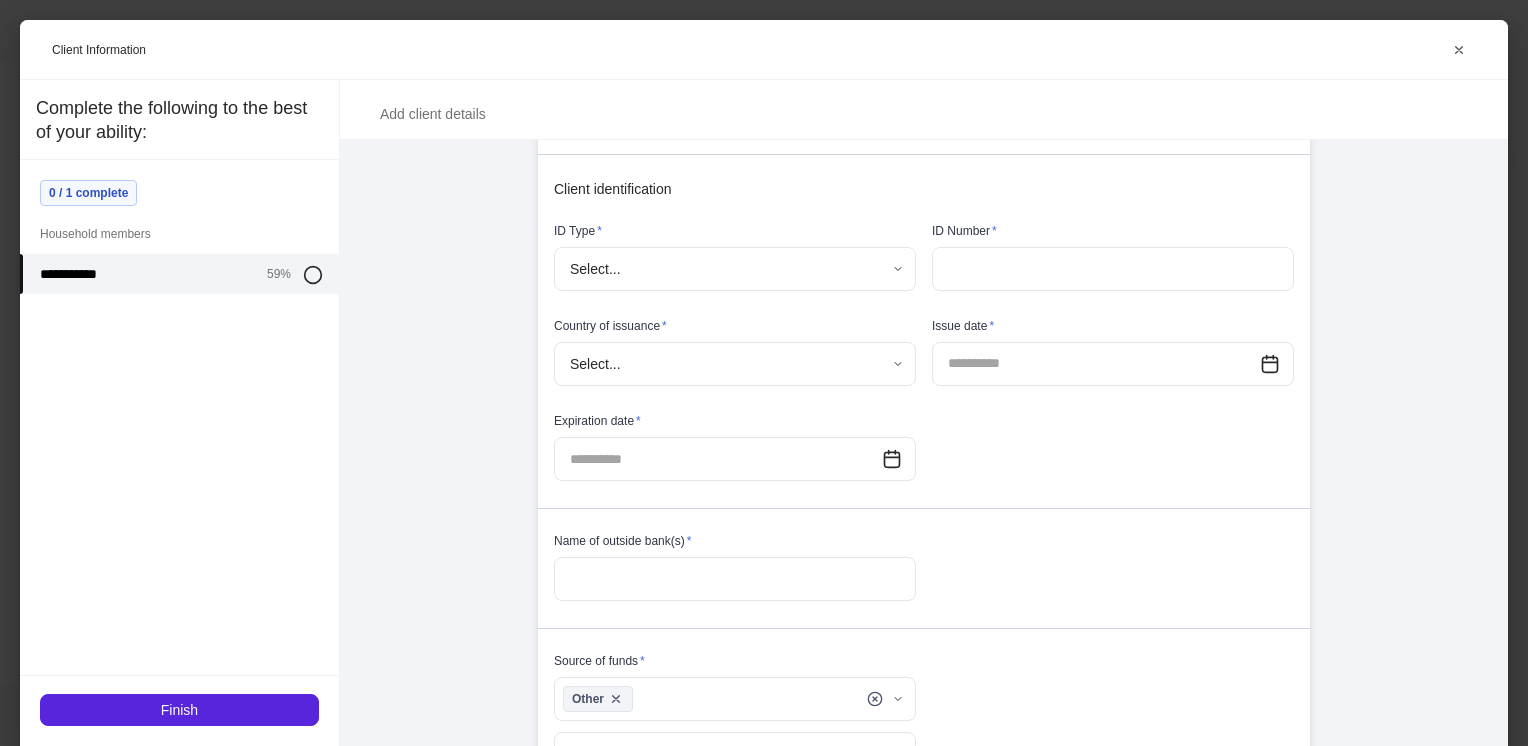 type on "**********" 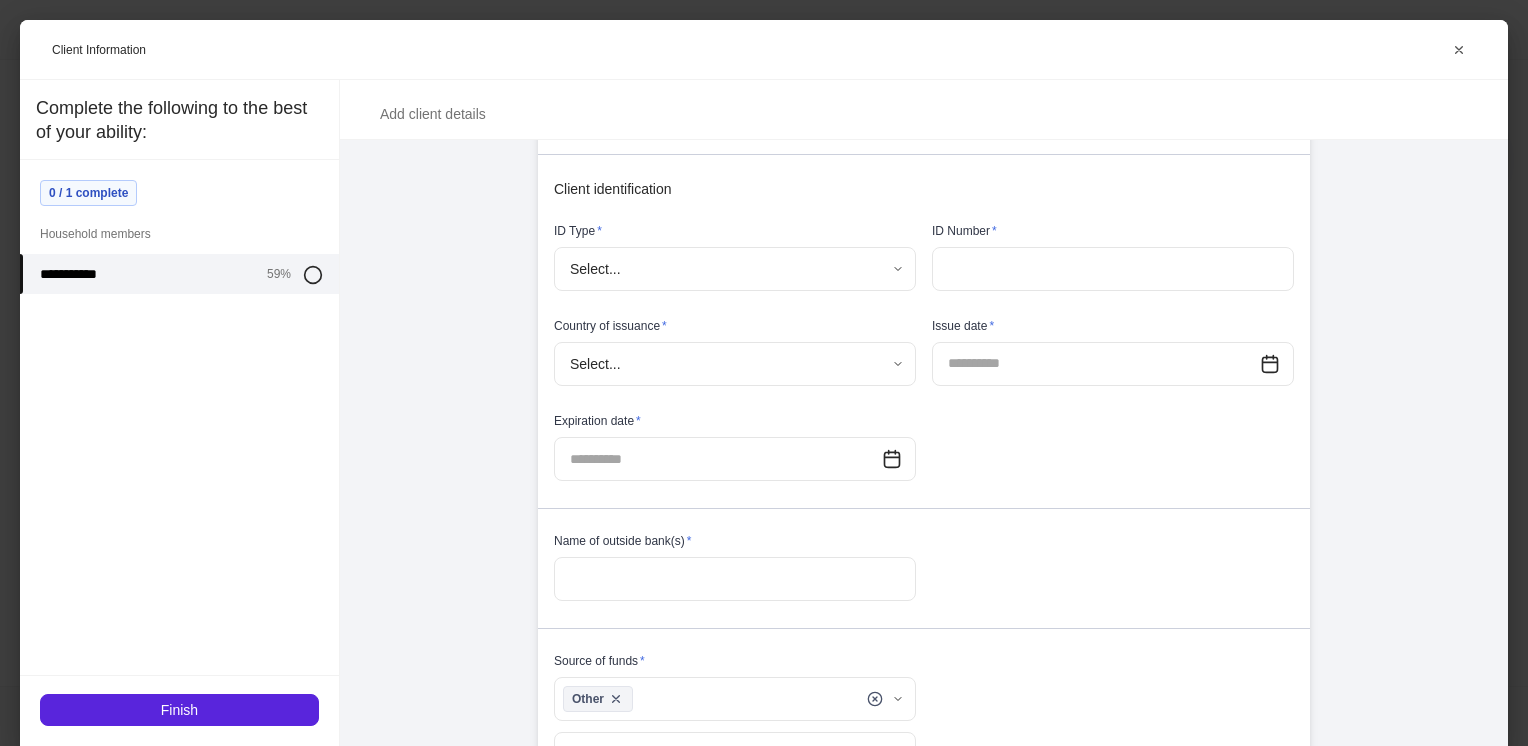 click on "**********" at bounding box center (764, 373) 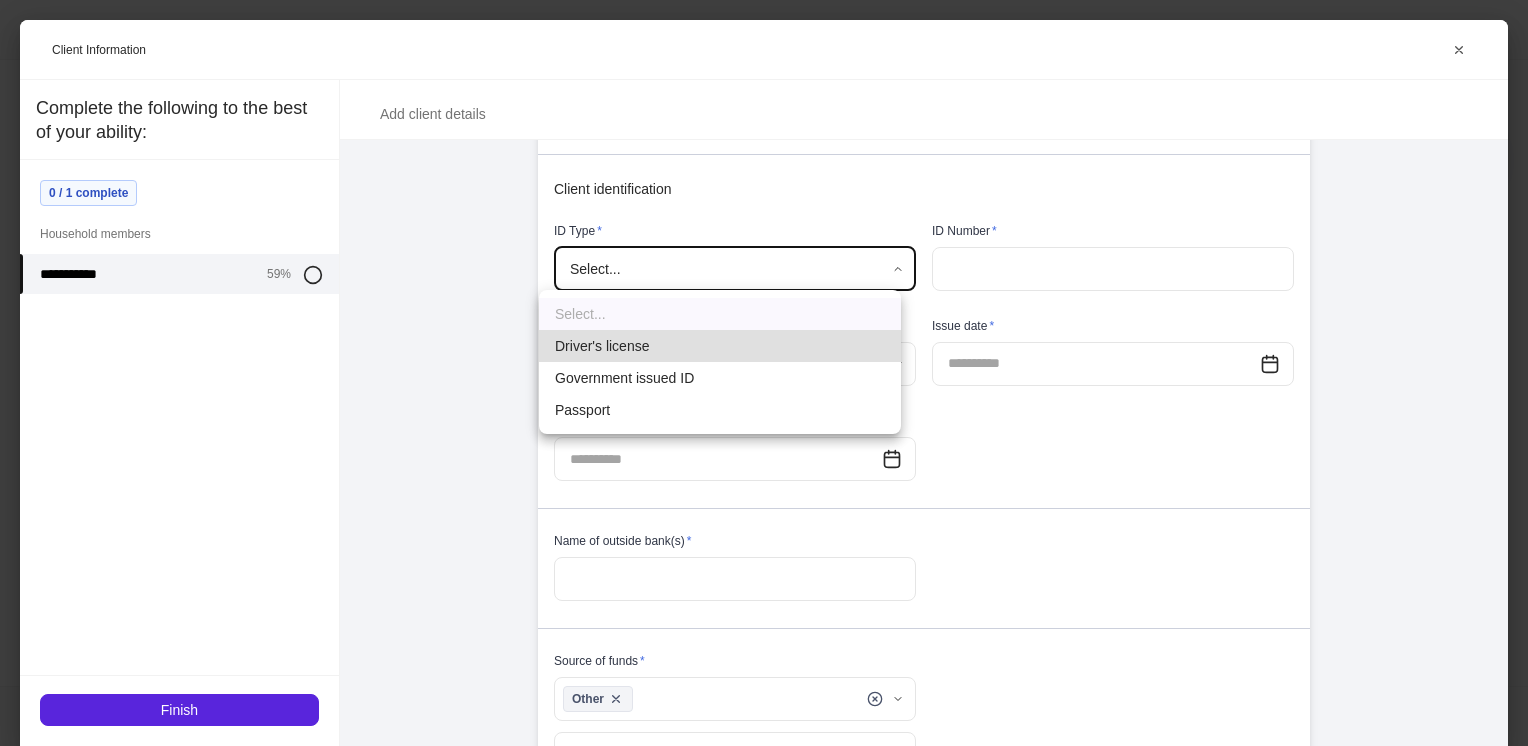 click on "Driver's license" at bounding box center (720, 346) 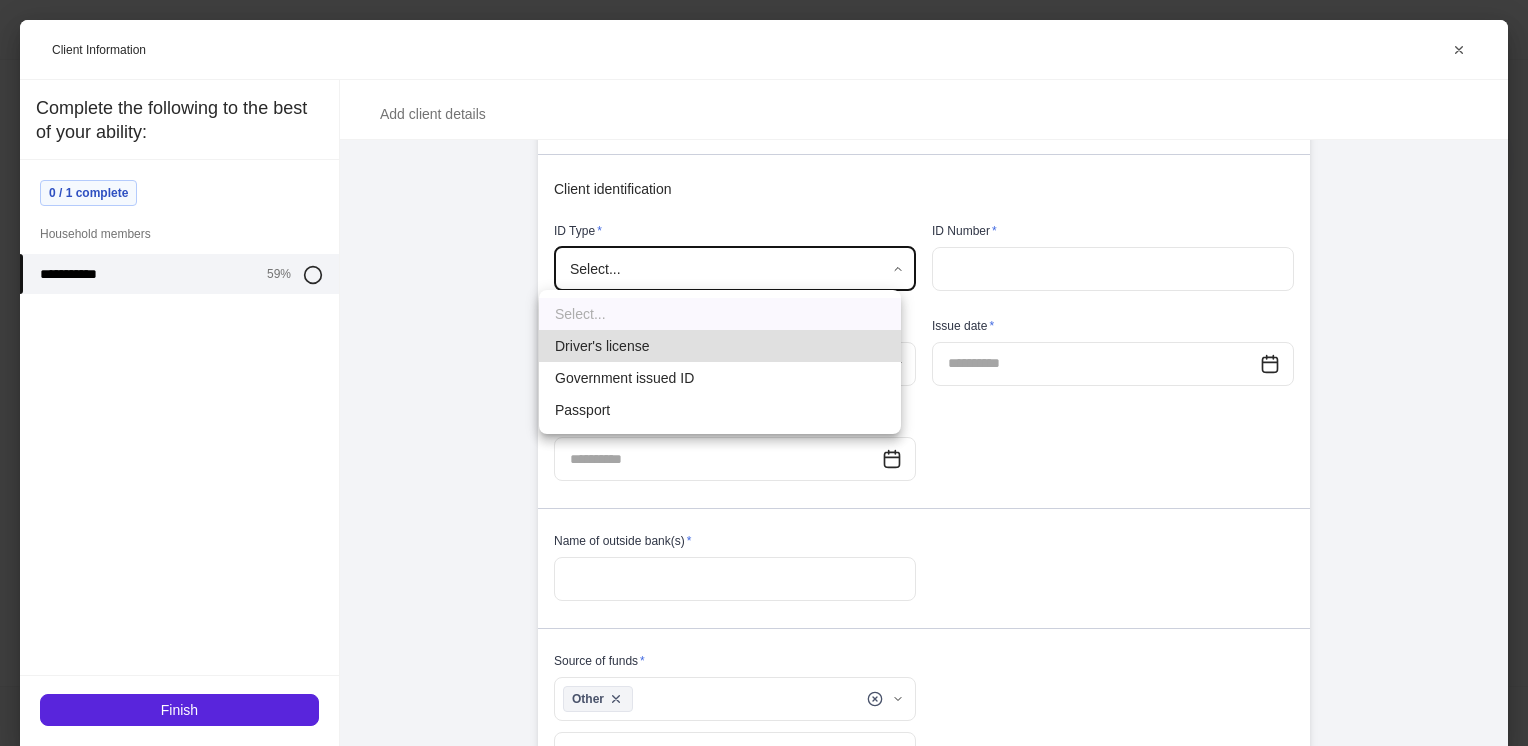 type on "**********" 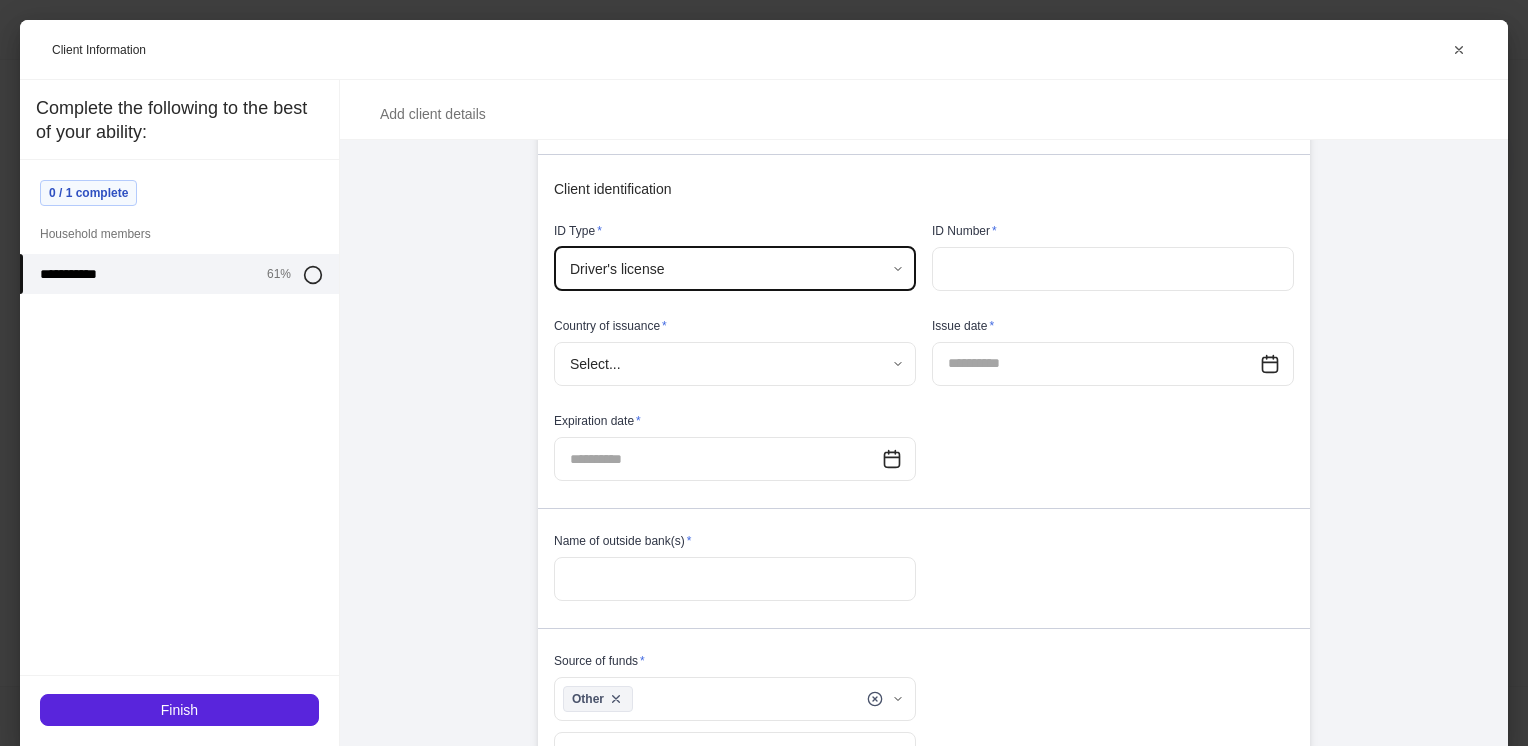 click at bounding box center (1113, 269) 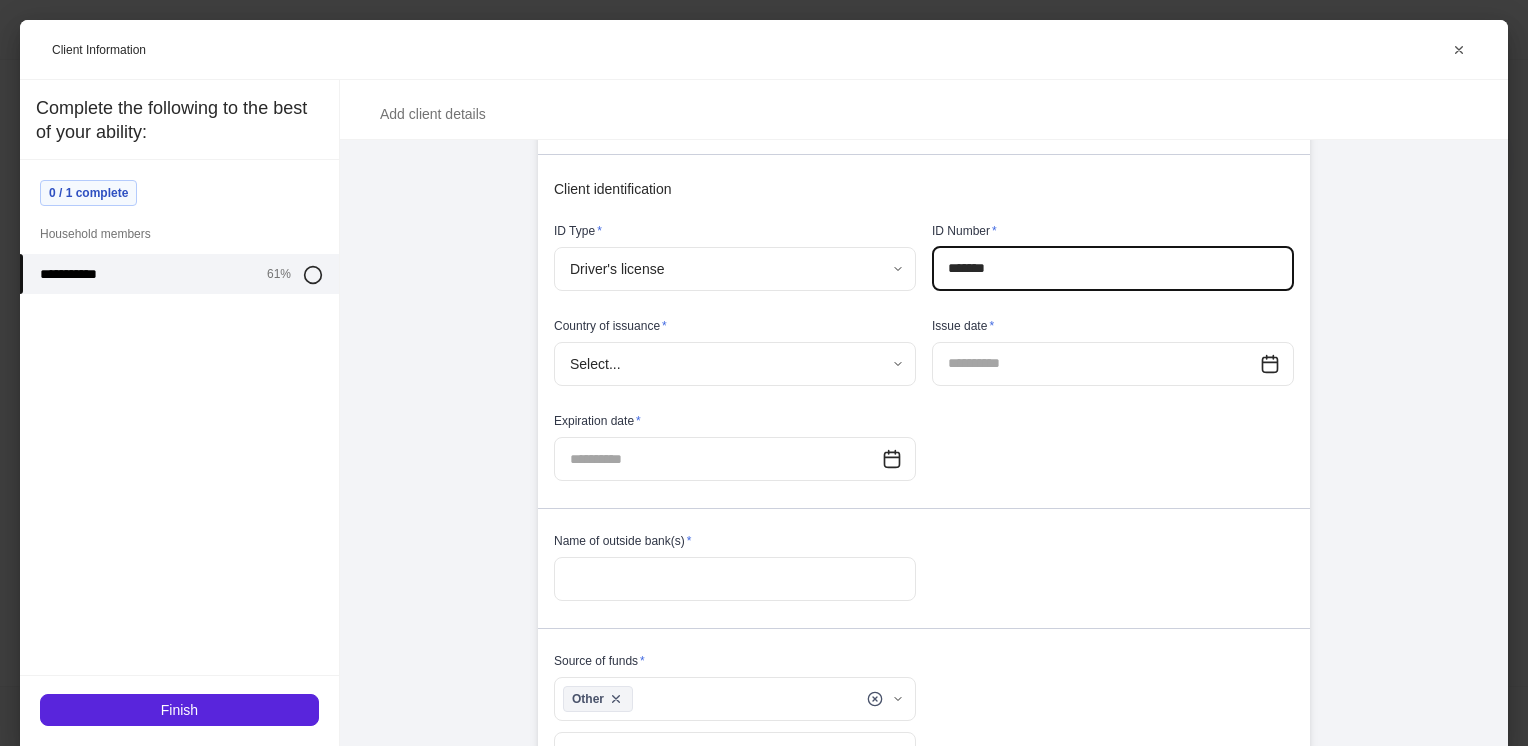type on "*******" 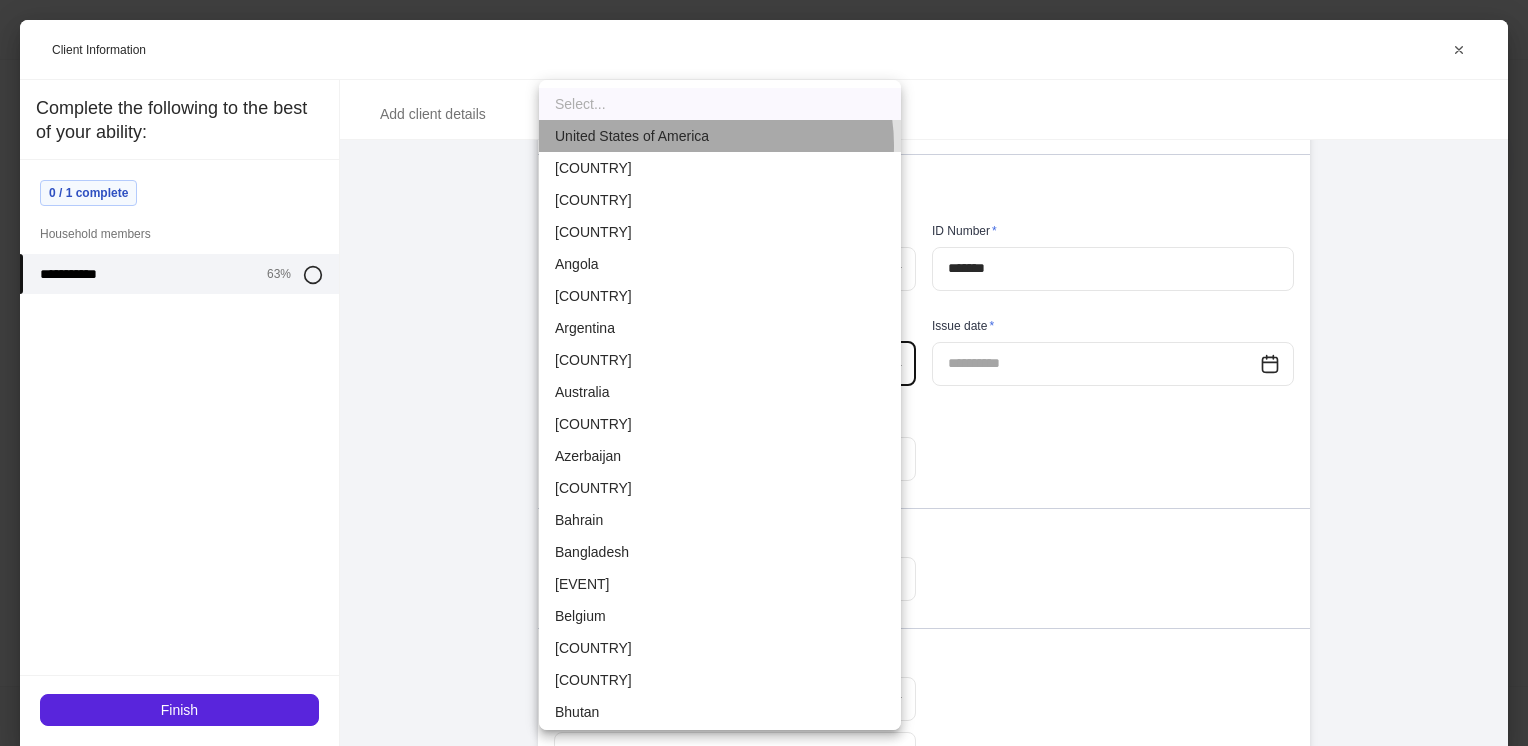 click on "United States of America" at bounding box center (720, 136) 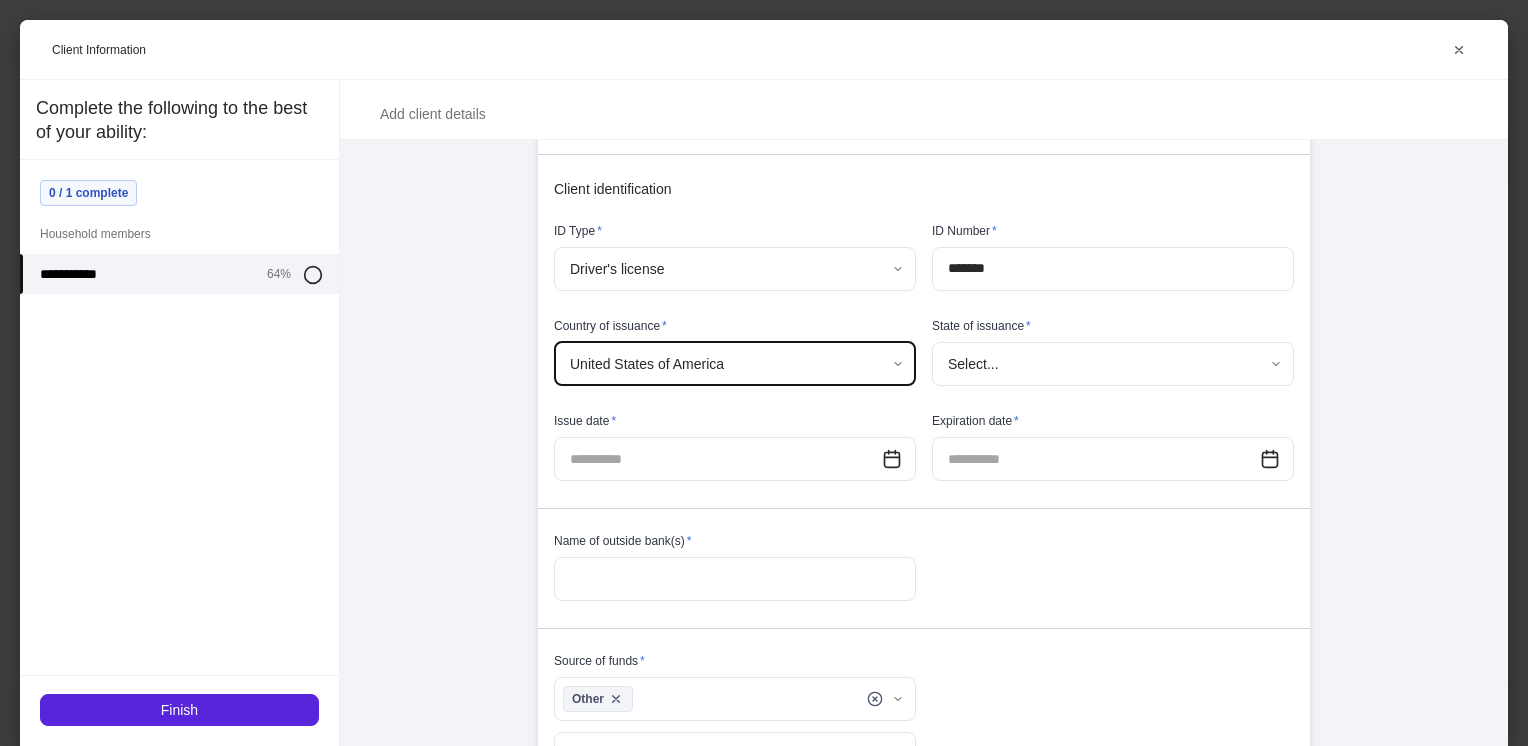 click on "**********" at bounding box center (764, 373) 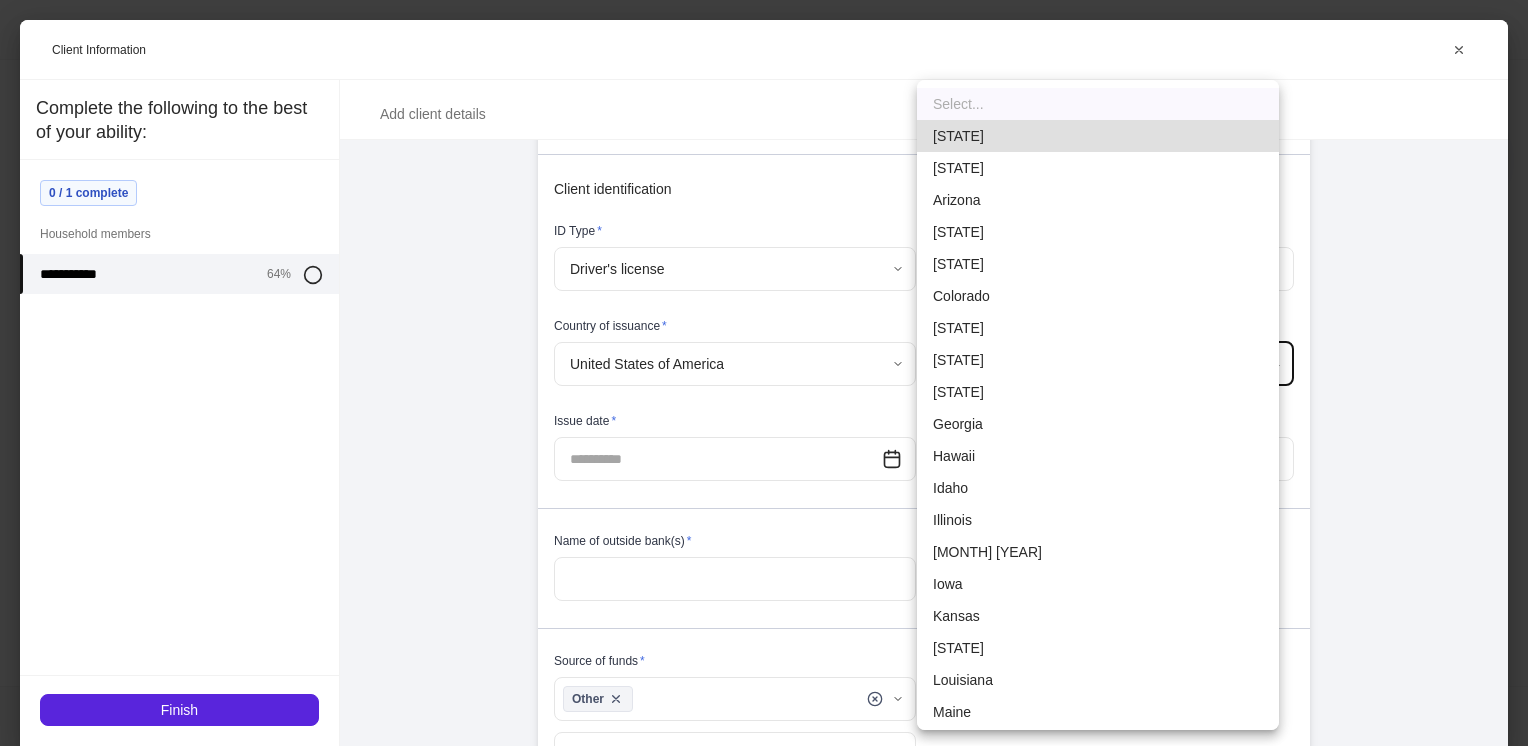click on "[STATE]" at bounding box center [1098, 136] 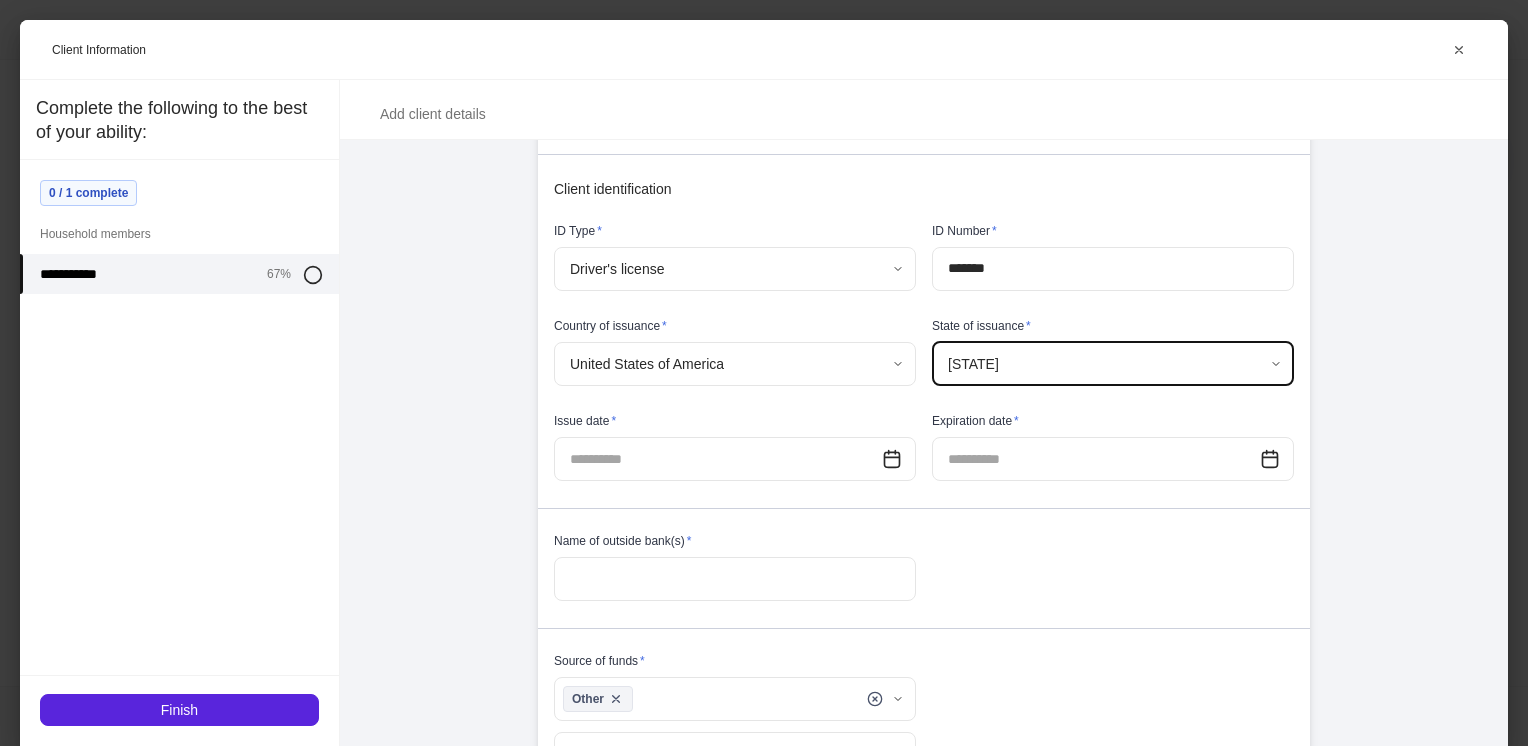 click at bounding box center [718, 459] 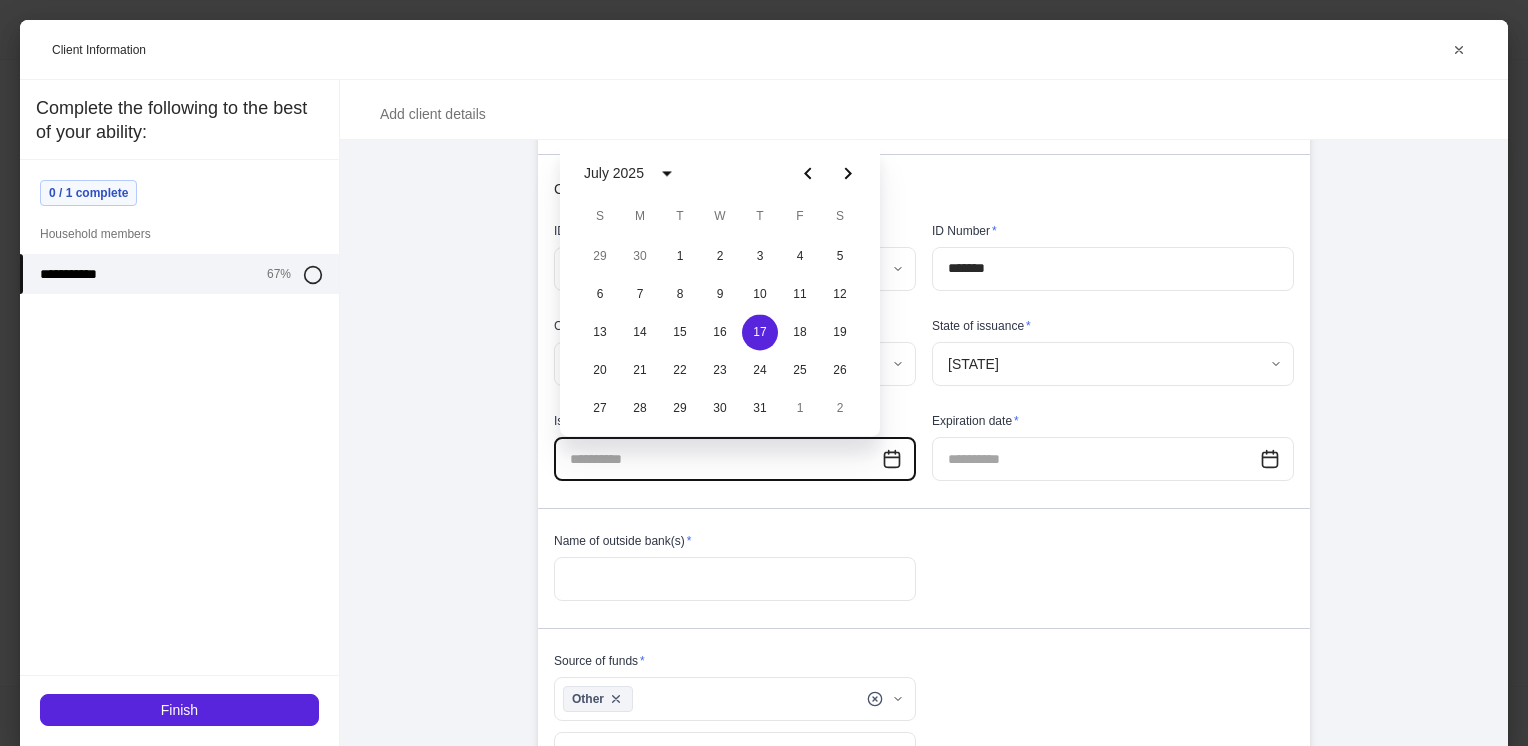 click 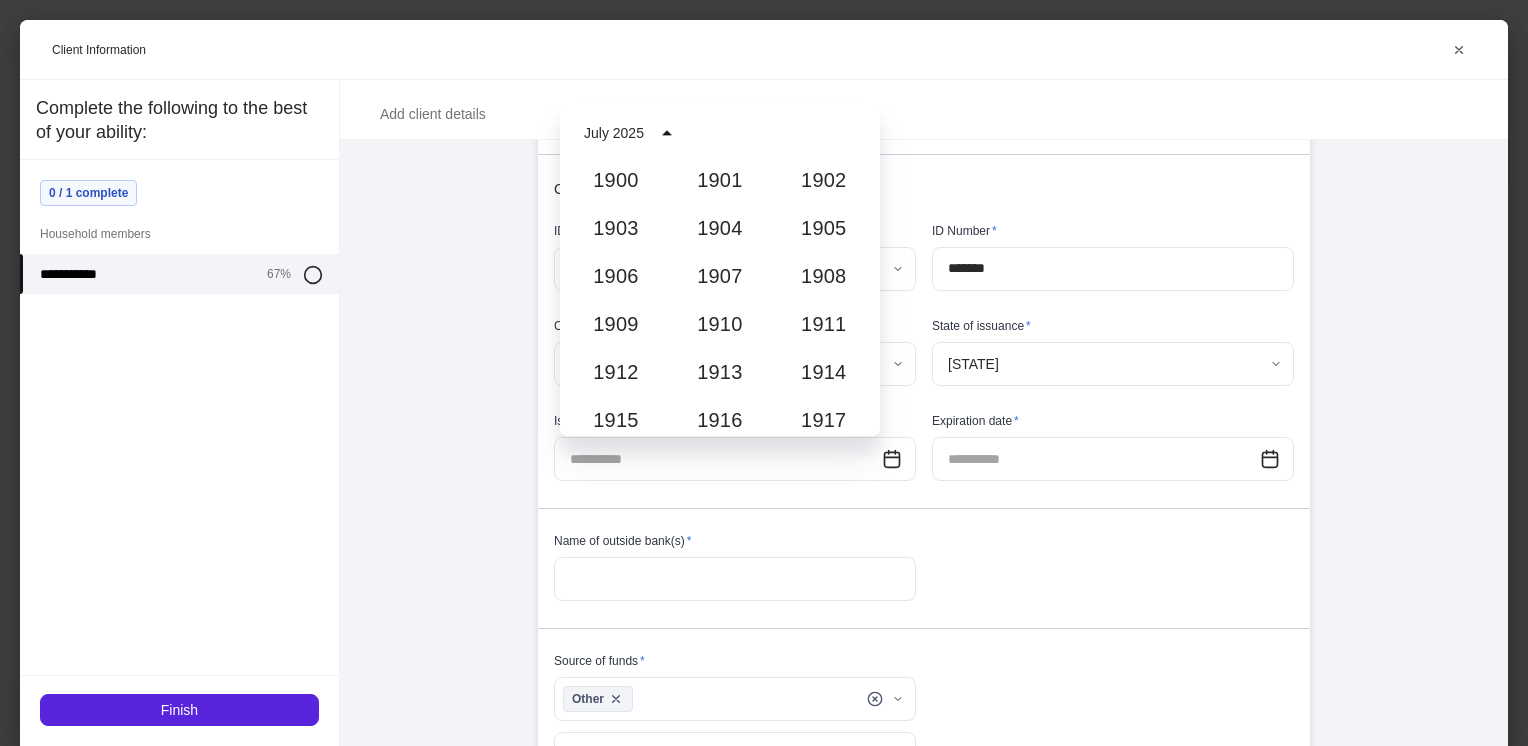 scroll, scrollTop: 1852, scrollLeft: 0, axis: vertical 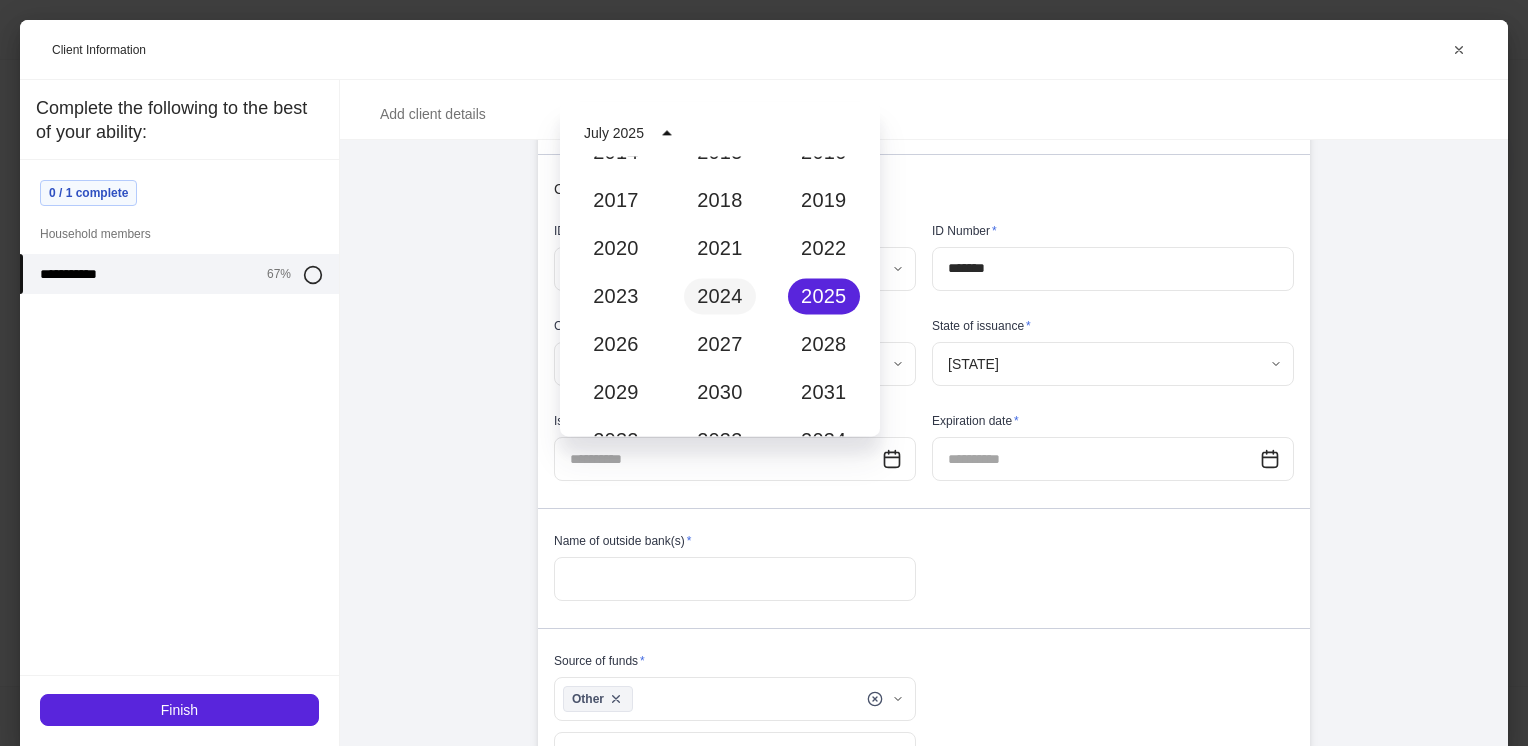 click on "2024" at bounding box center [720, 296] 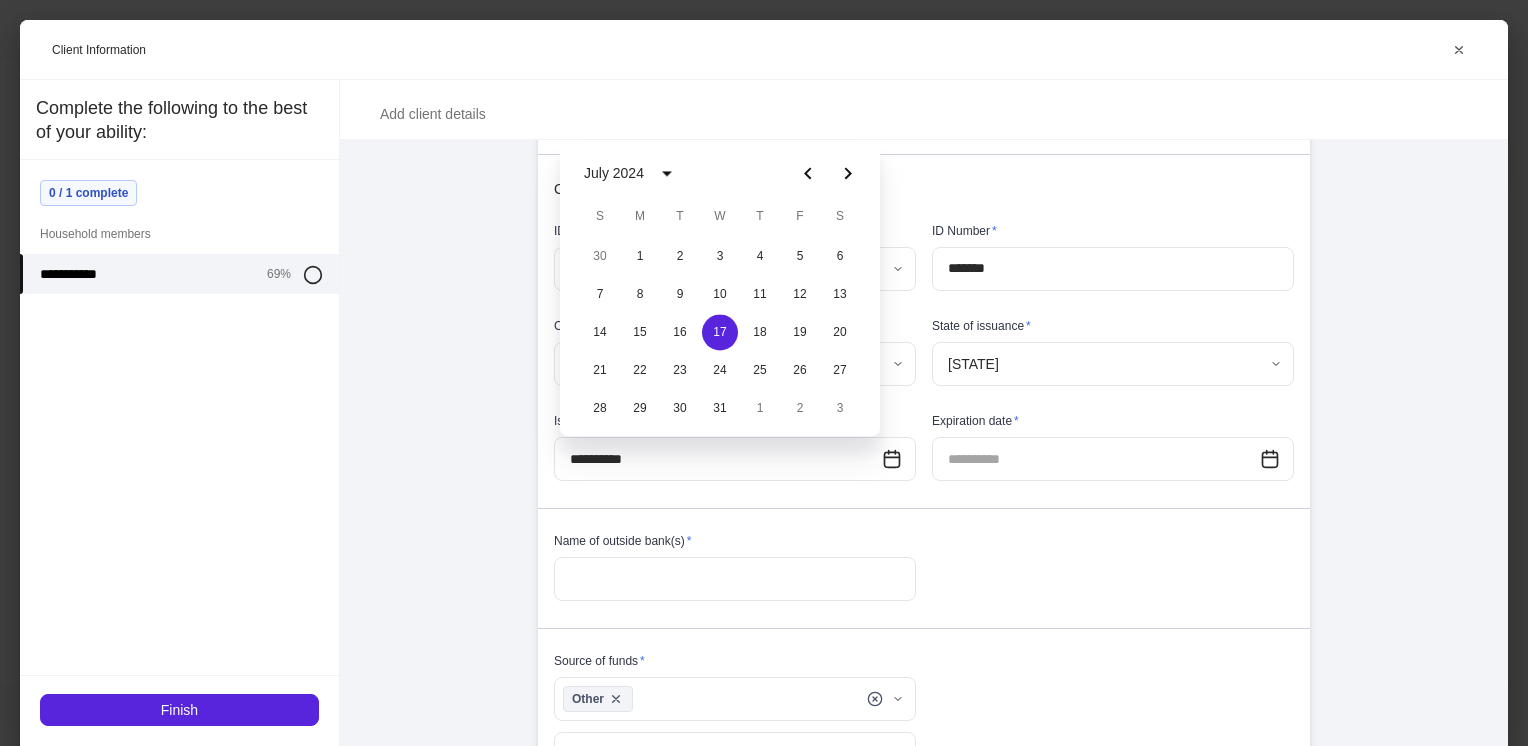 click 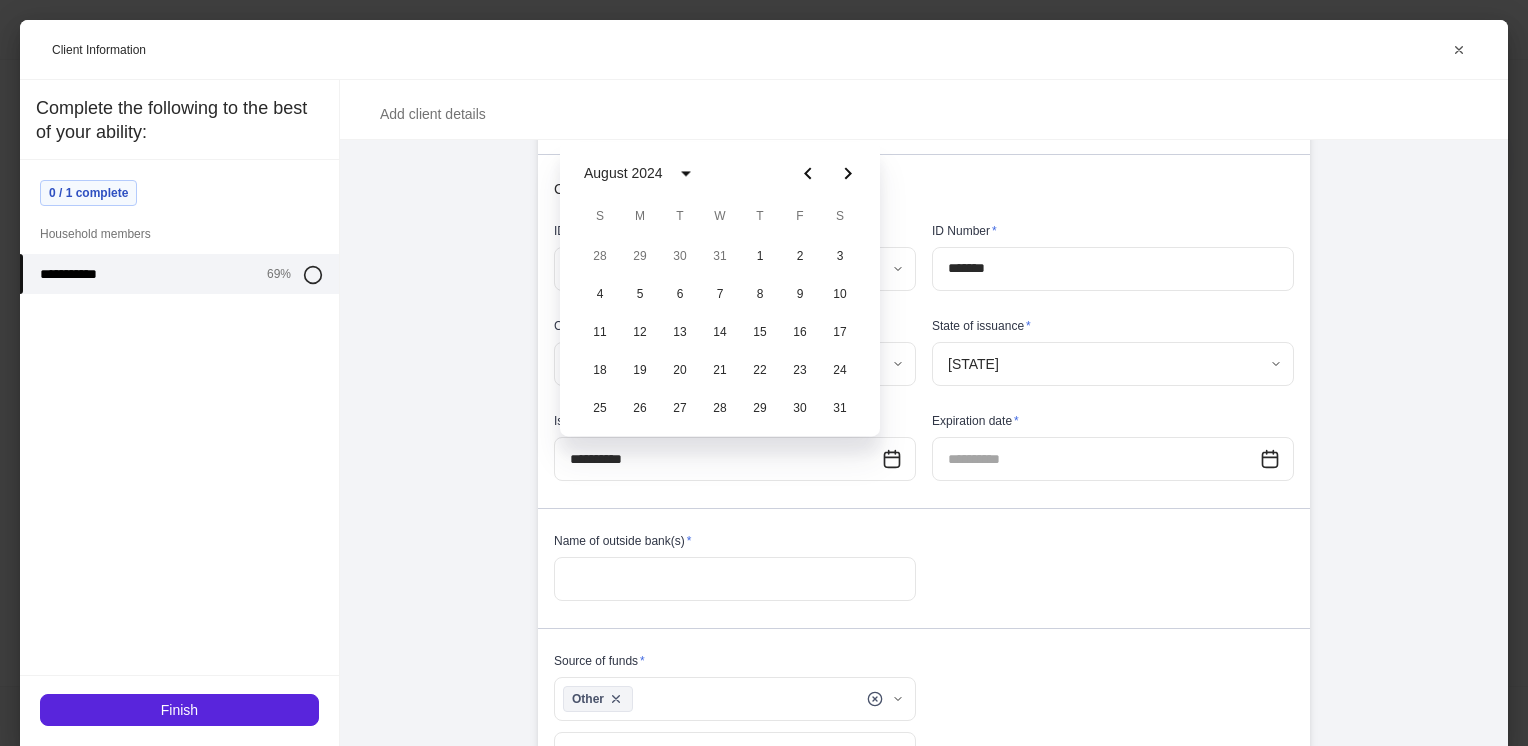 click 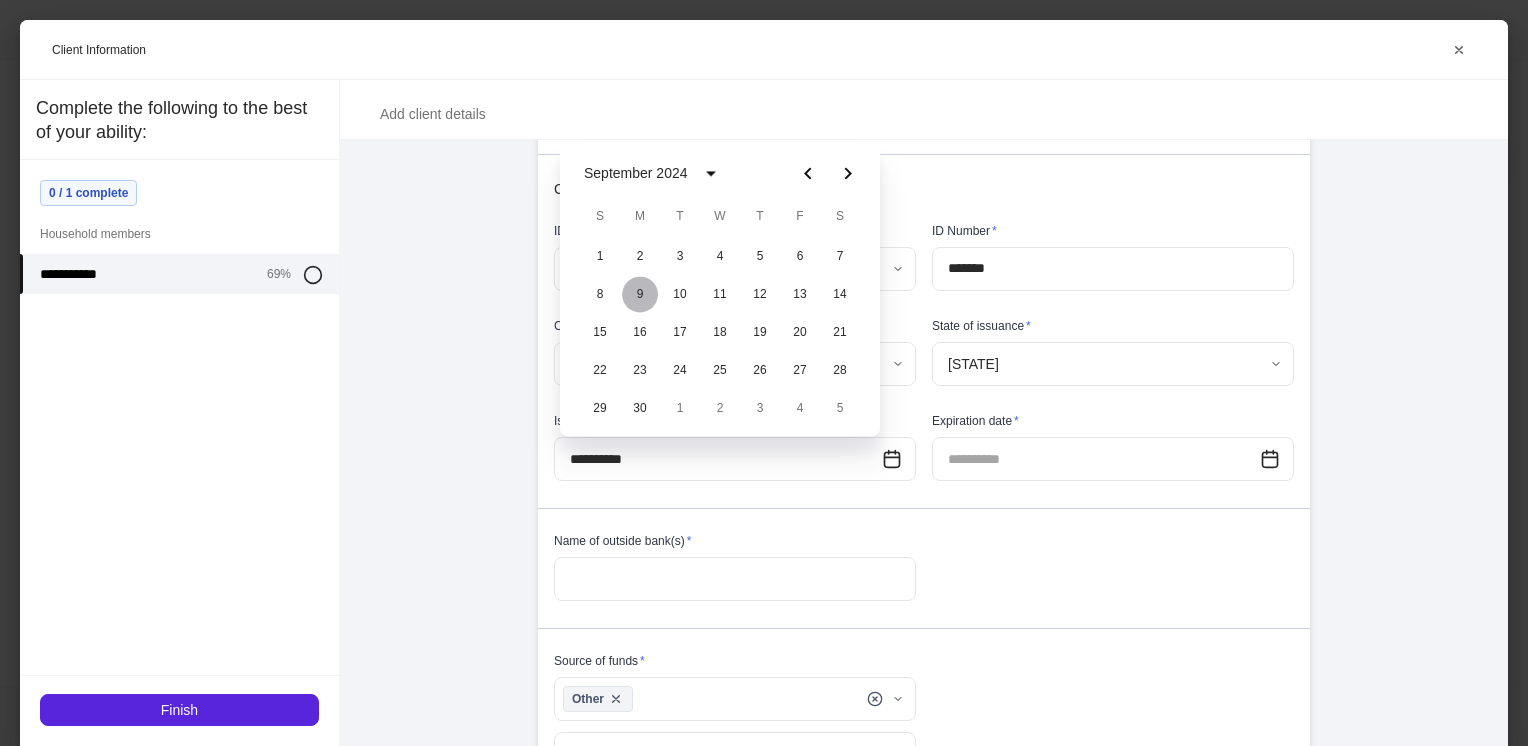 click on "9" at bounding box center [640, 294] 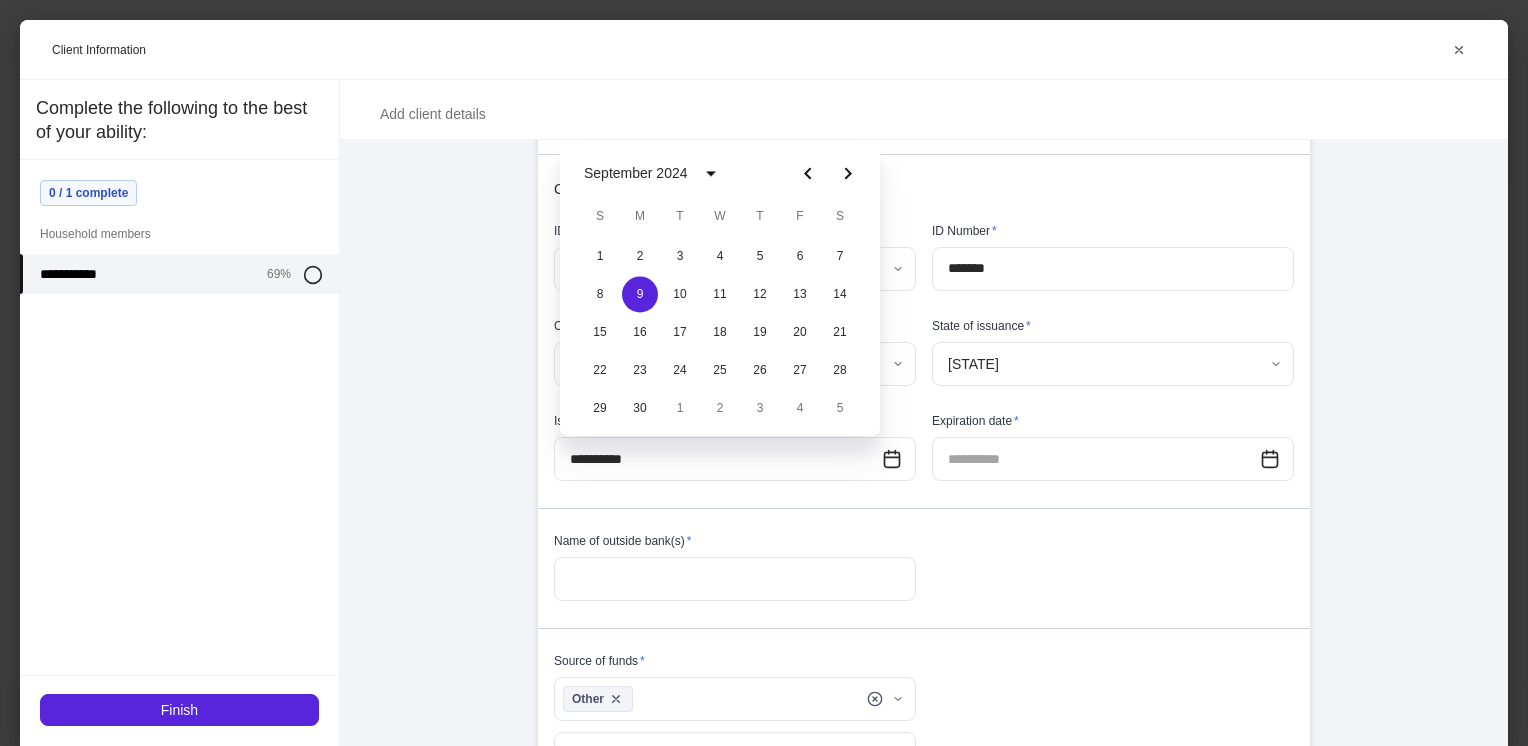 type on "**********" 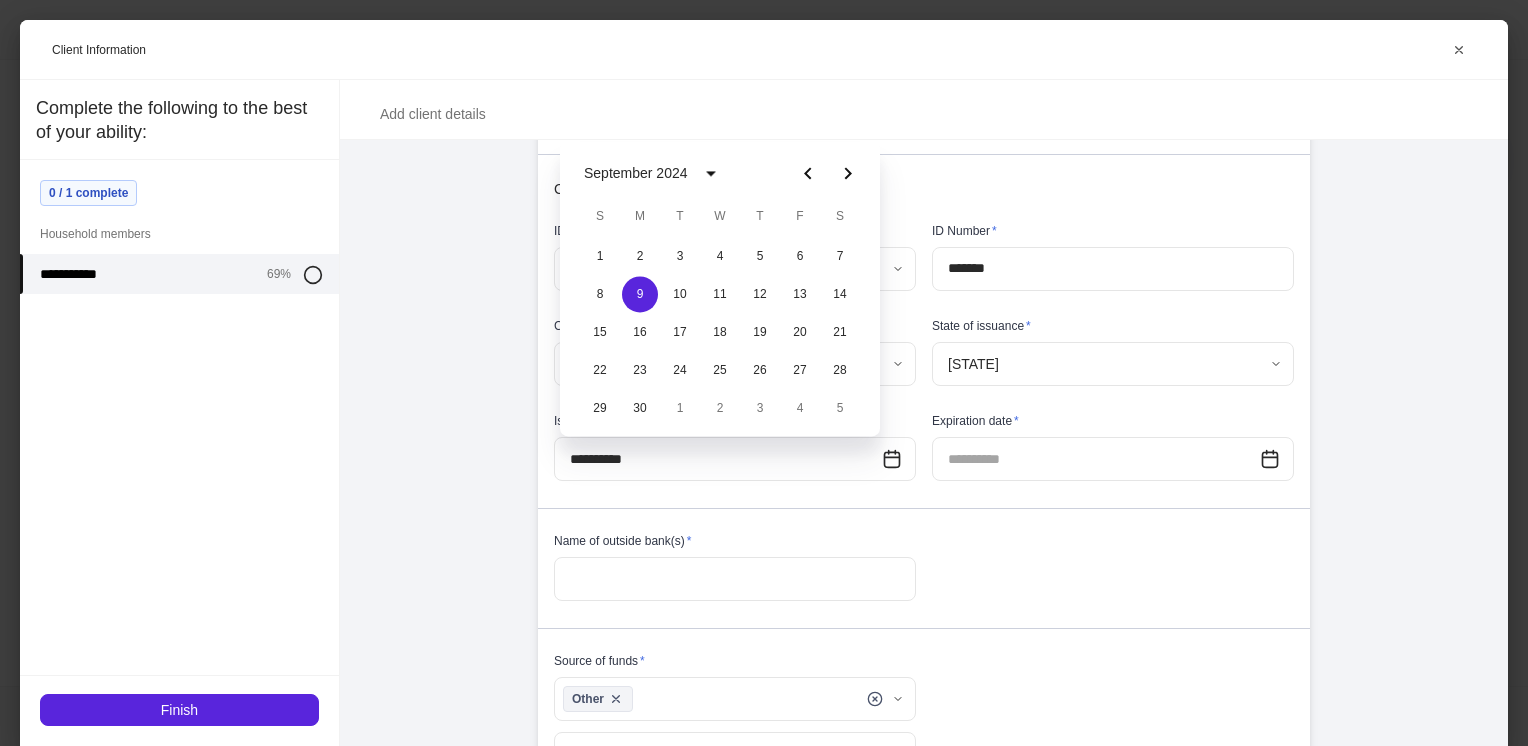 click at bounding box center [1096, 459] 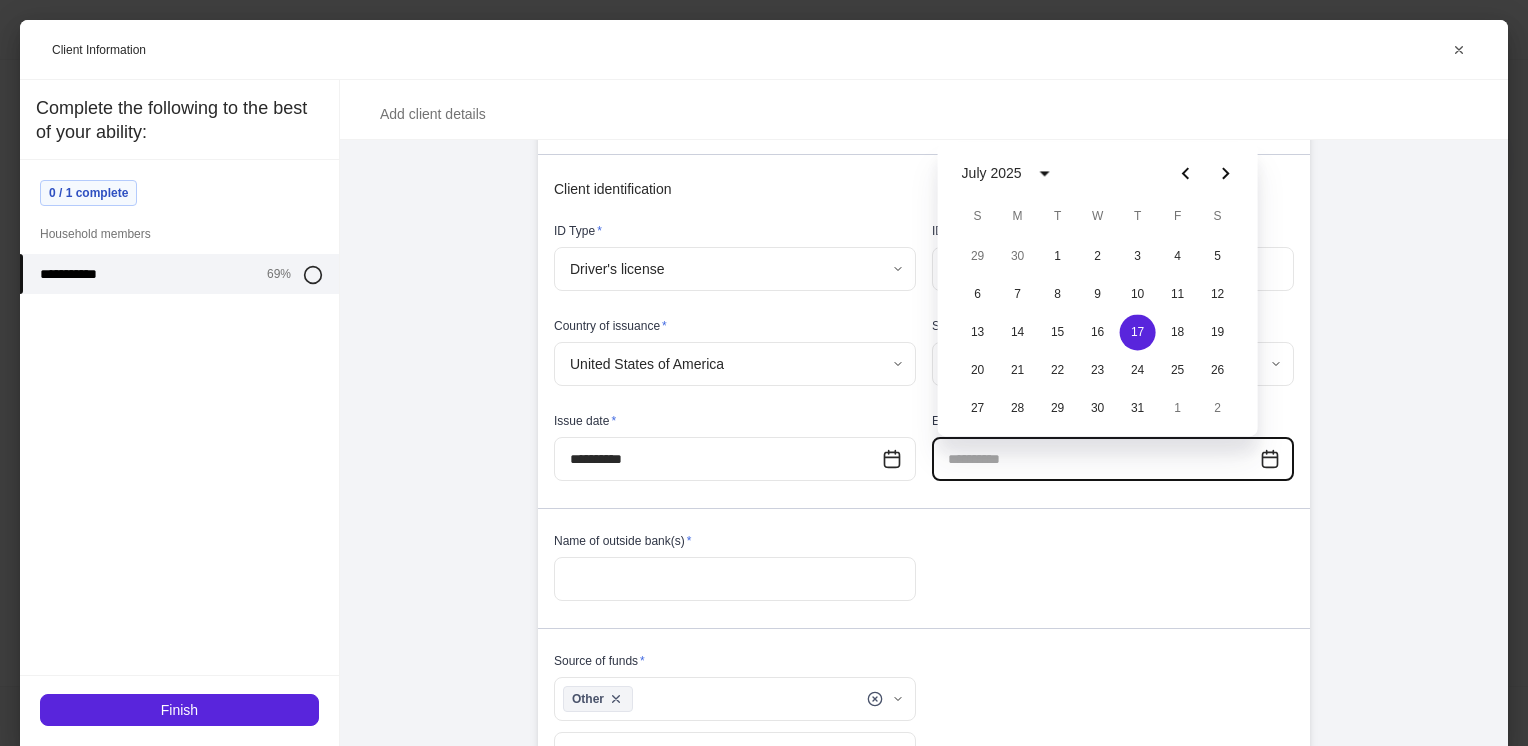 click 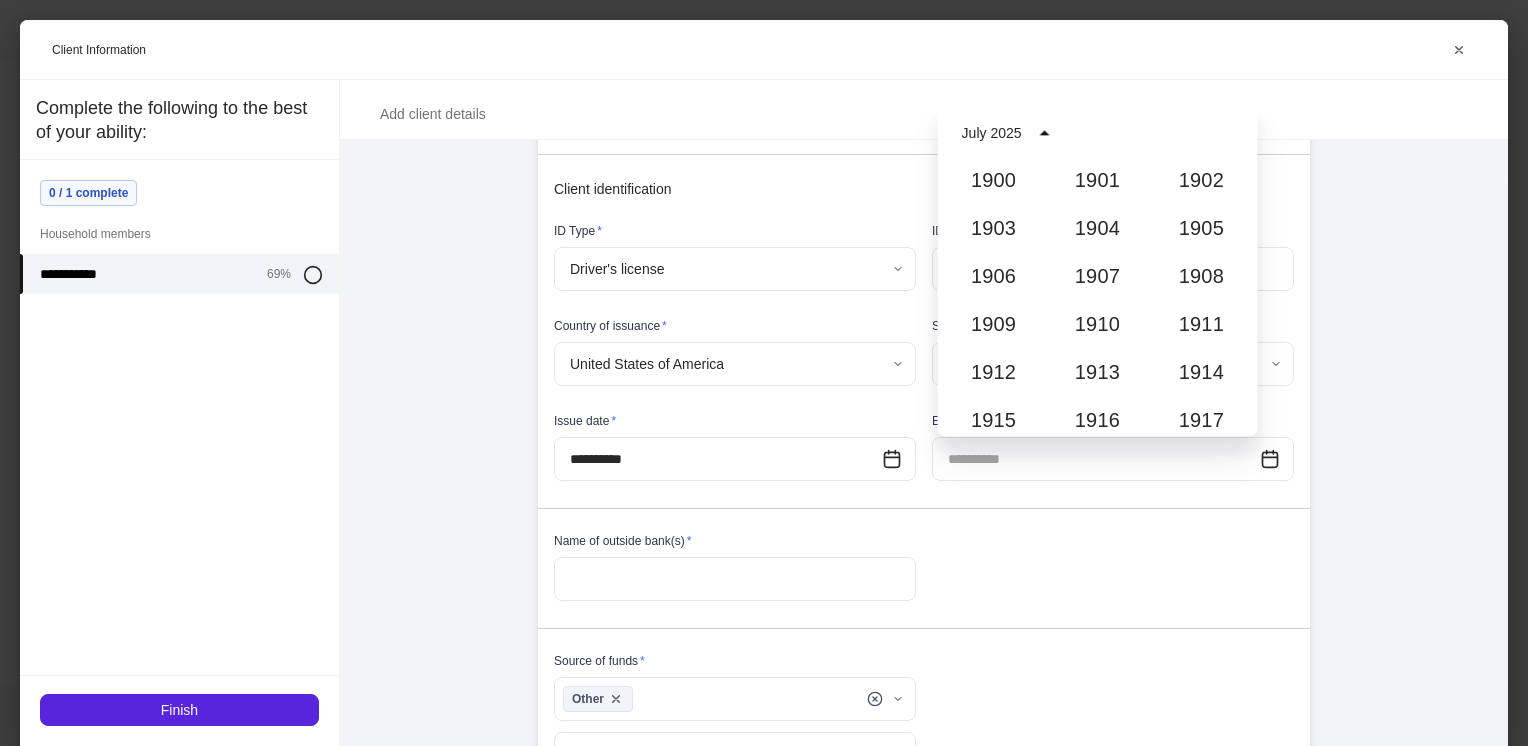 scroll, scrollTop: 1852, scrollLeft: 0, axis: vertical 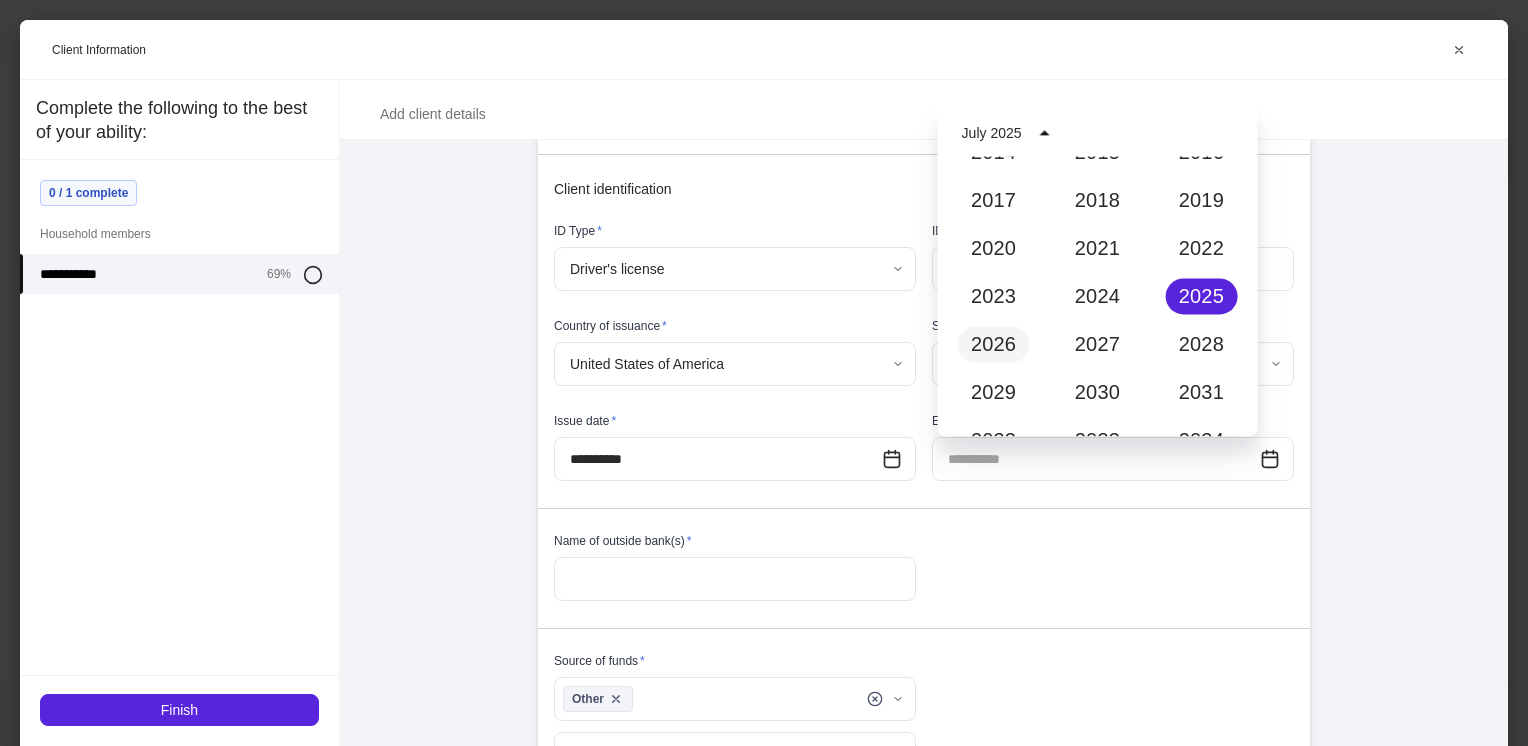 click on "2026" at bounding box center [994, 344] 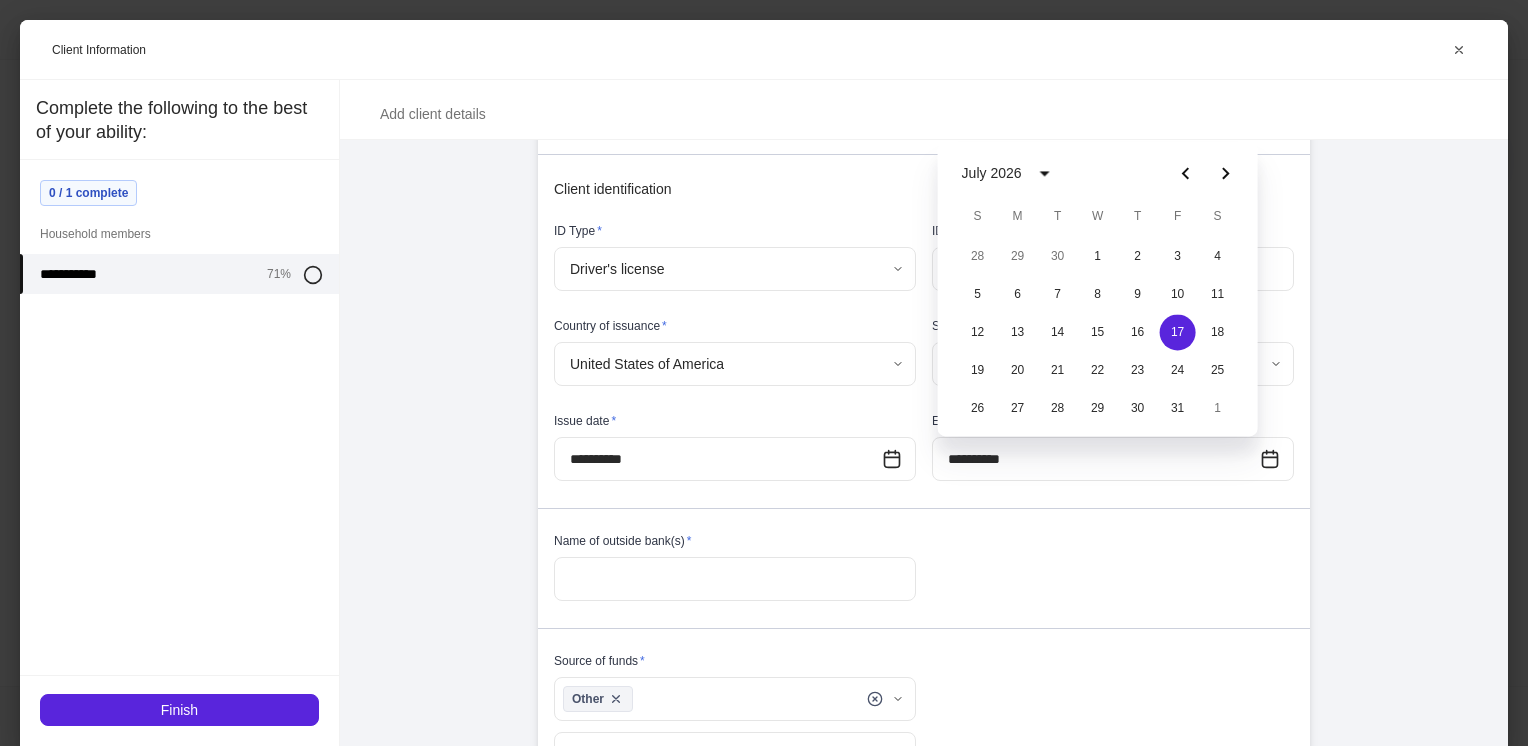 click 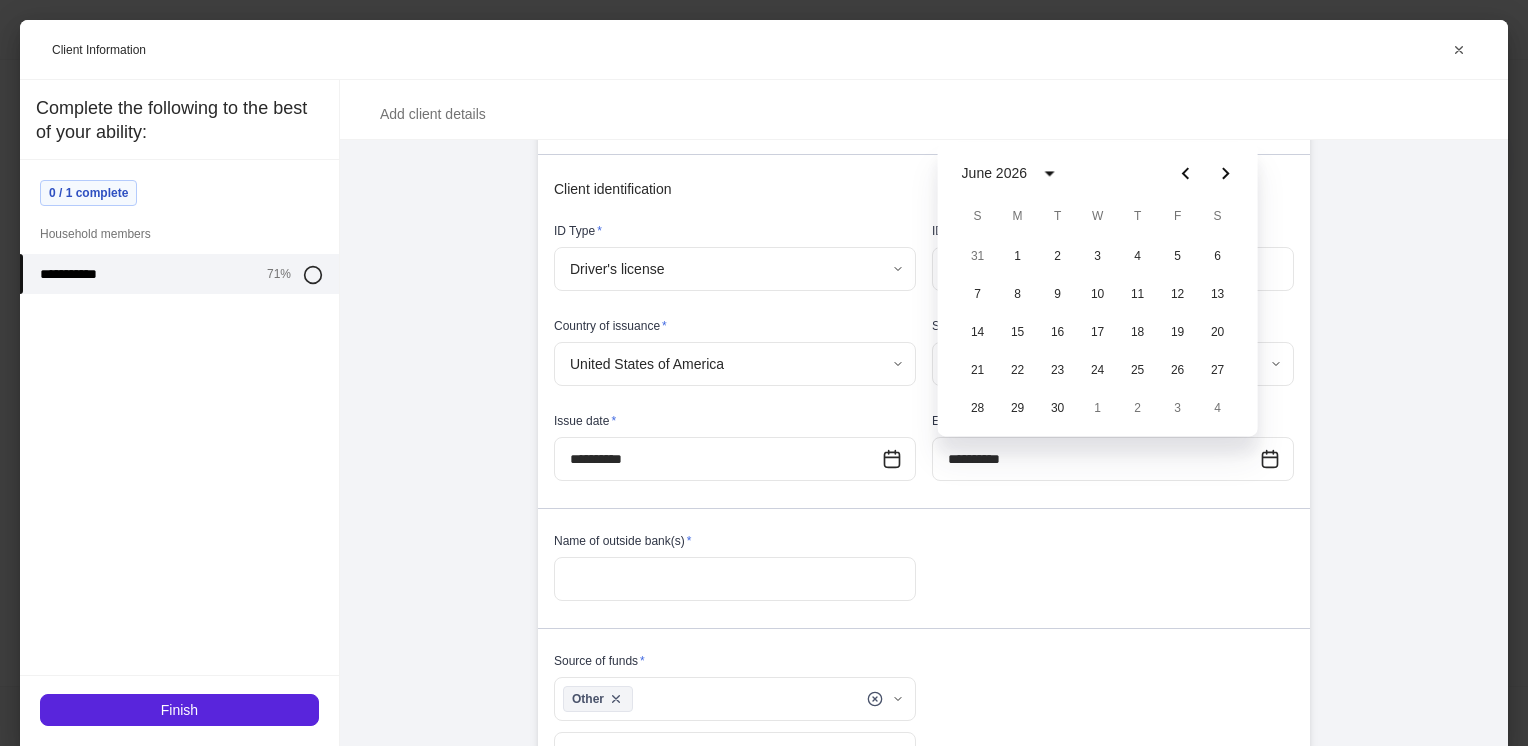 click 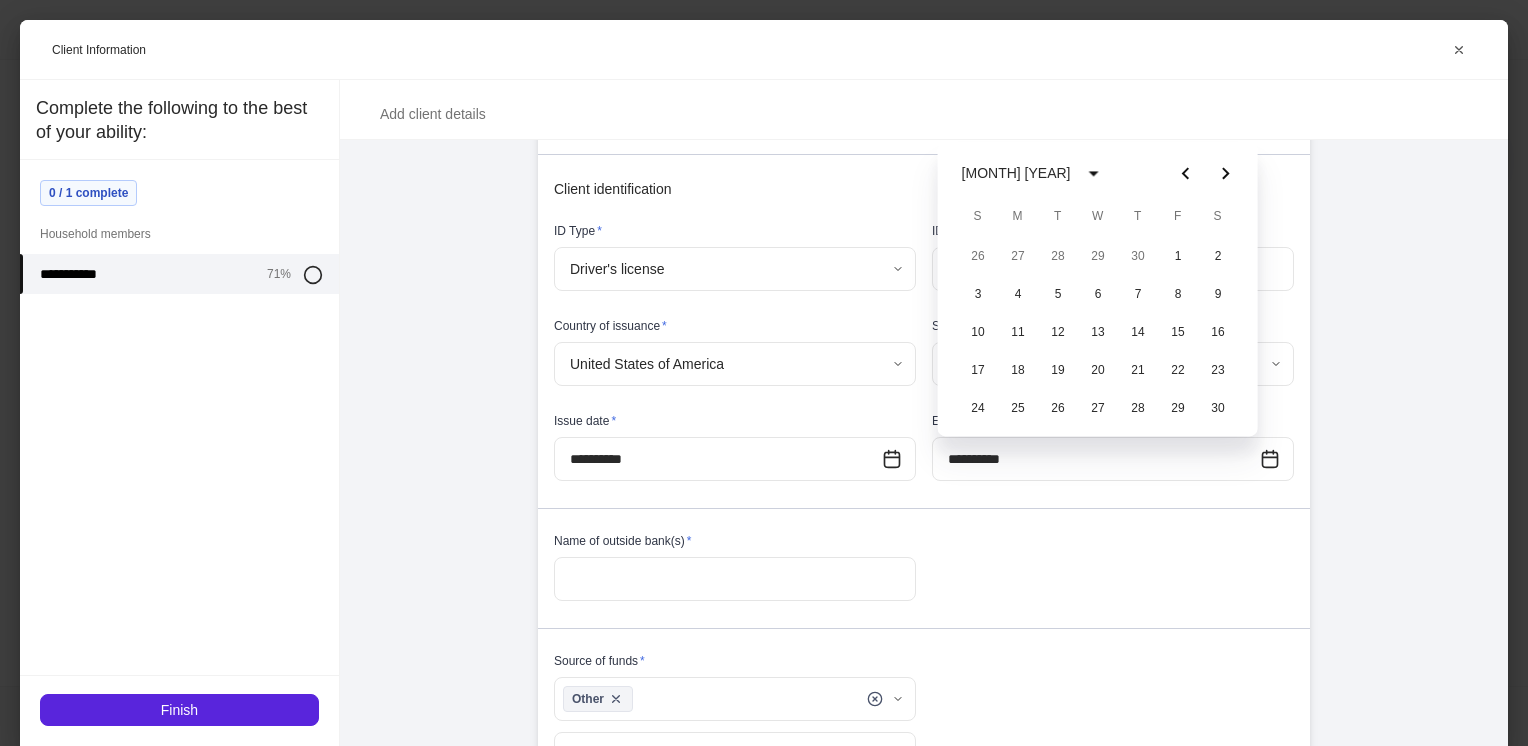 click 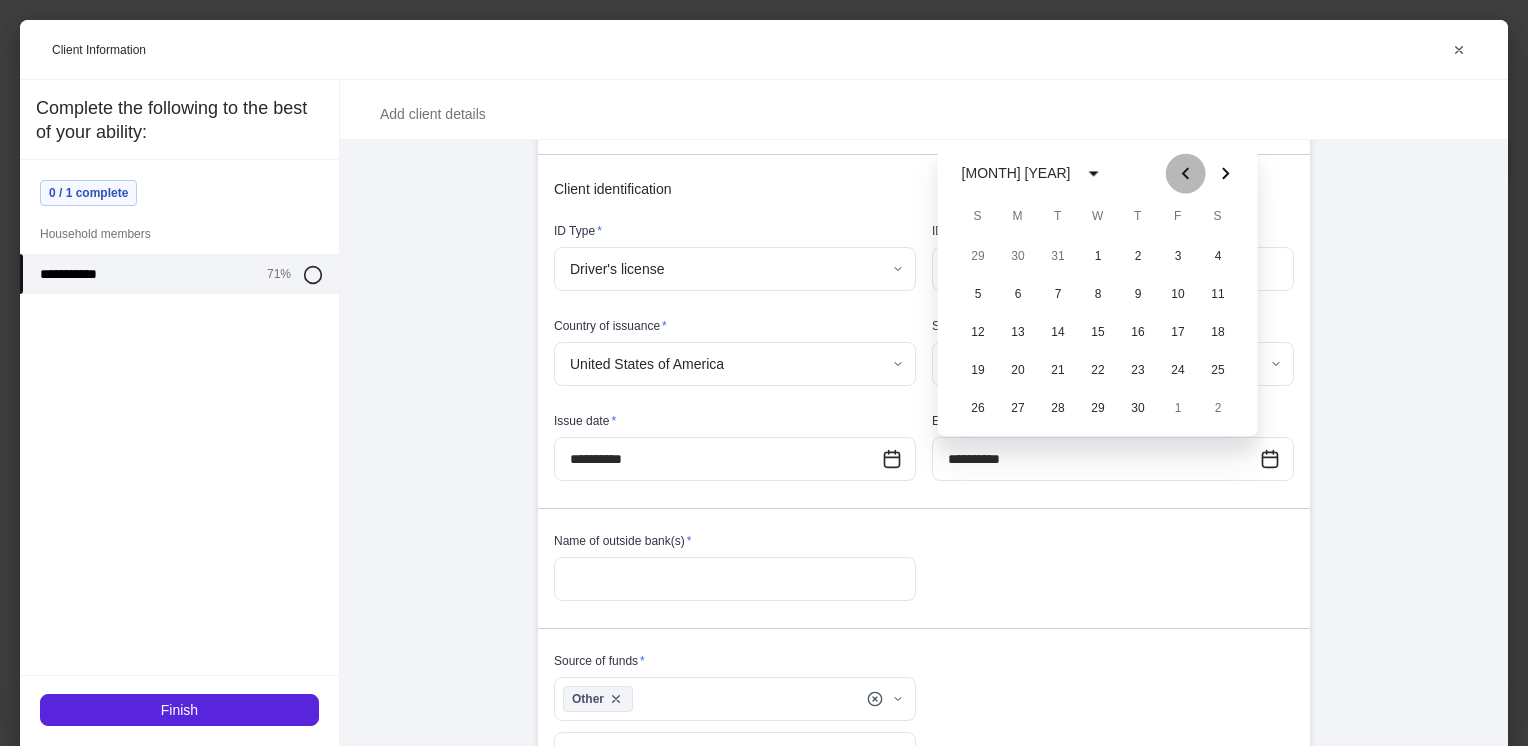 click 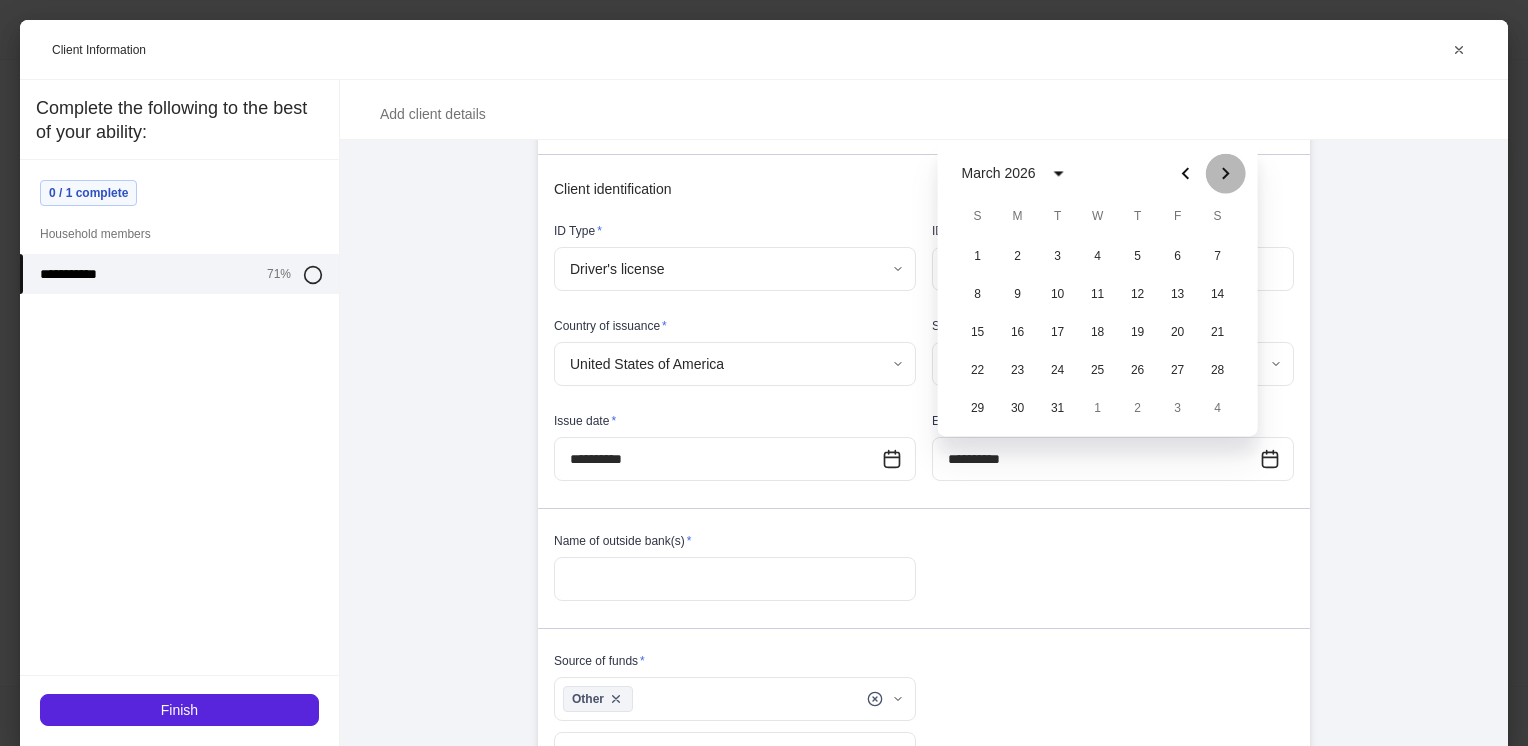 click 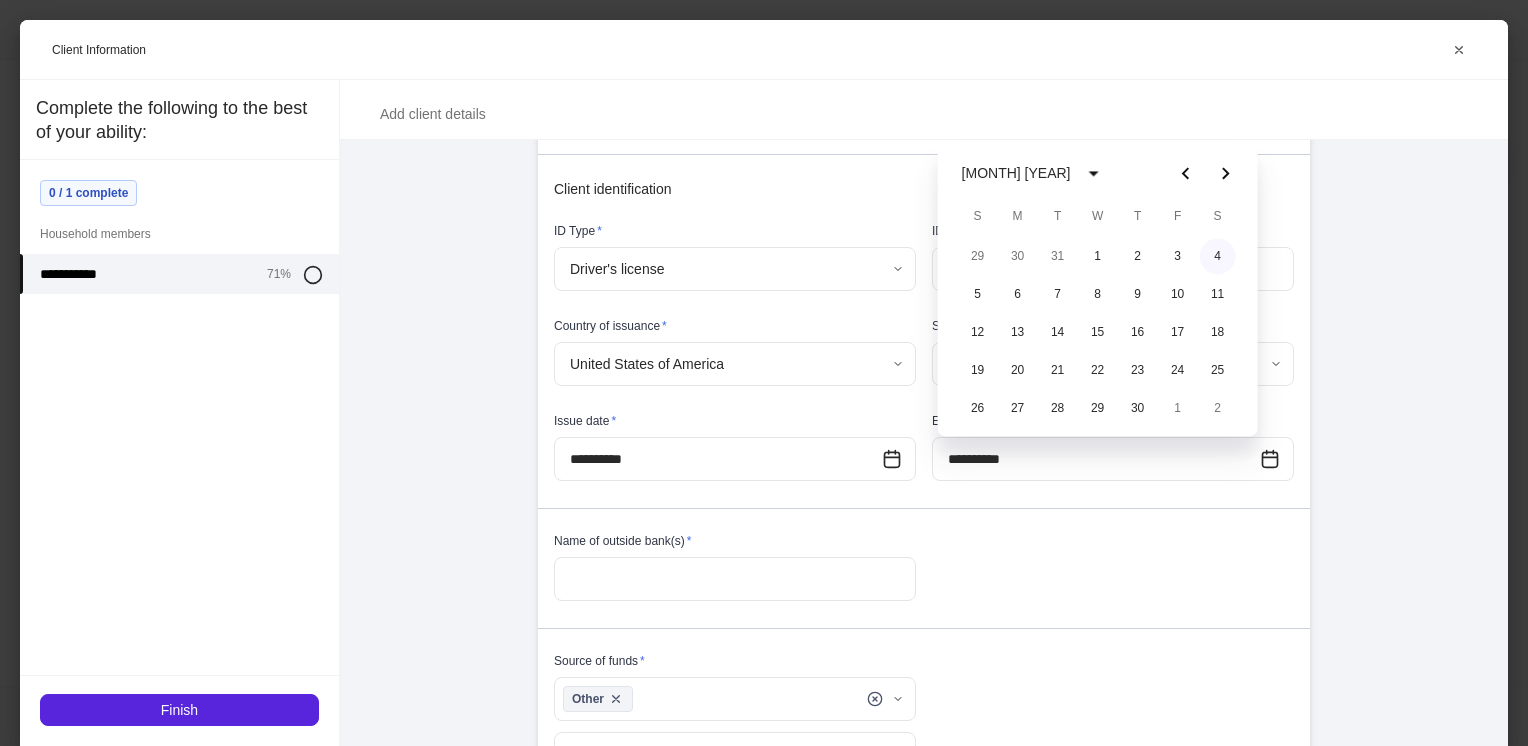 click on "4" at bounding box center [1218, 256] 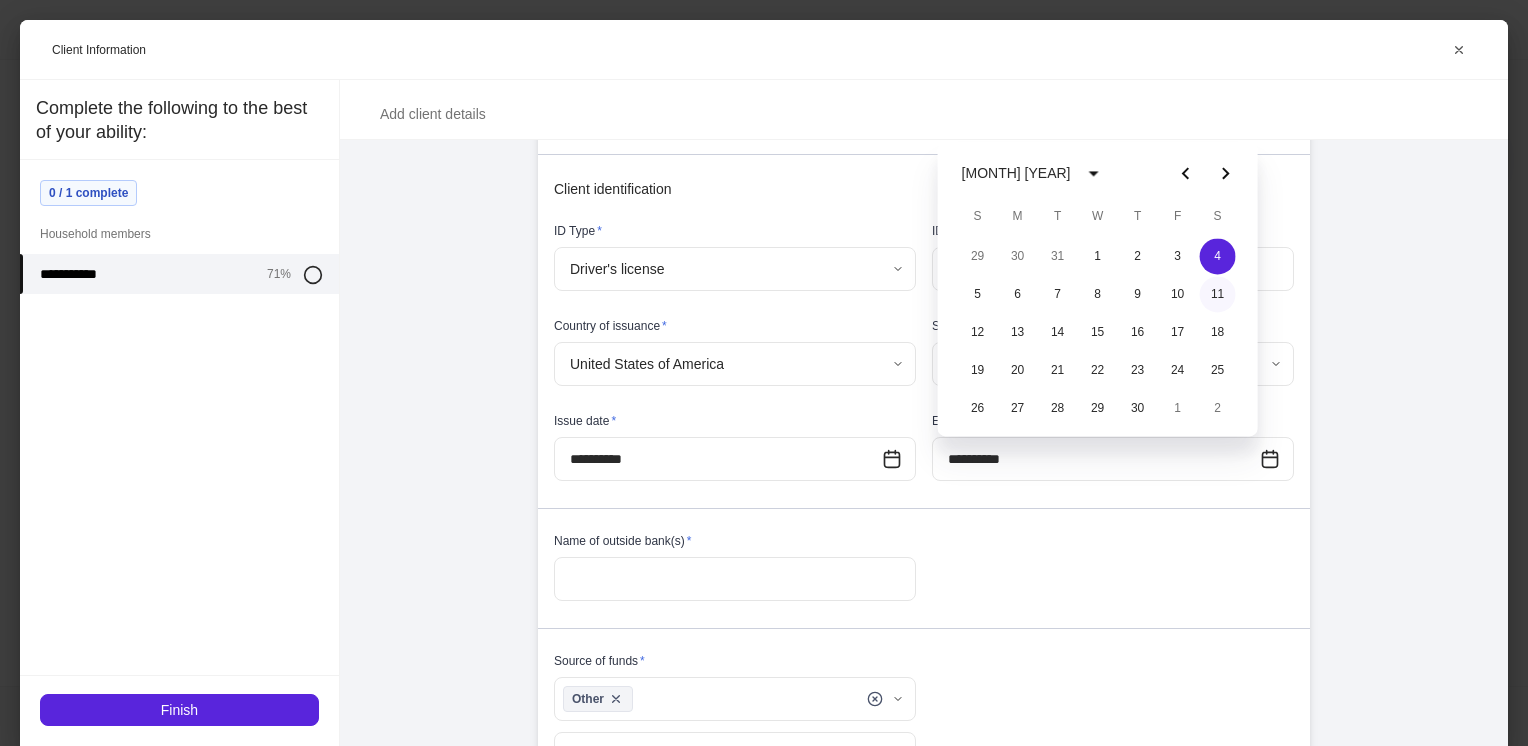 click on "11" at bounding box center (1218, 294) 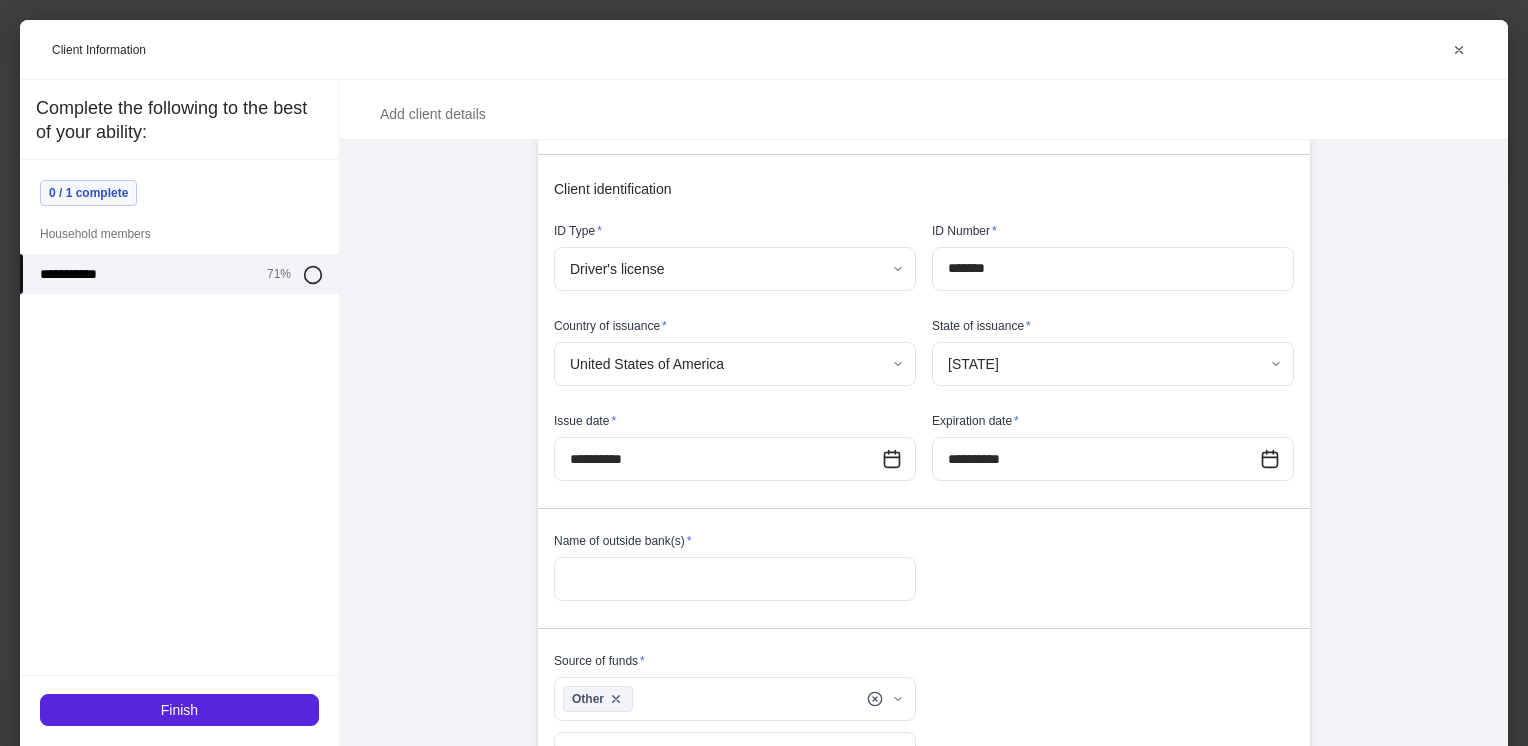 type on "**********" 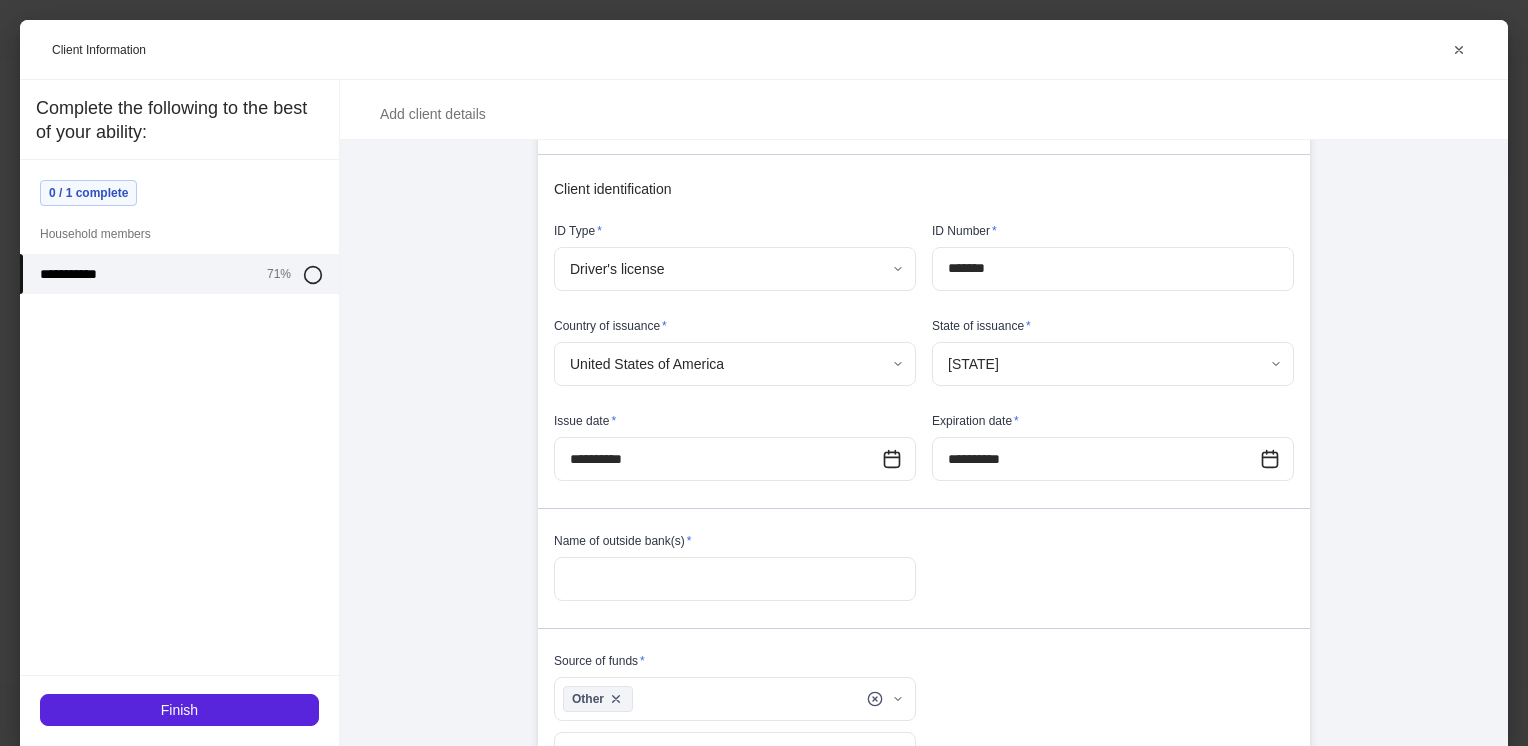 click at bounding box center (735, 579) 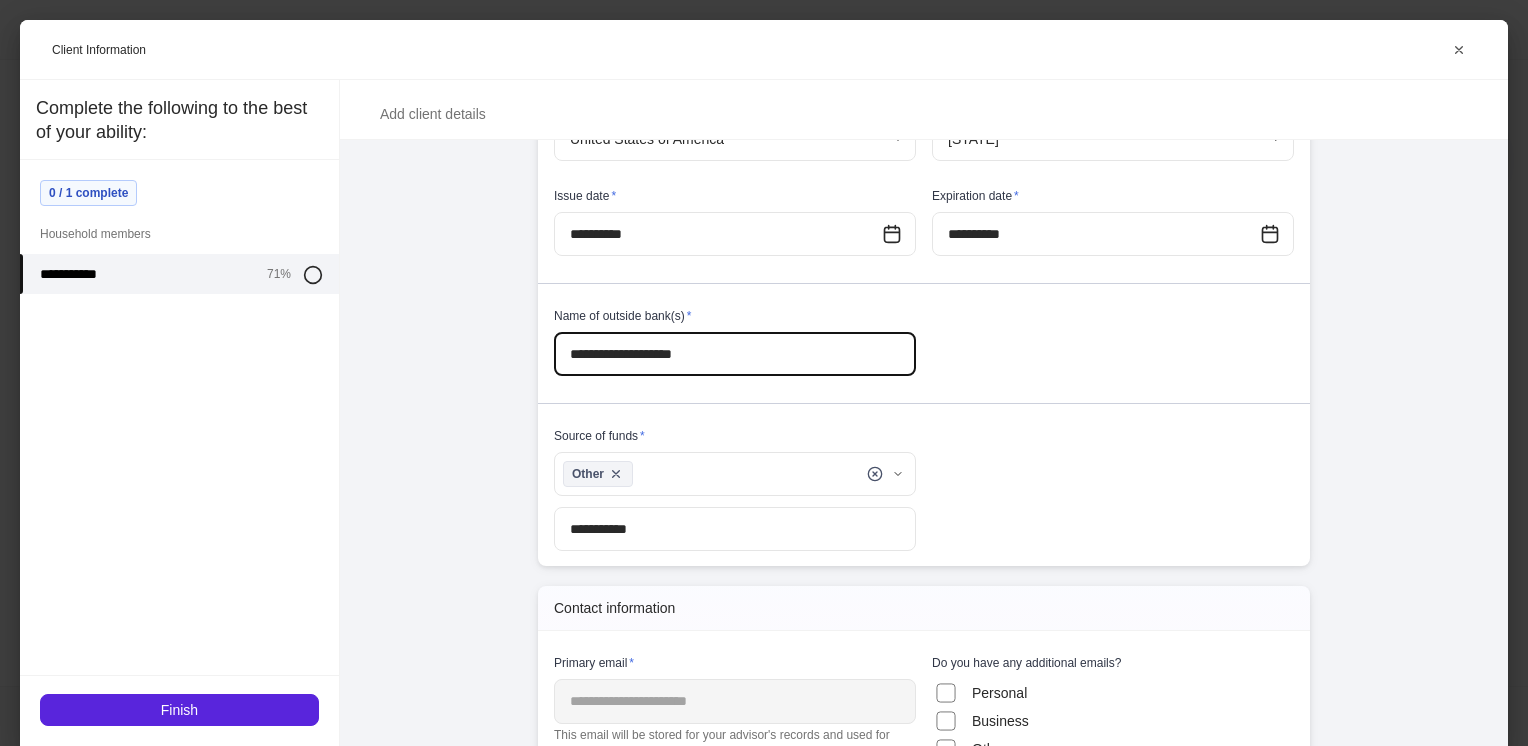 scroll, scrollTop: 1074, scrollLeft: 0, axis: vertical 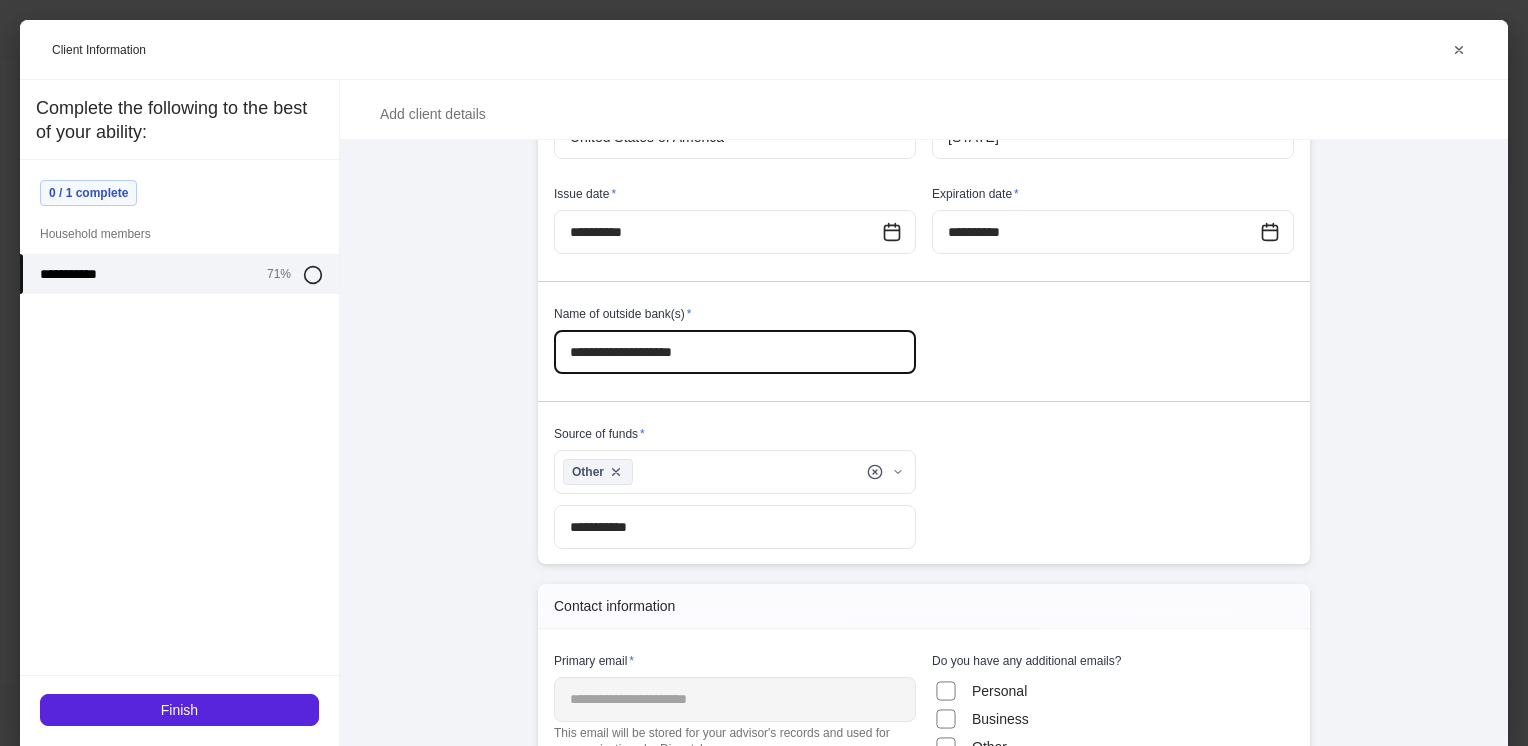 type on "**********" 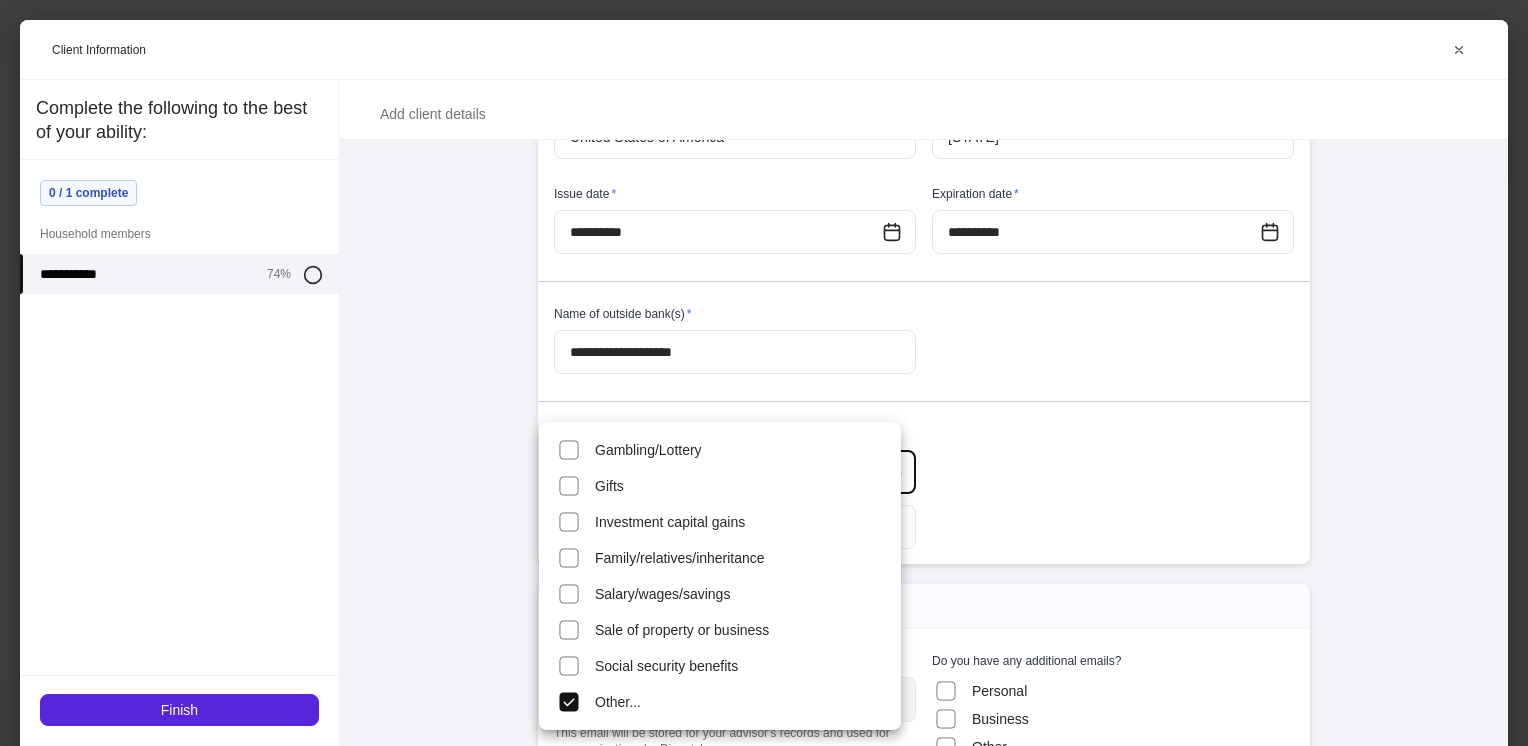 click at bounding box center [764, 373] 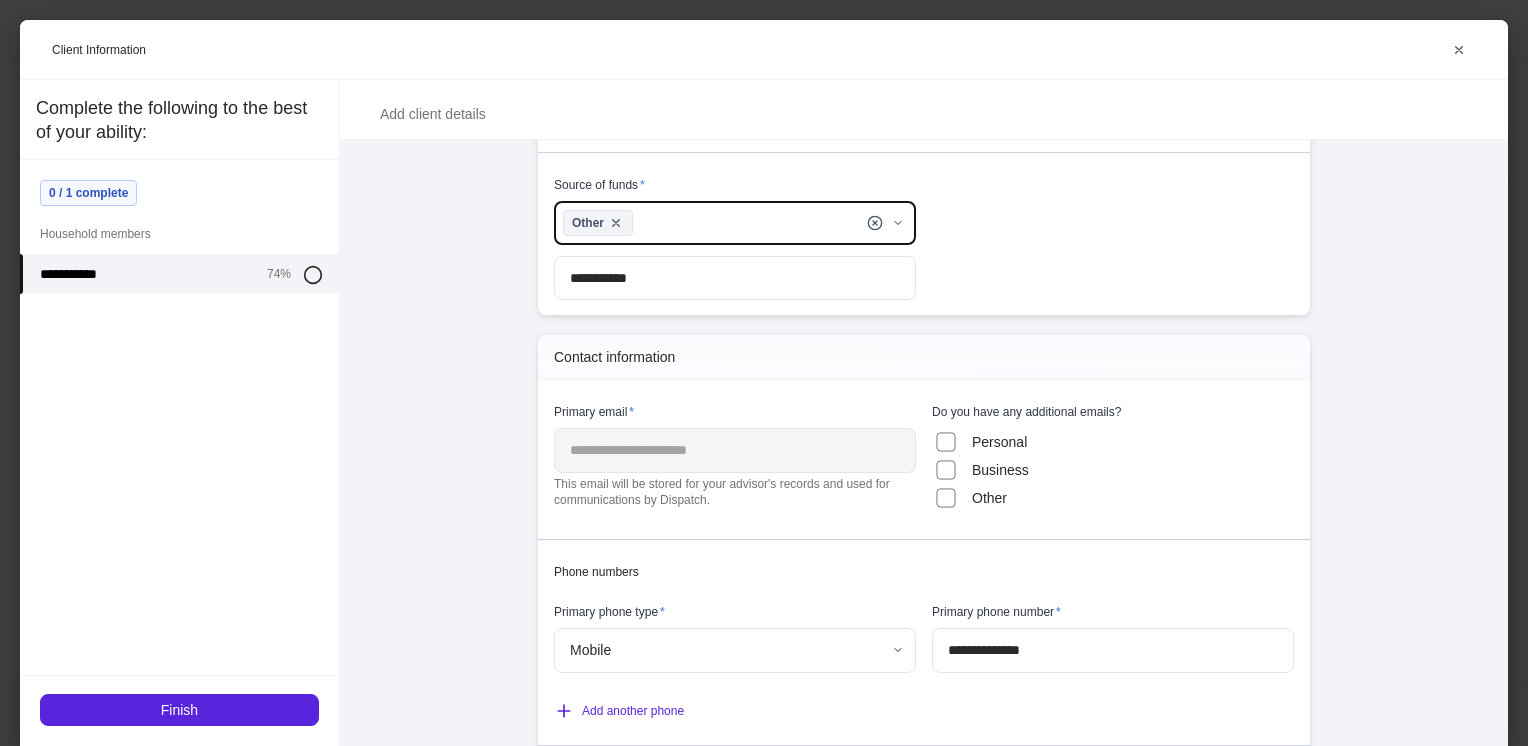 scroll, scrollTop: 1428, scrollLeft: 0, axis: vertical 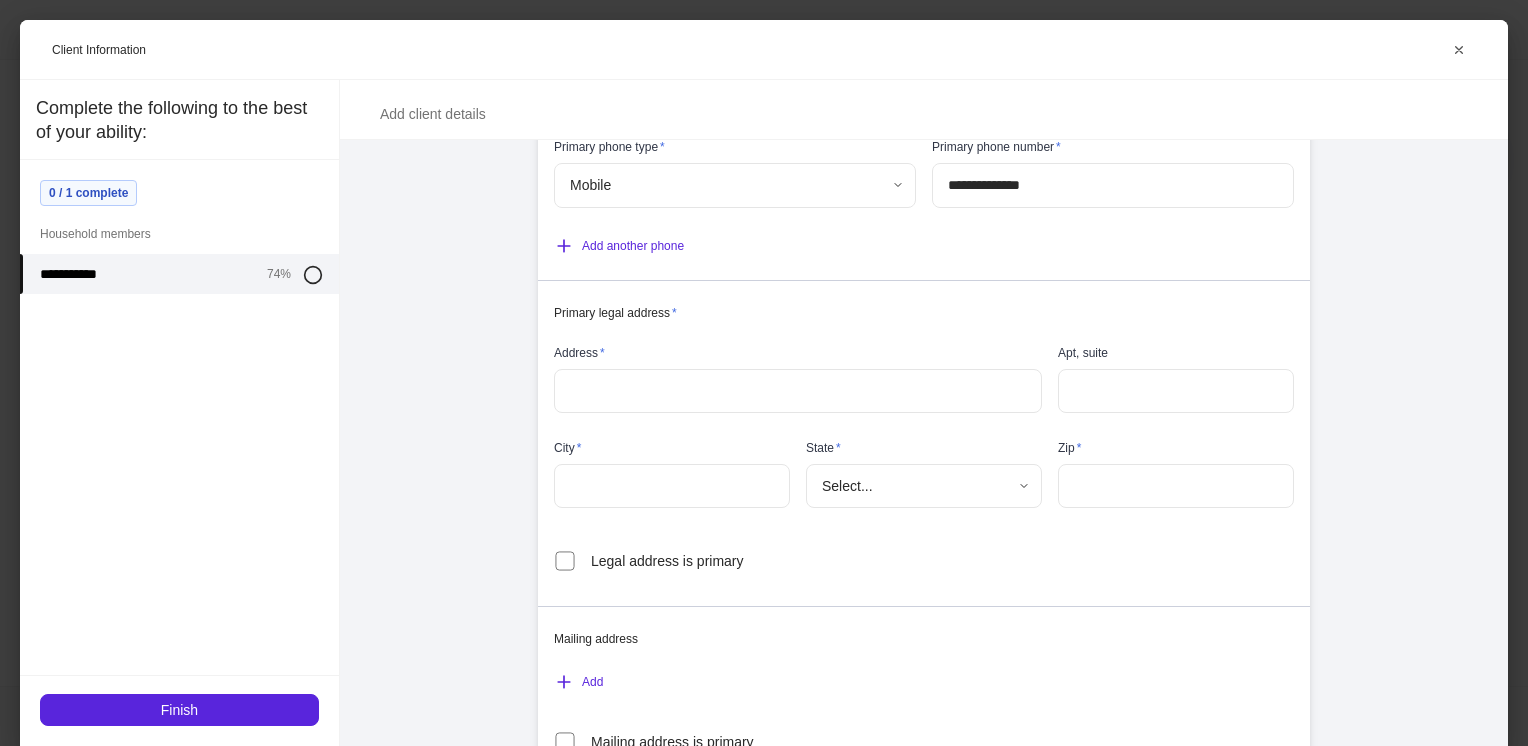 click on "​" at bounding box center [798, 391] 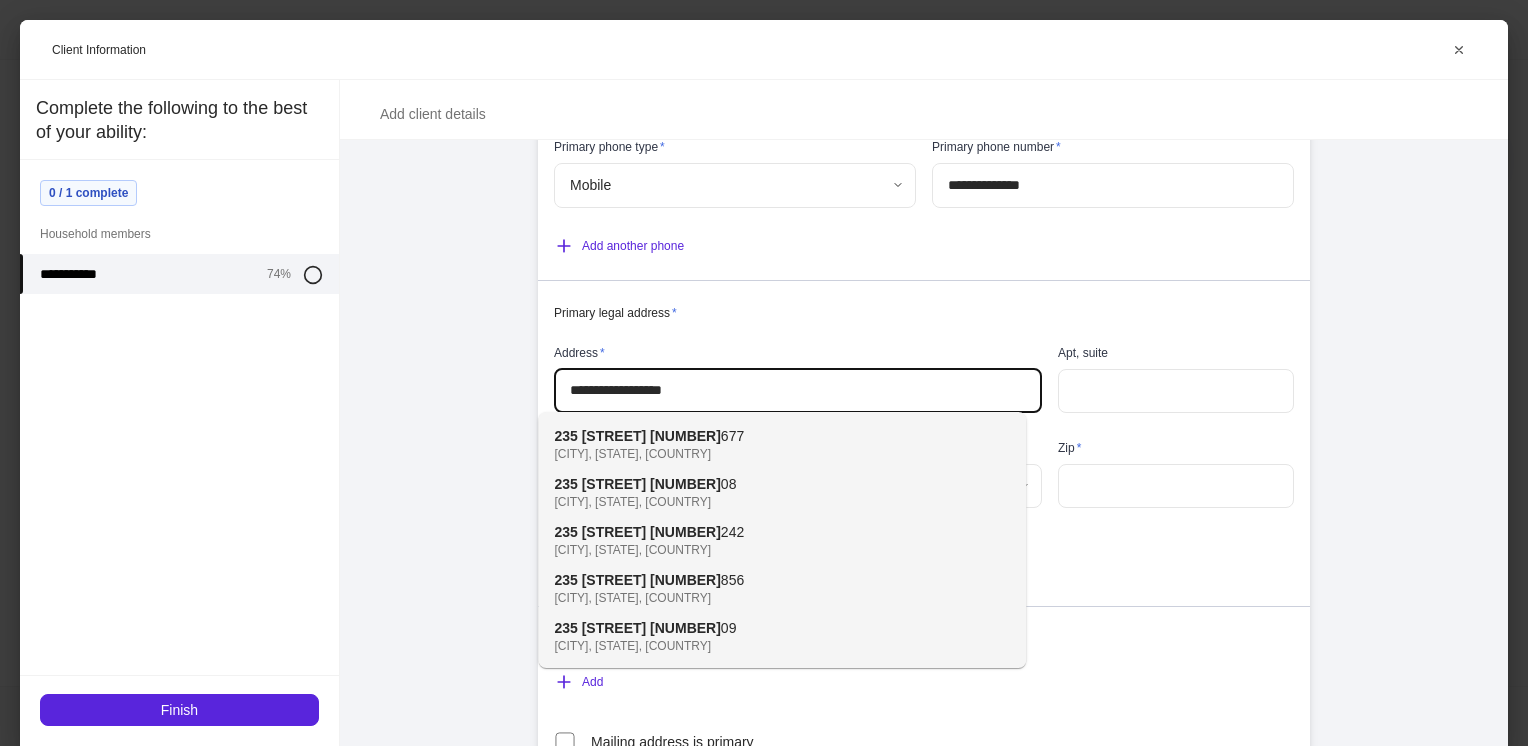 type on "**********" 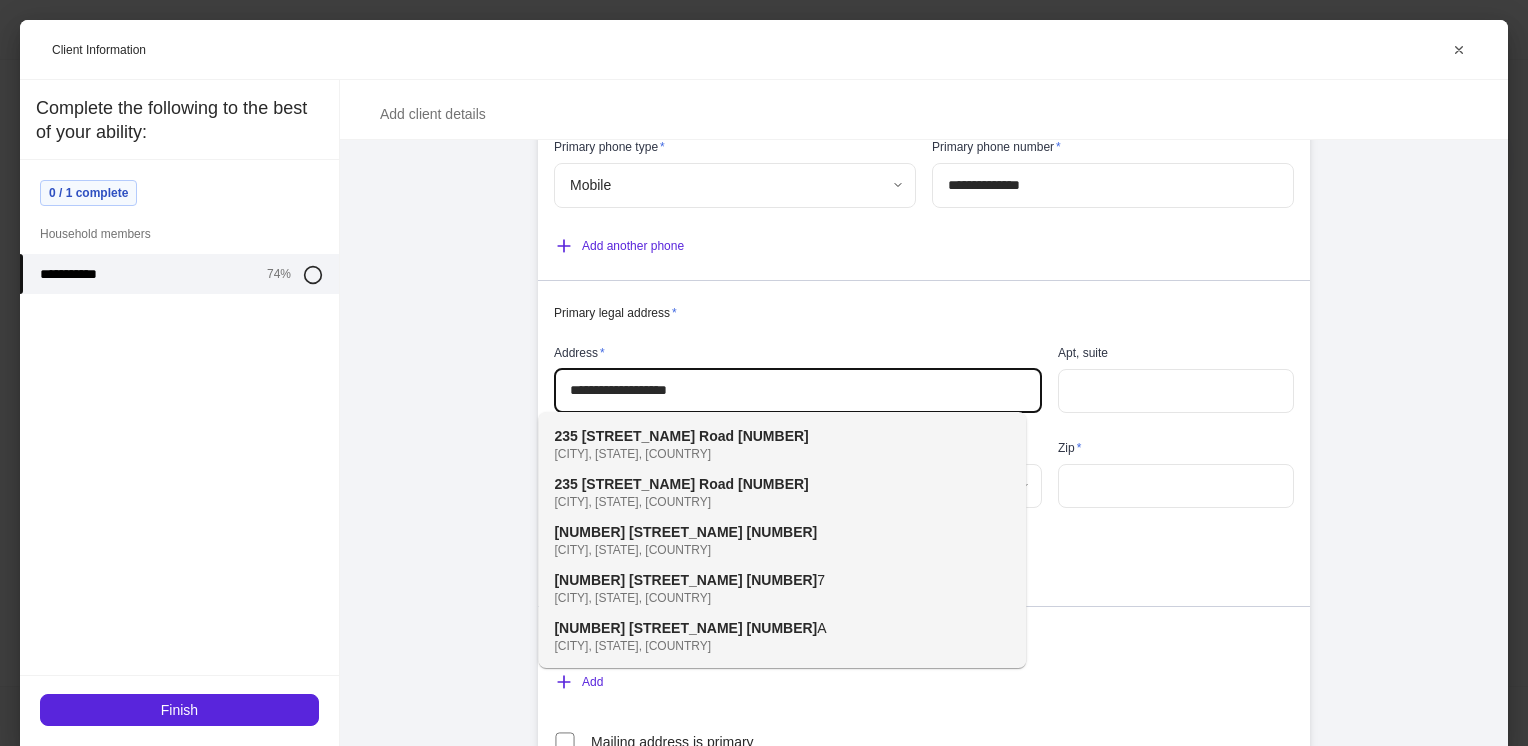 click on "[NUMBER] [STREET_NAME] [NUMBER] [CITY], [STATE], [COUNTRY]" at bounding box center (760, 492) 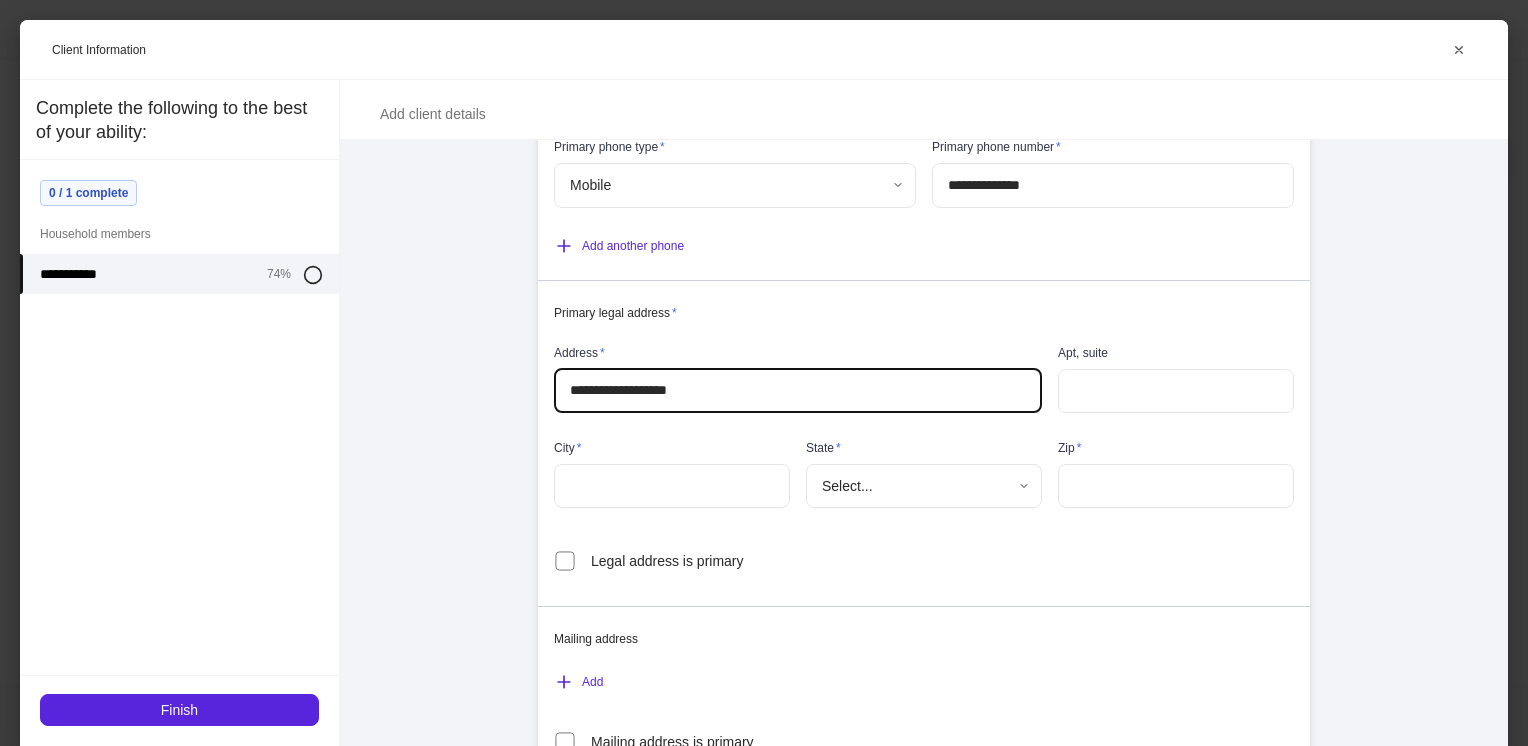 type on "**********" 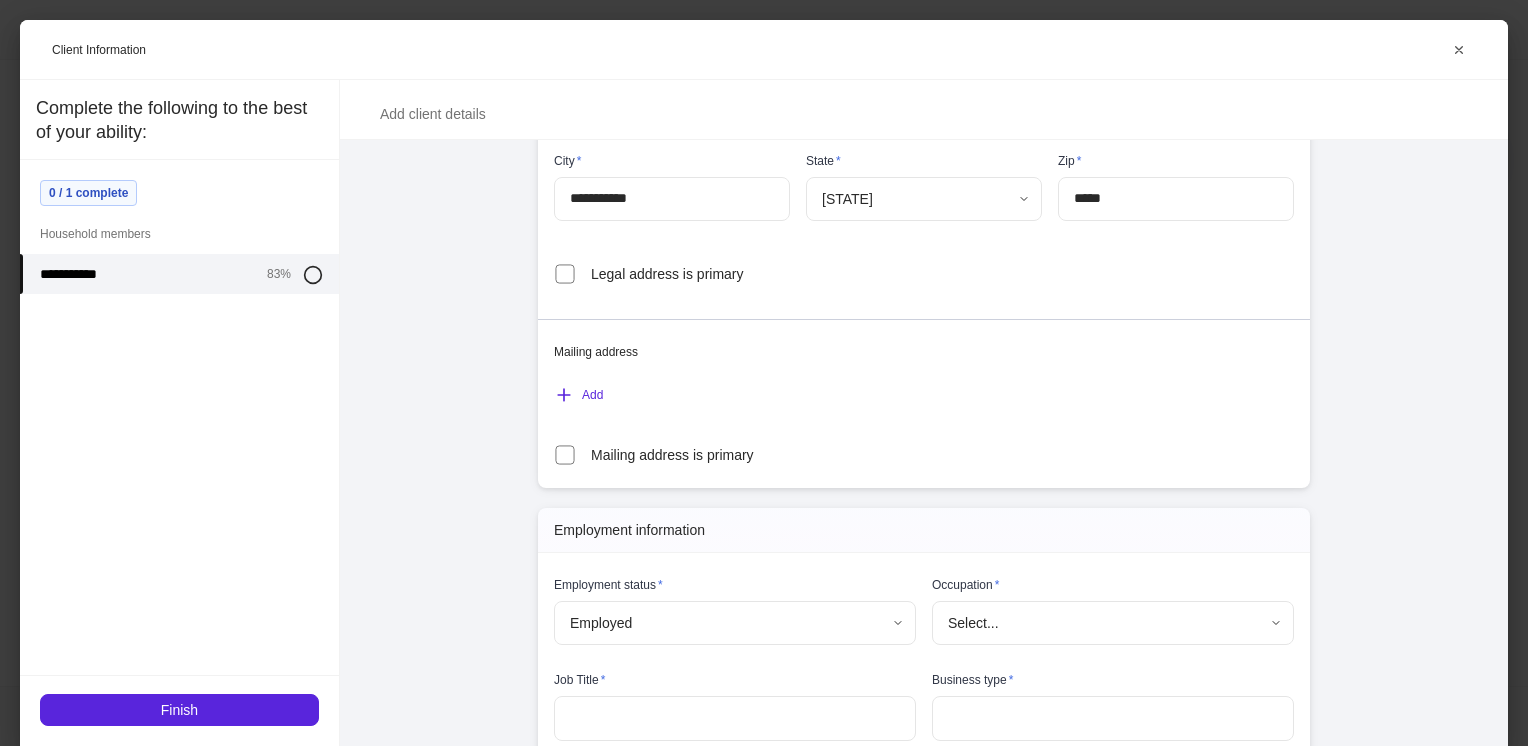 scroll, scrollTop: 2076, scrollLeft: 0, axis: vertical 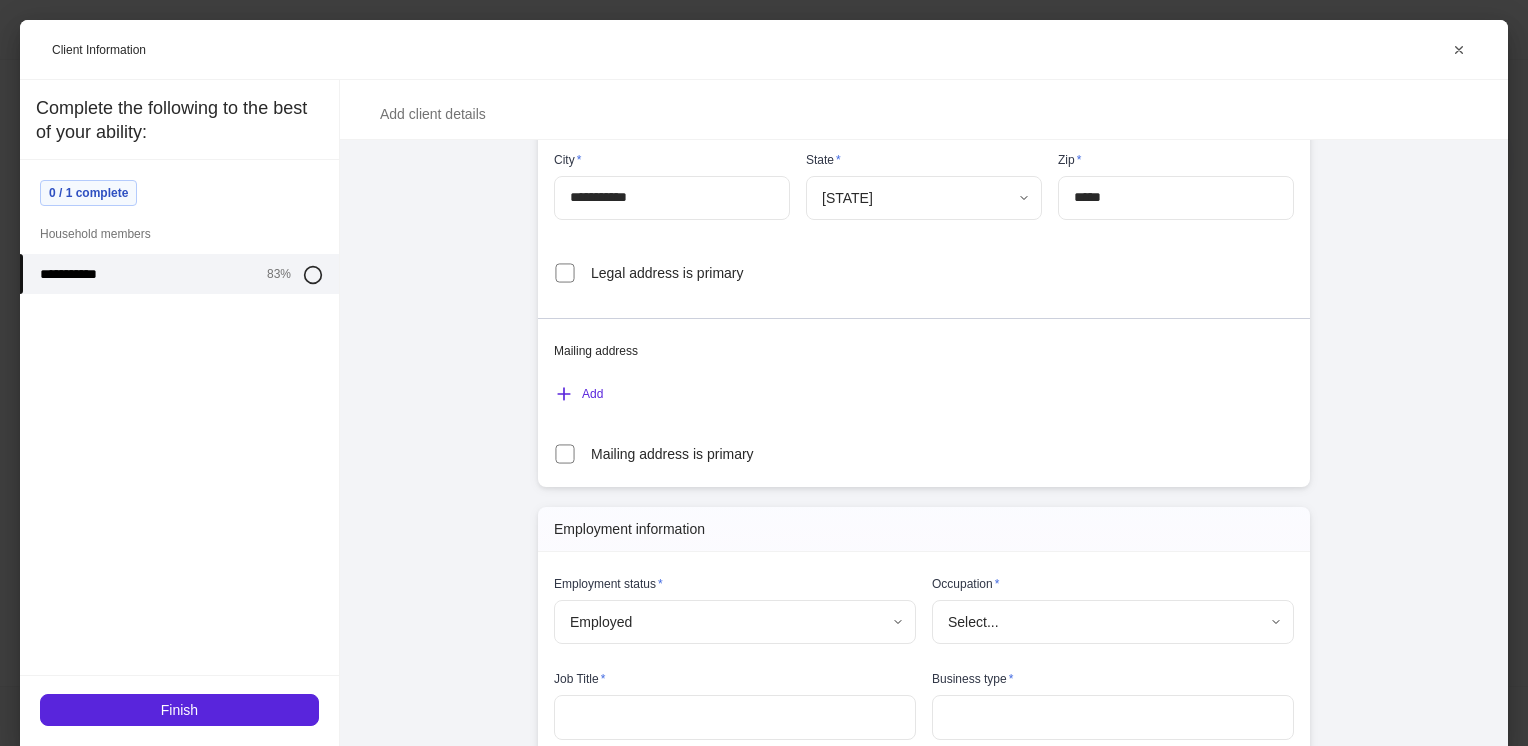 type on "**********" 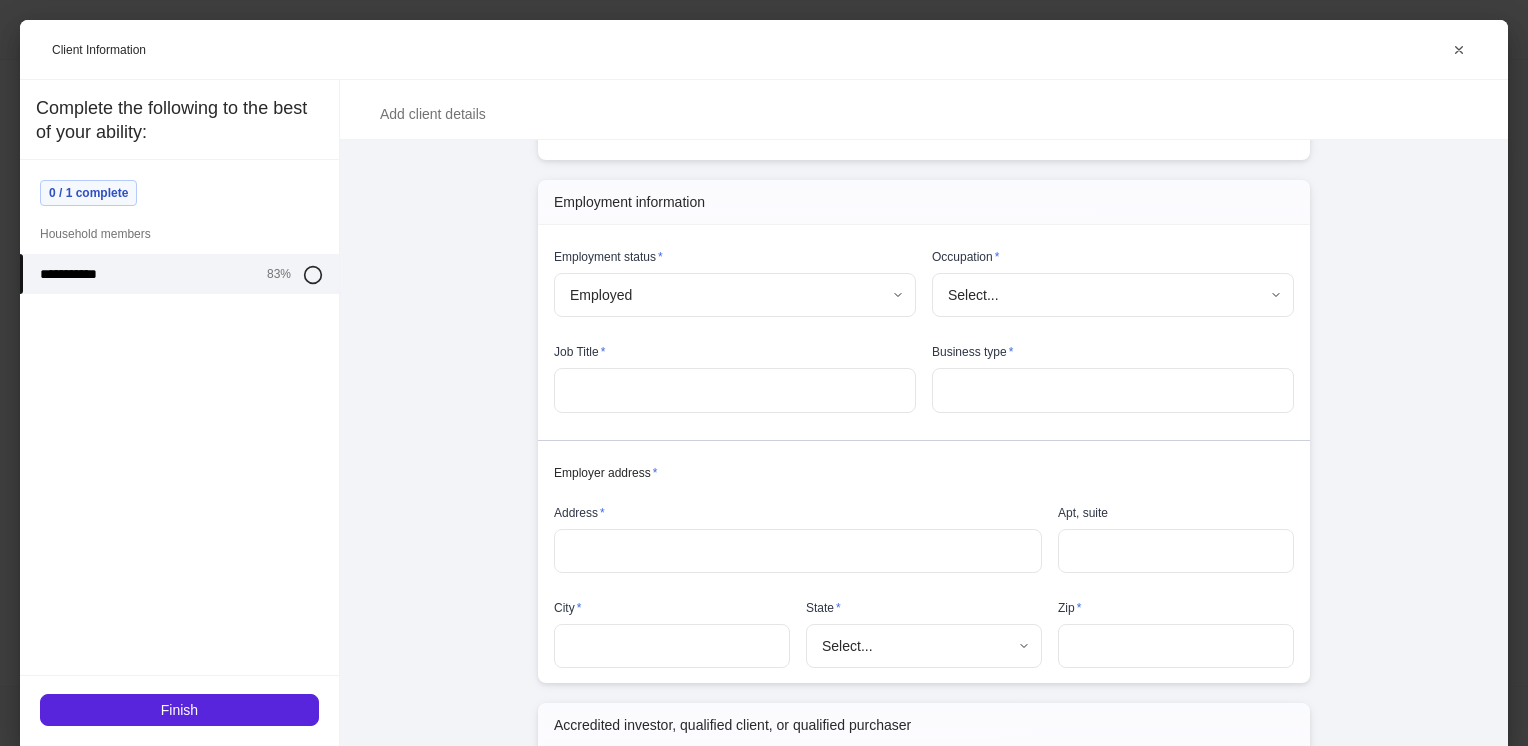 scroll, scrollTop: 2404, scrollLeft: 0, axis: vertical 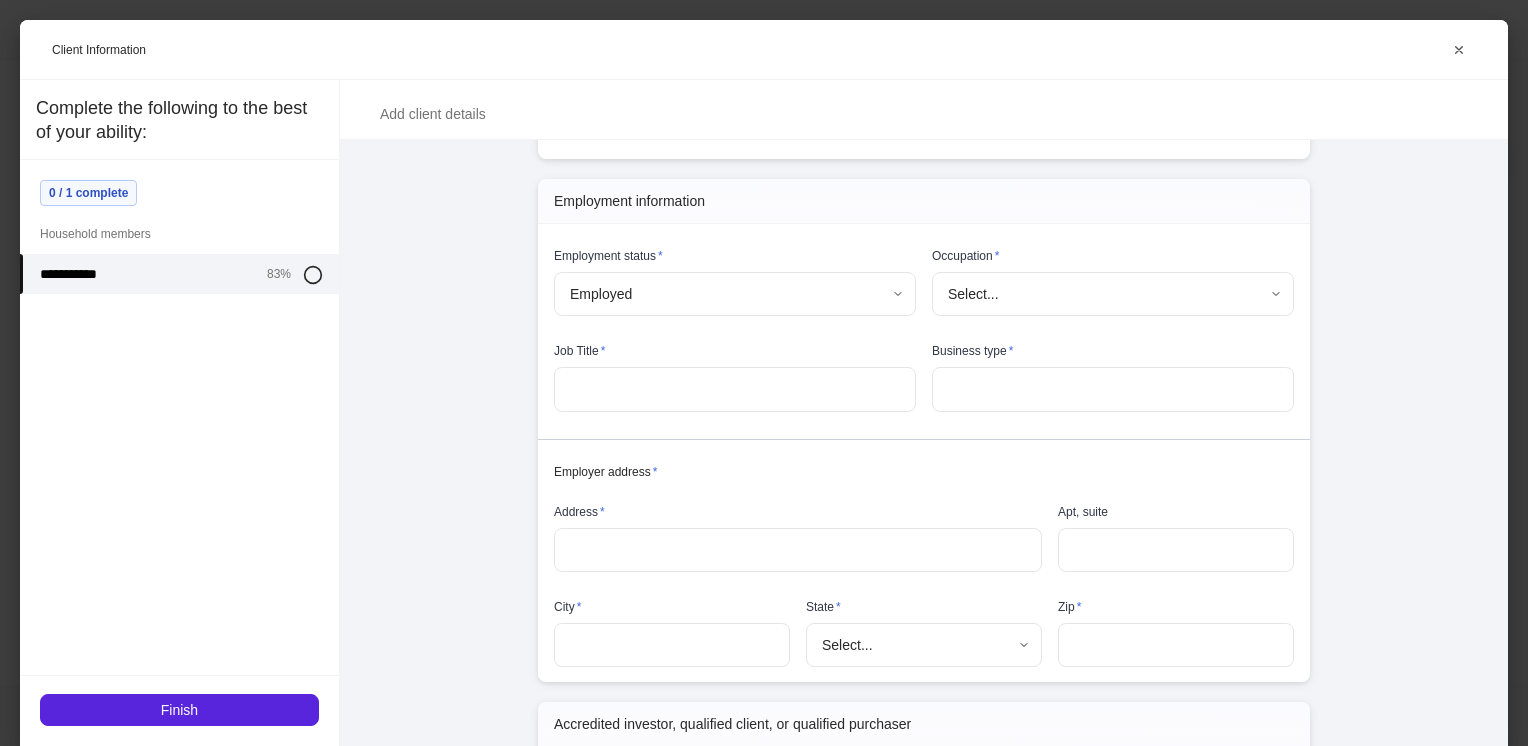 click on "**********" at bounding box center (764, 373) 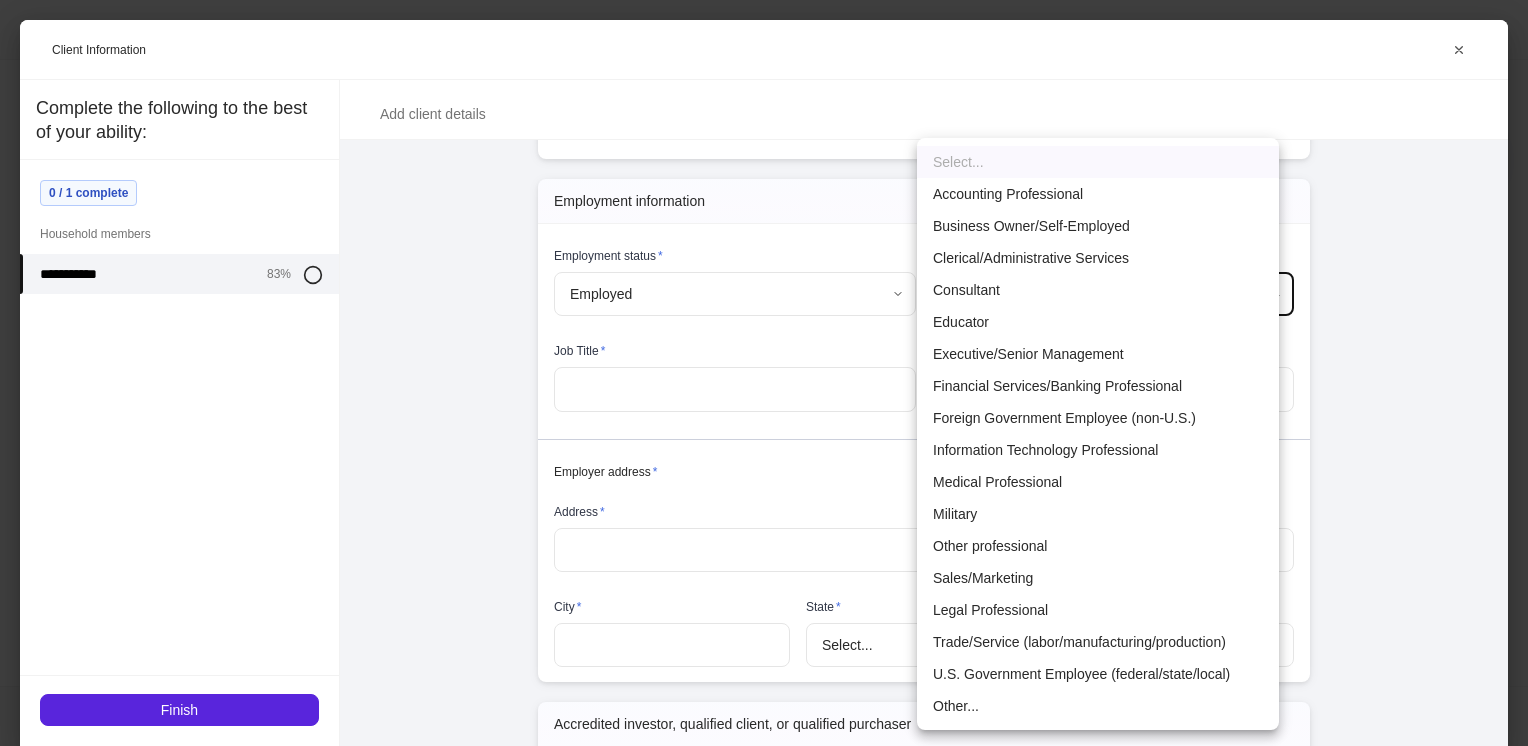 click at bounding box center (764, 373) 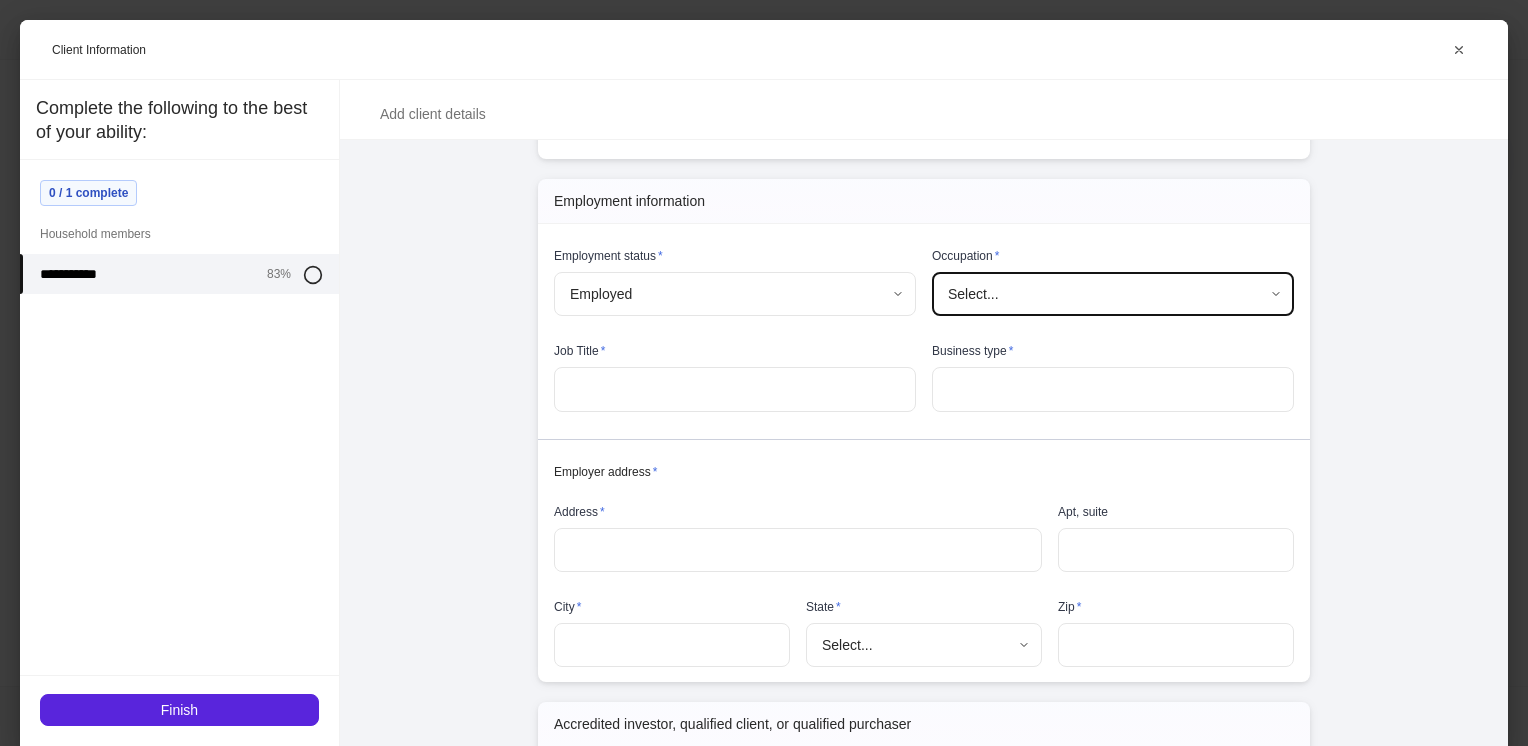 click on "**********" at bounding box center (764, 373) 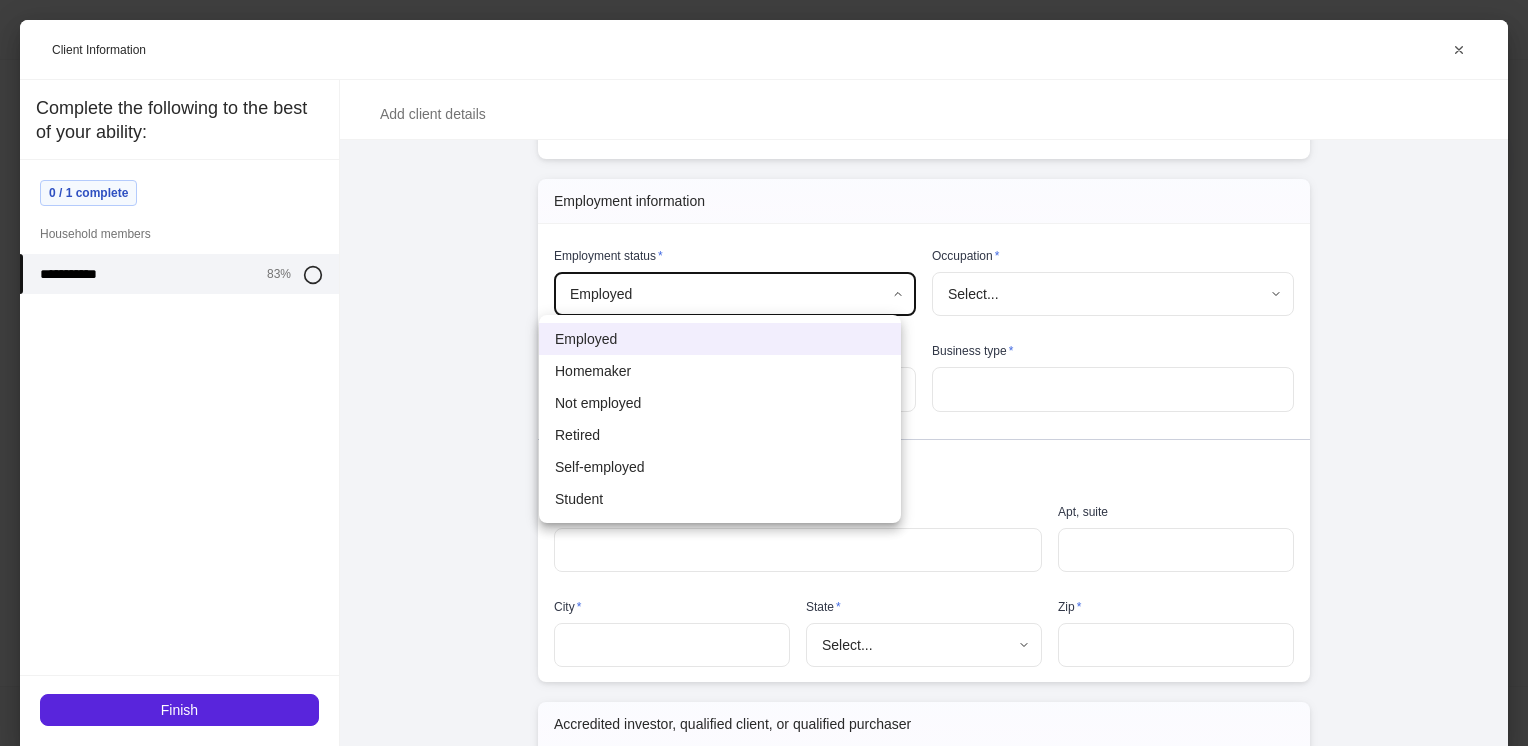 click on "Self-employed" at bounding box center (720, 467) 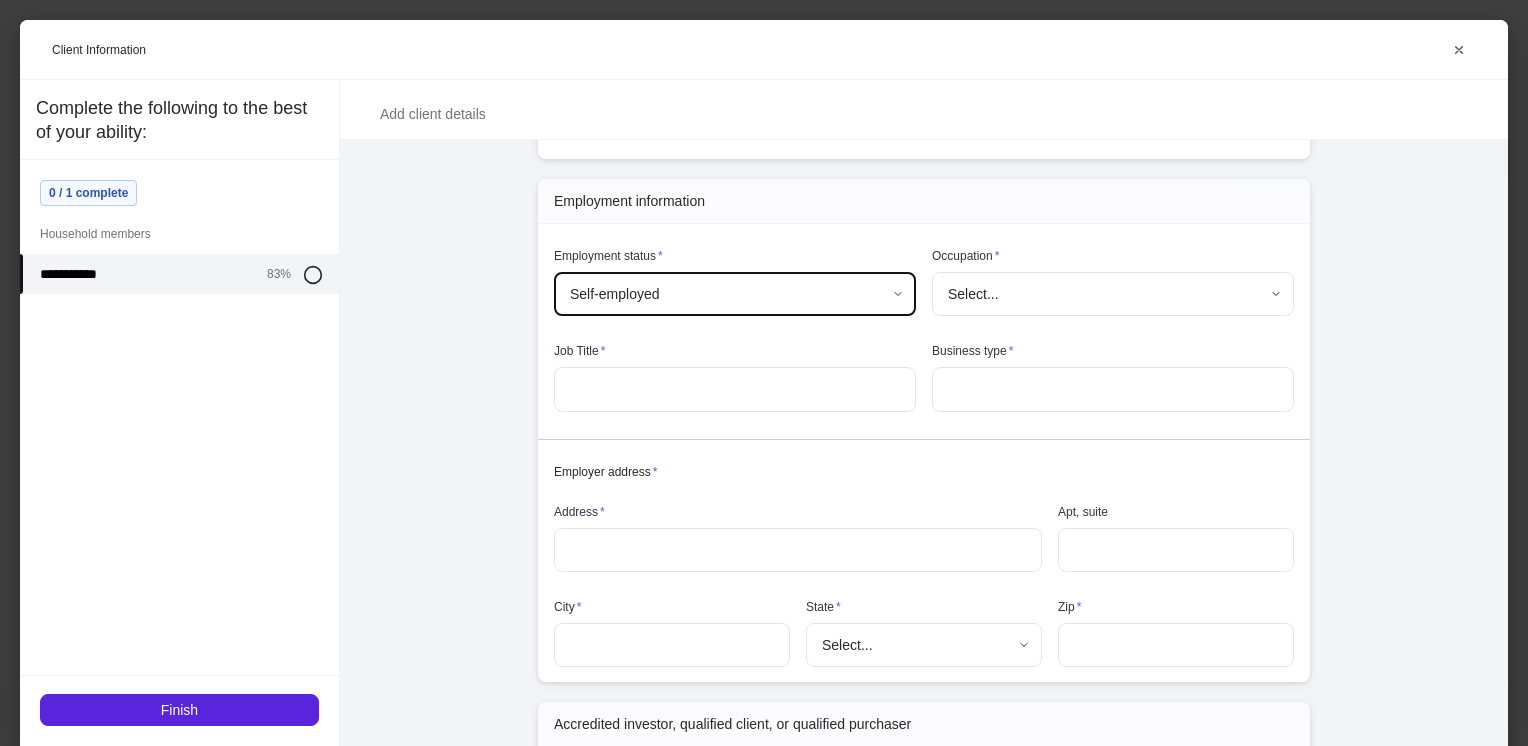 click on "**********" at bounding box center [764, 373] 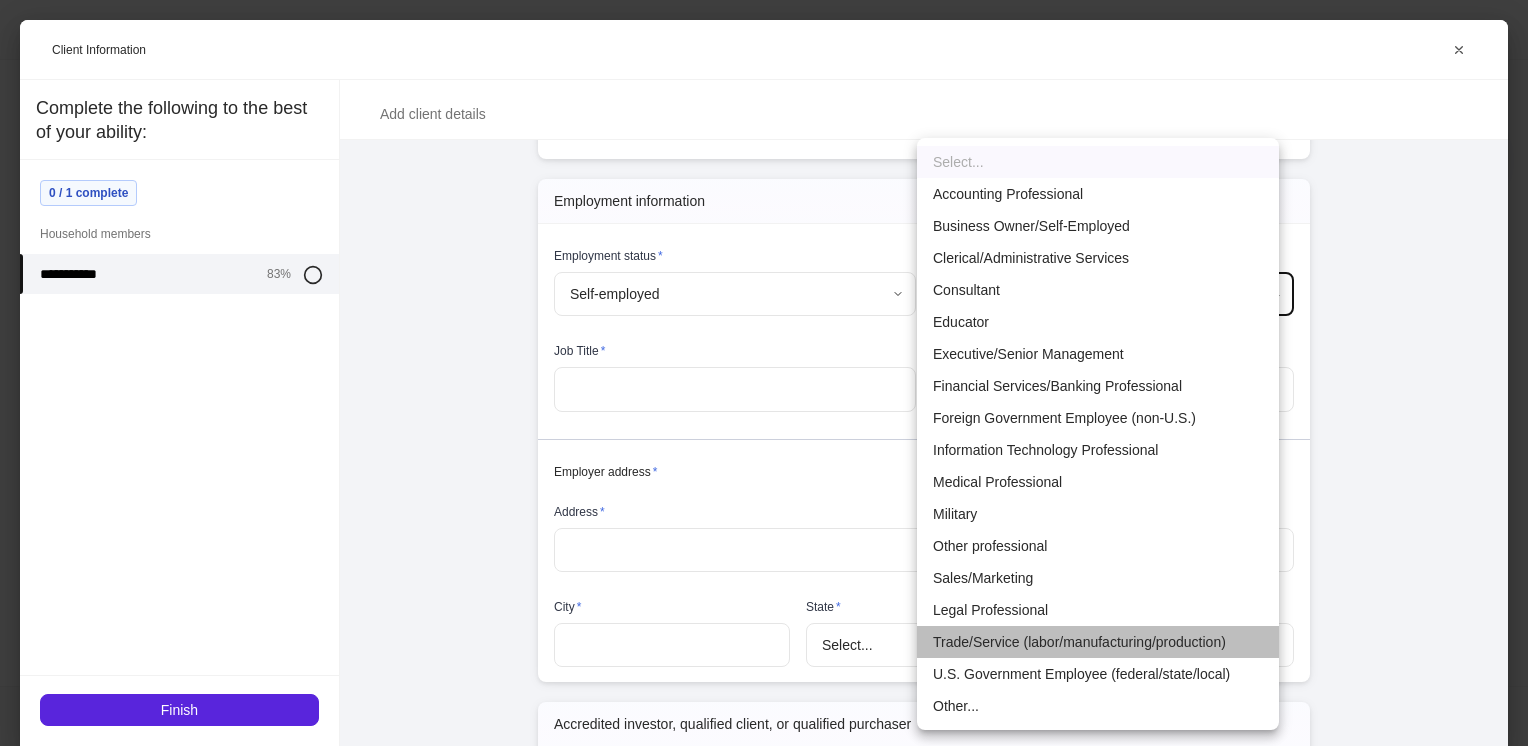 click on "Trade/Service (labor/manufacturing/production)" at bounding box center (1098, 642) 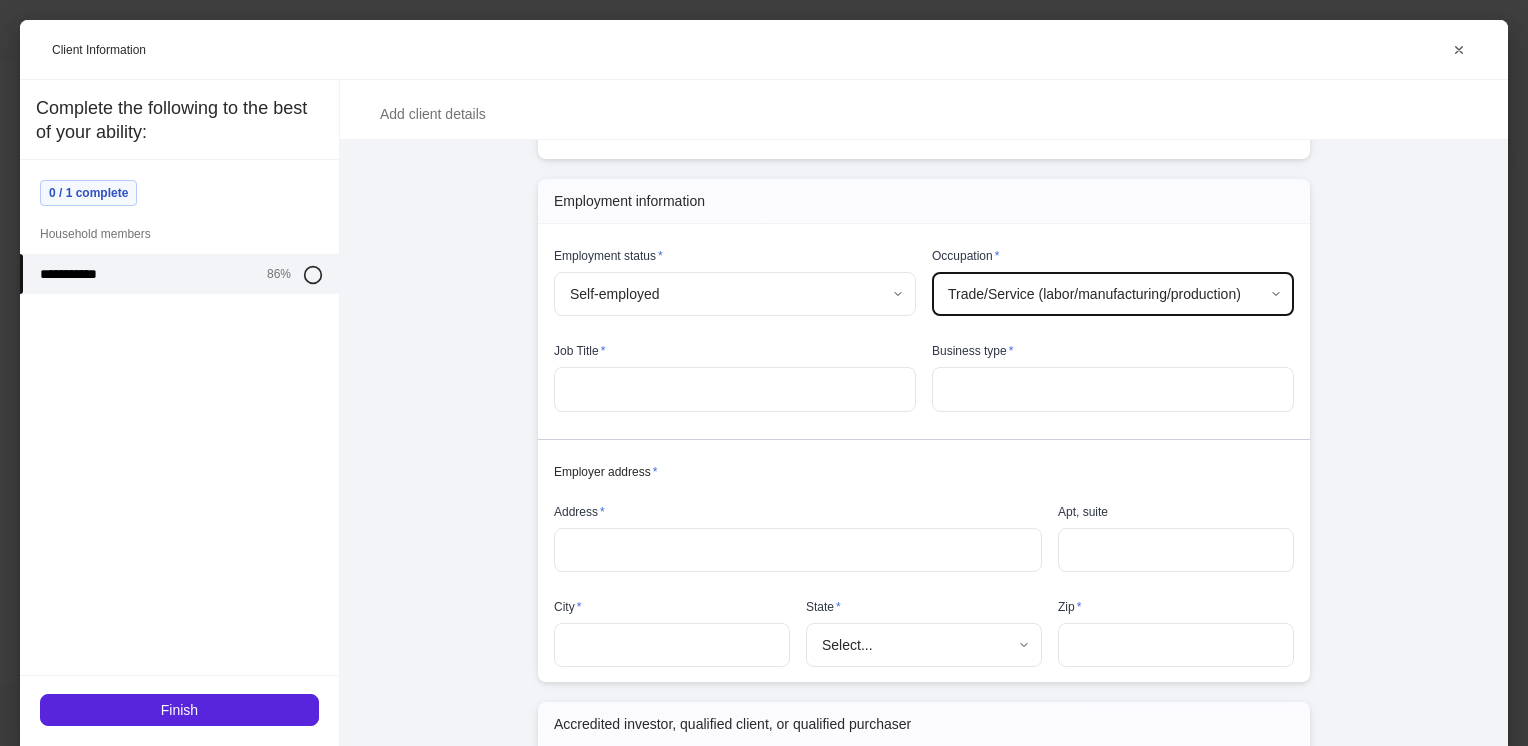click at bounding box center [735, 389] 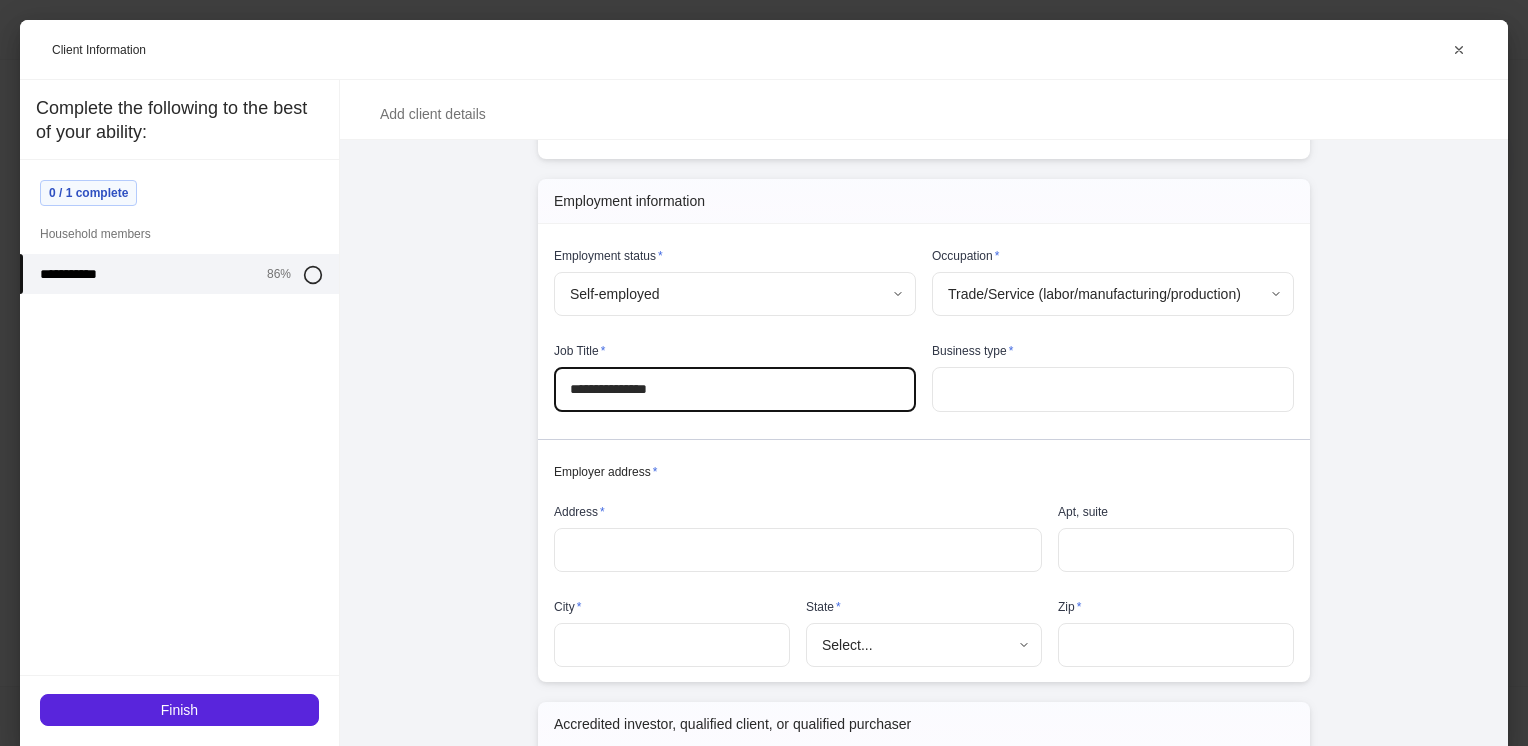 type on "**********" 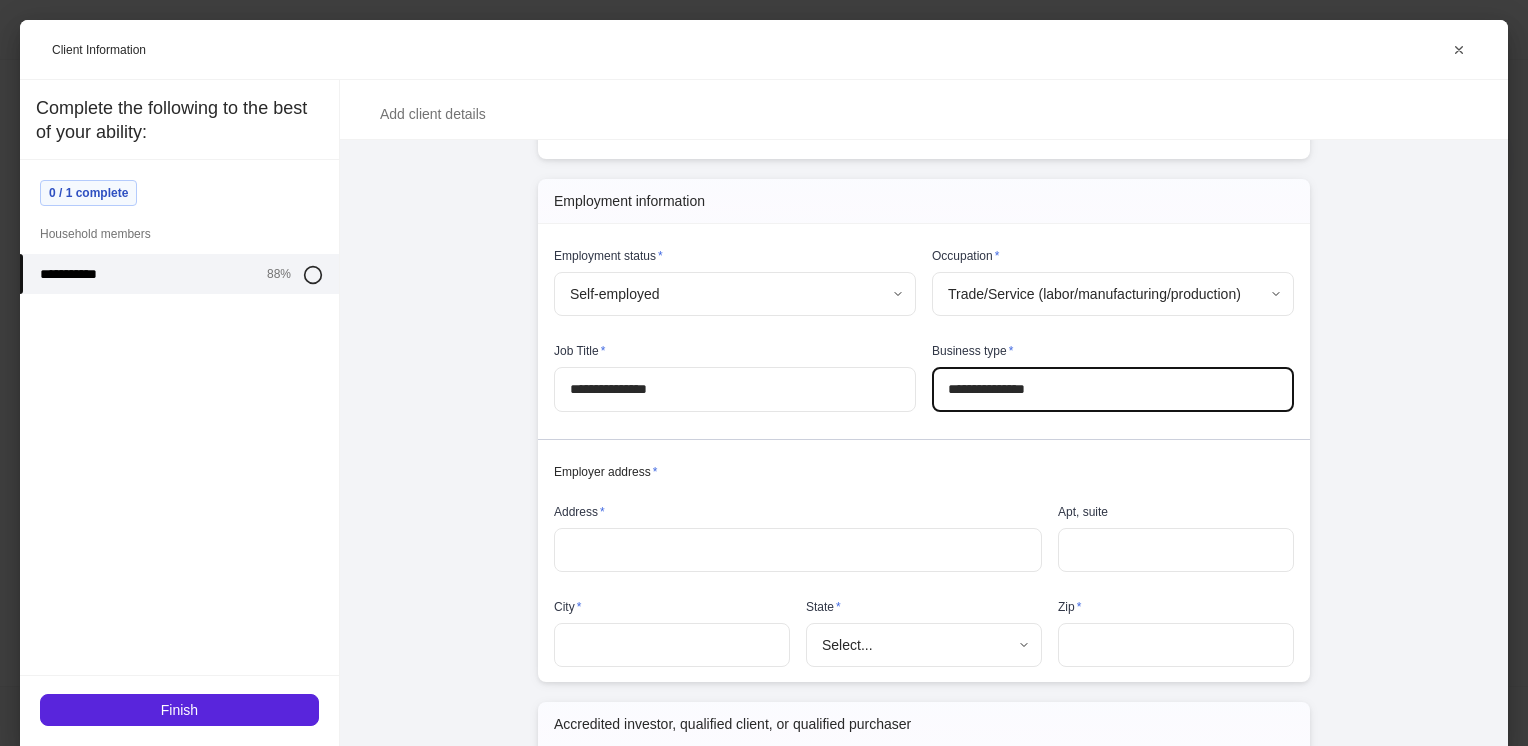 click on "​" at bounding box center (798, 550) 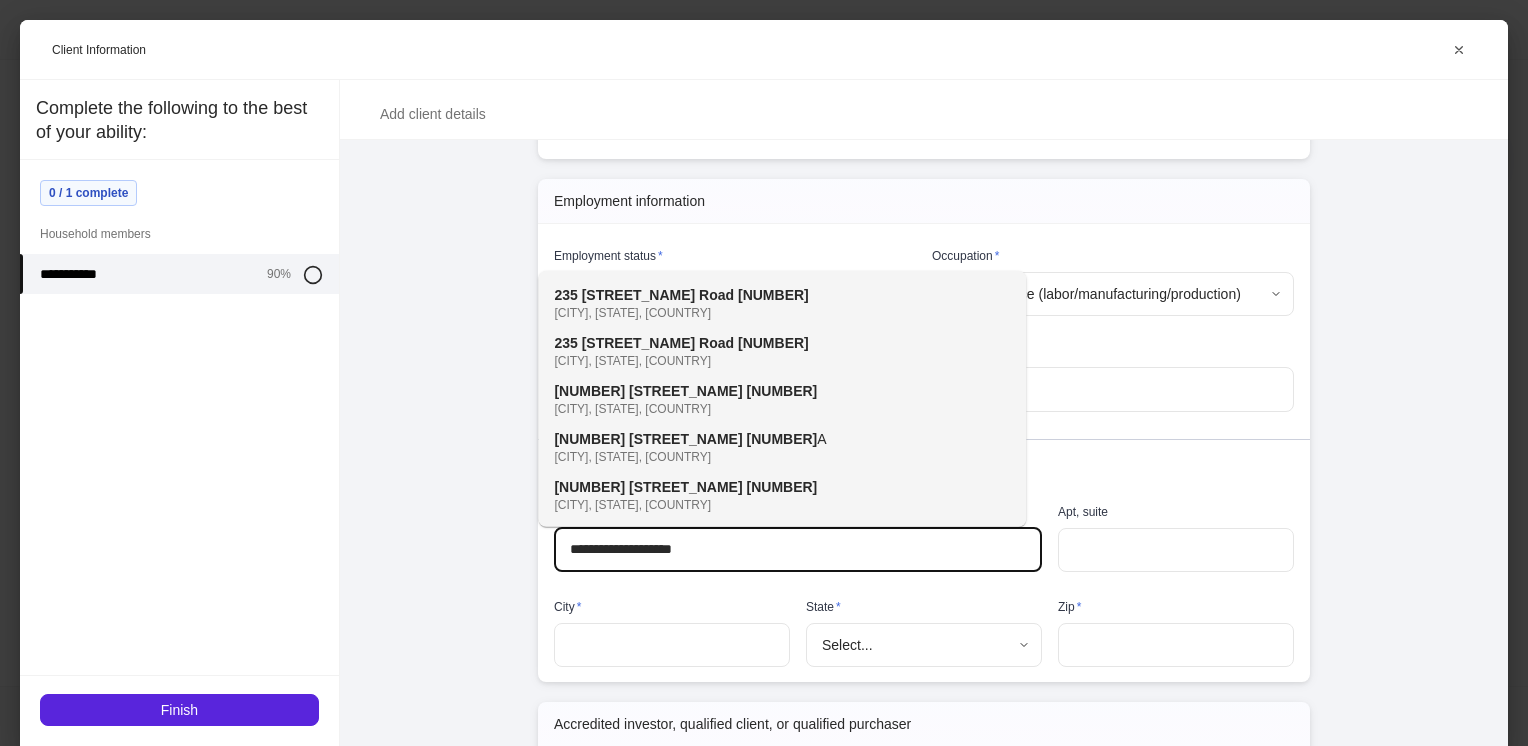 click on "[STREET_NAME] Road [NUMBER]" at bounding box center [695, 343] 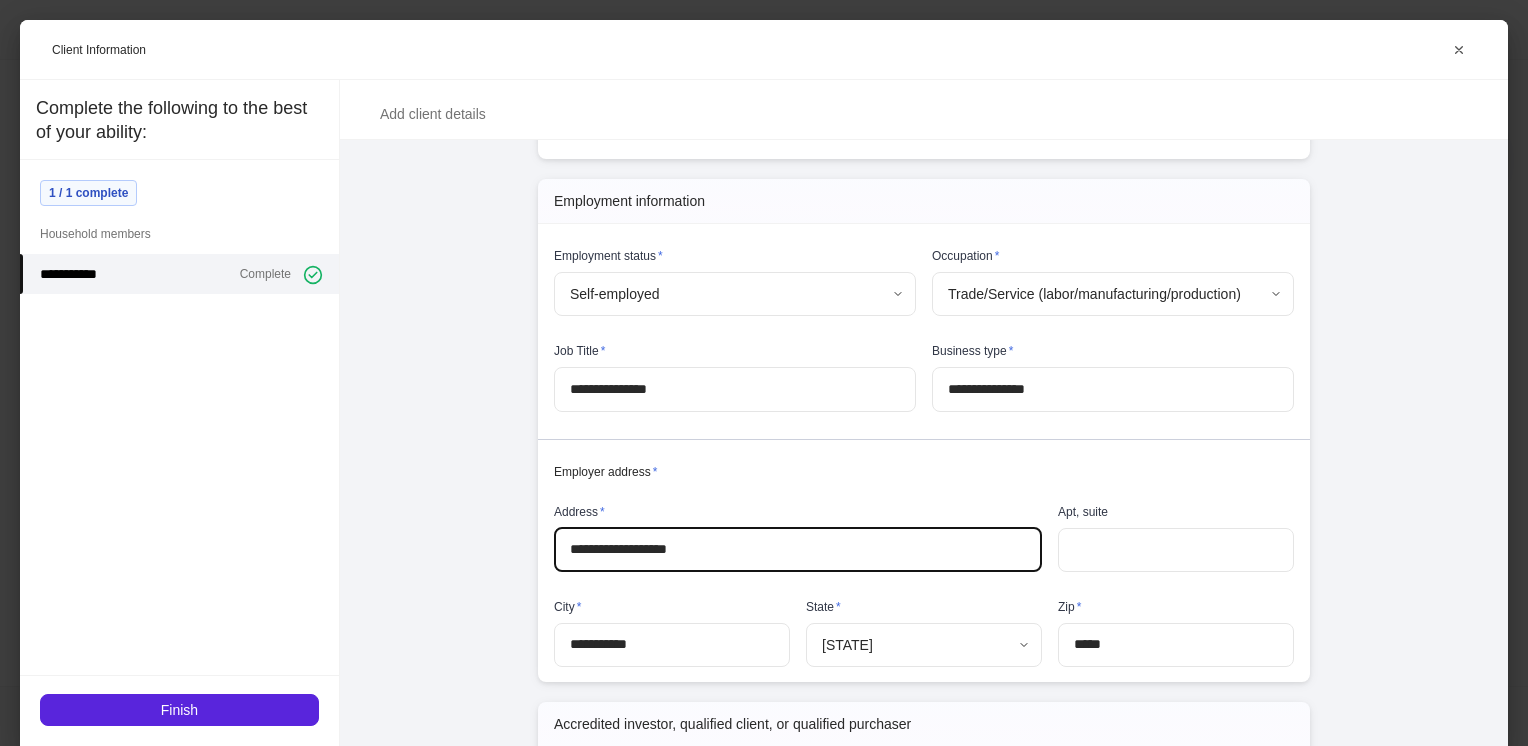type on "**********" 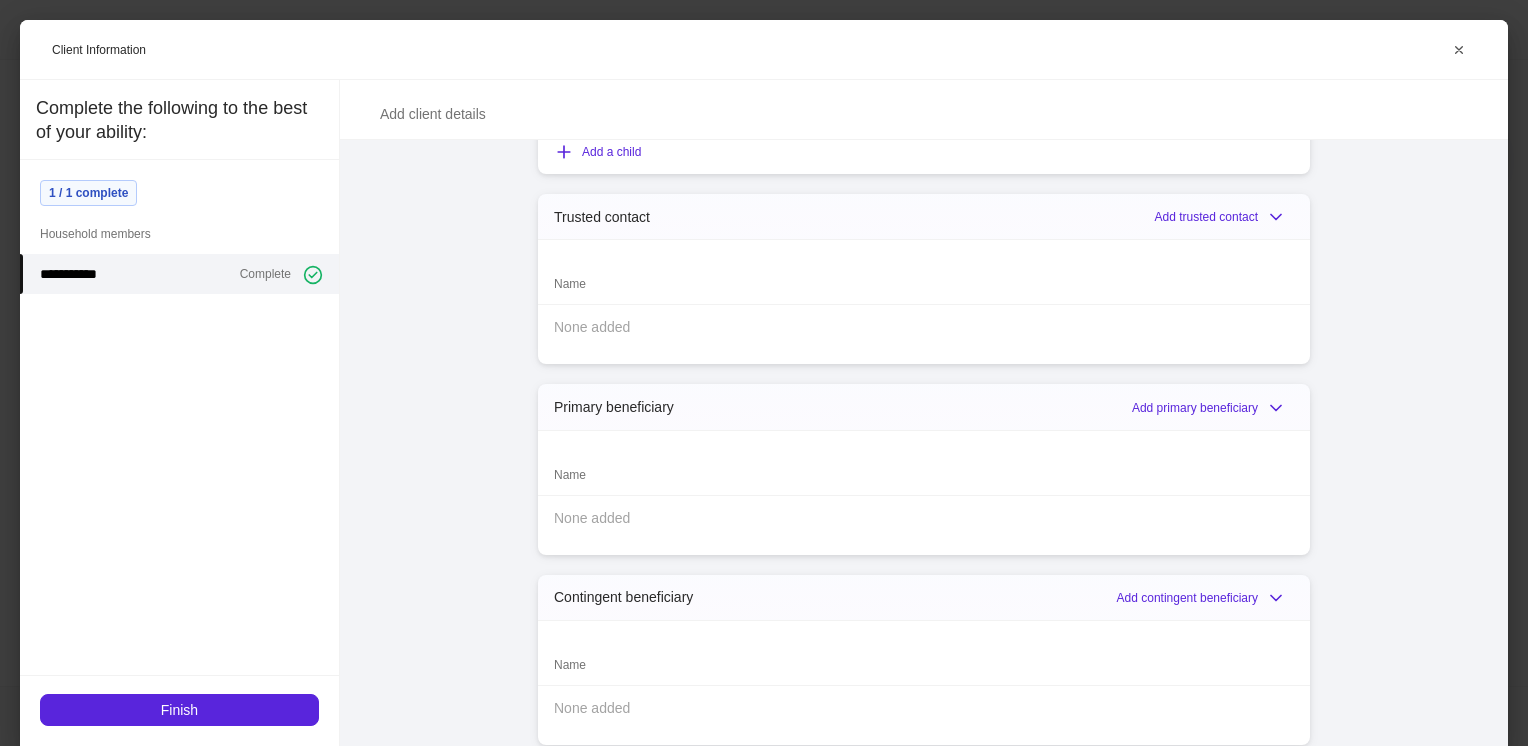scroll, scrollTop: 4151, scrollLeft: 0, axis: vertical 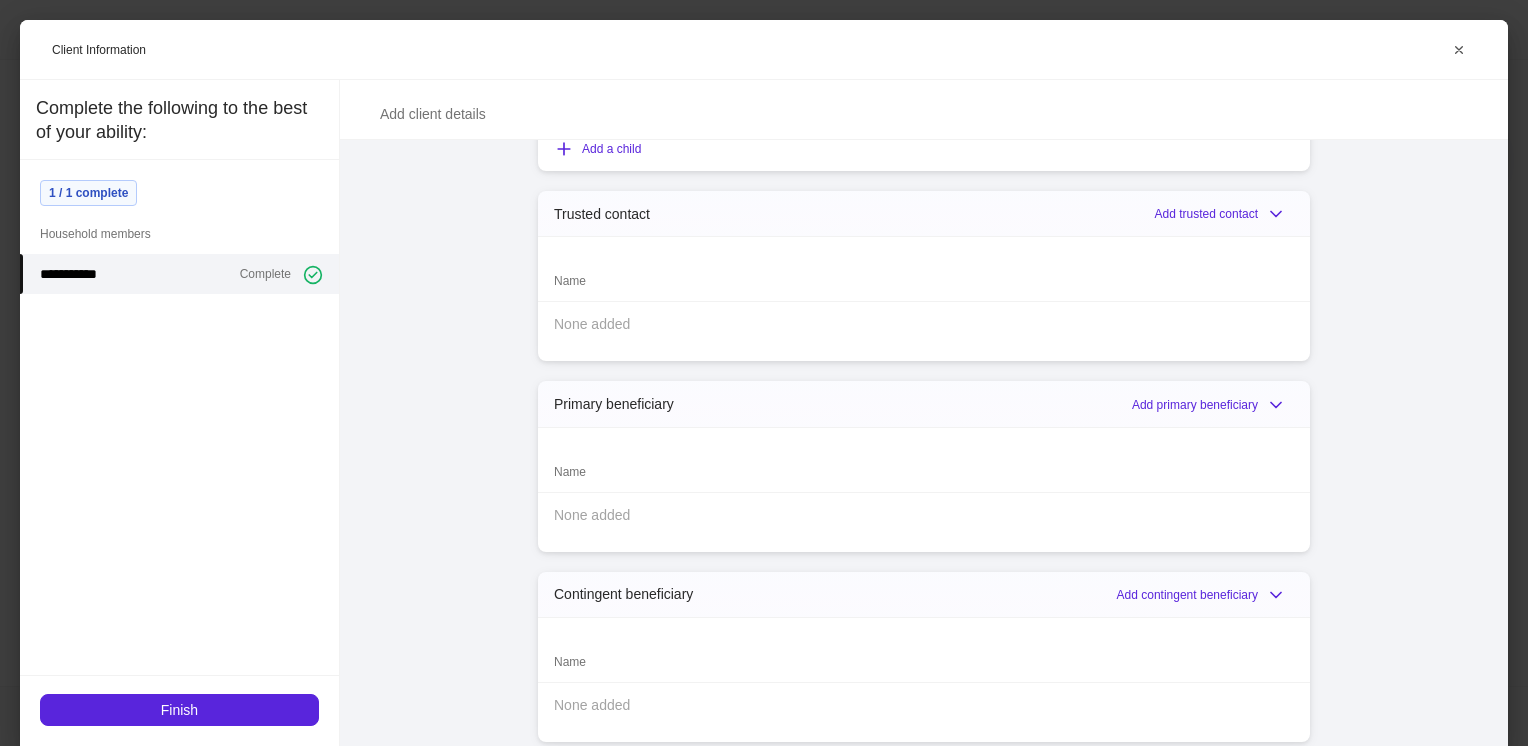 type on "**********" 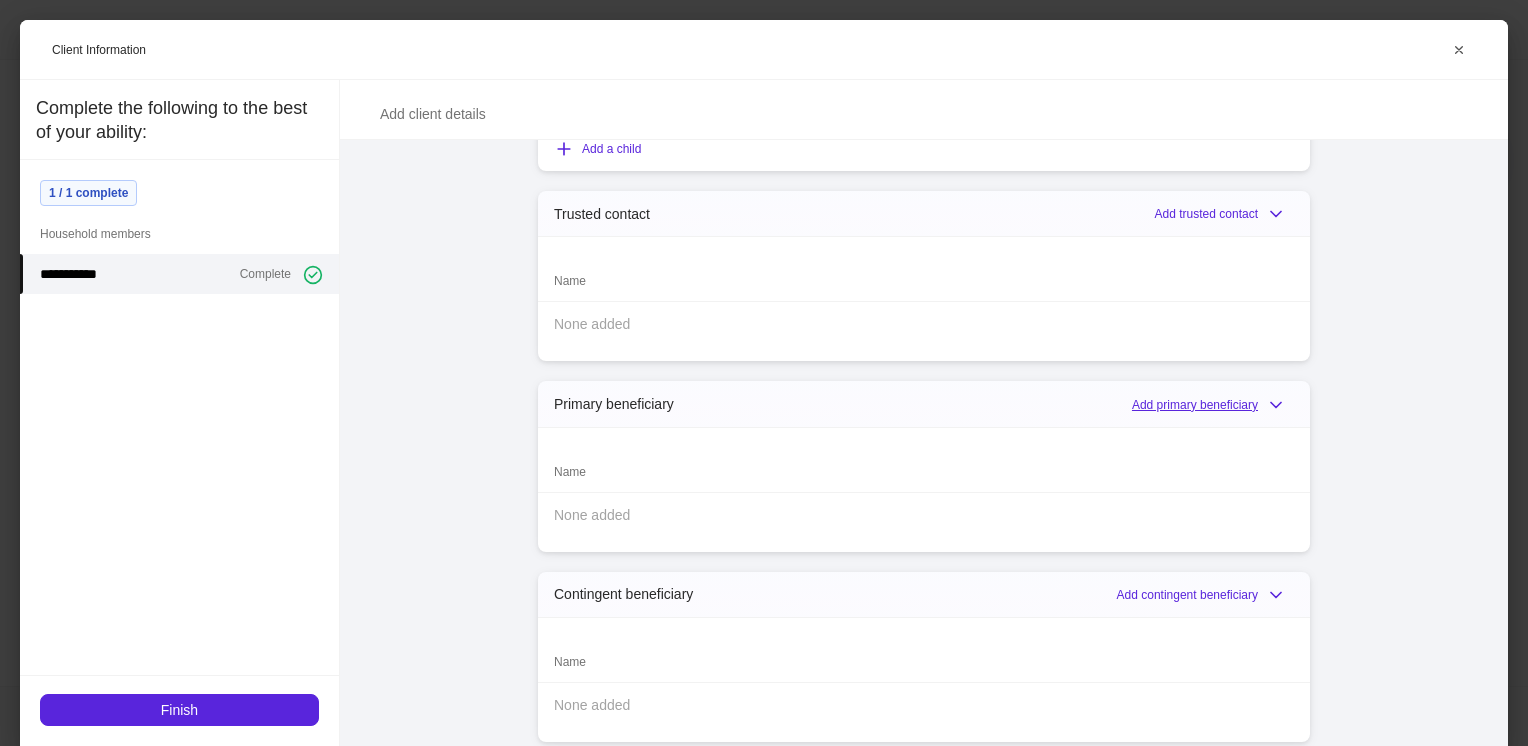 click on "Add primary beneficiary" at bounding box center (1213, 405) 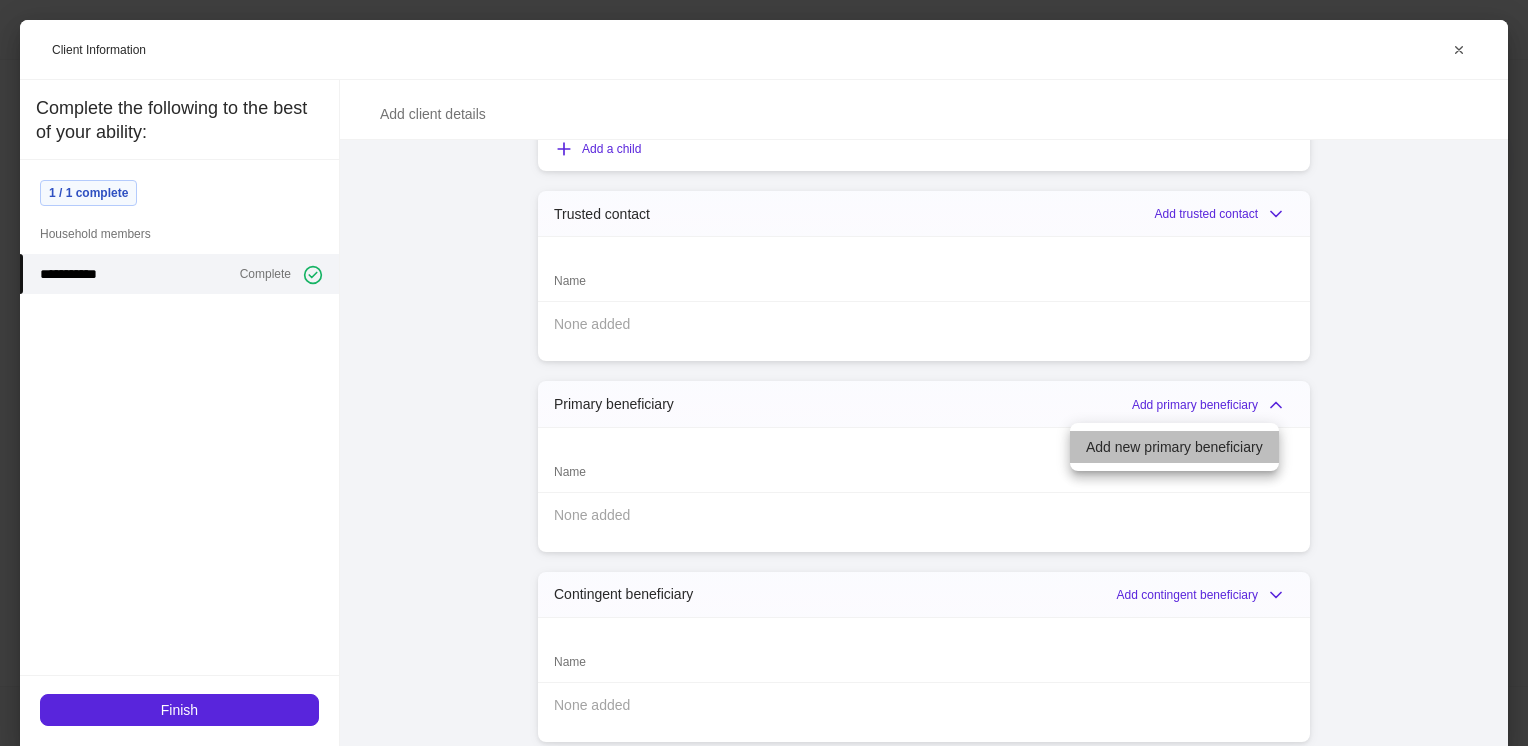 click on "Add new primary beneficiary" at bounding box center (1174, 447) 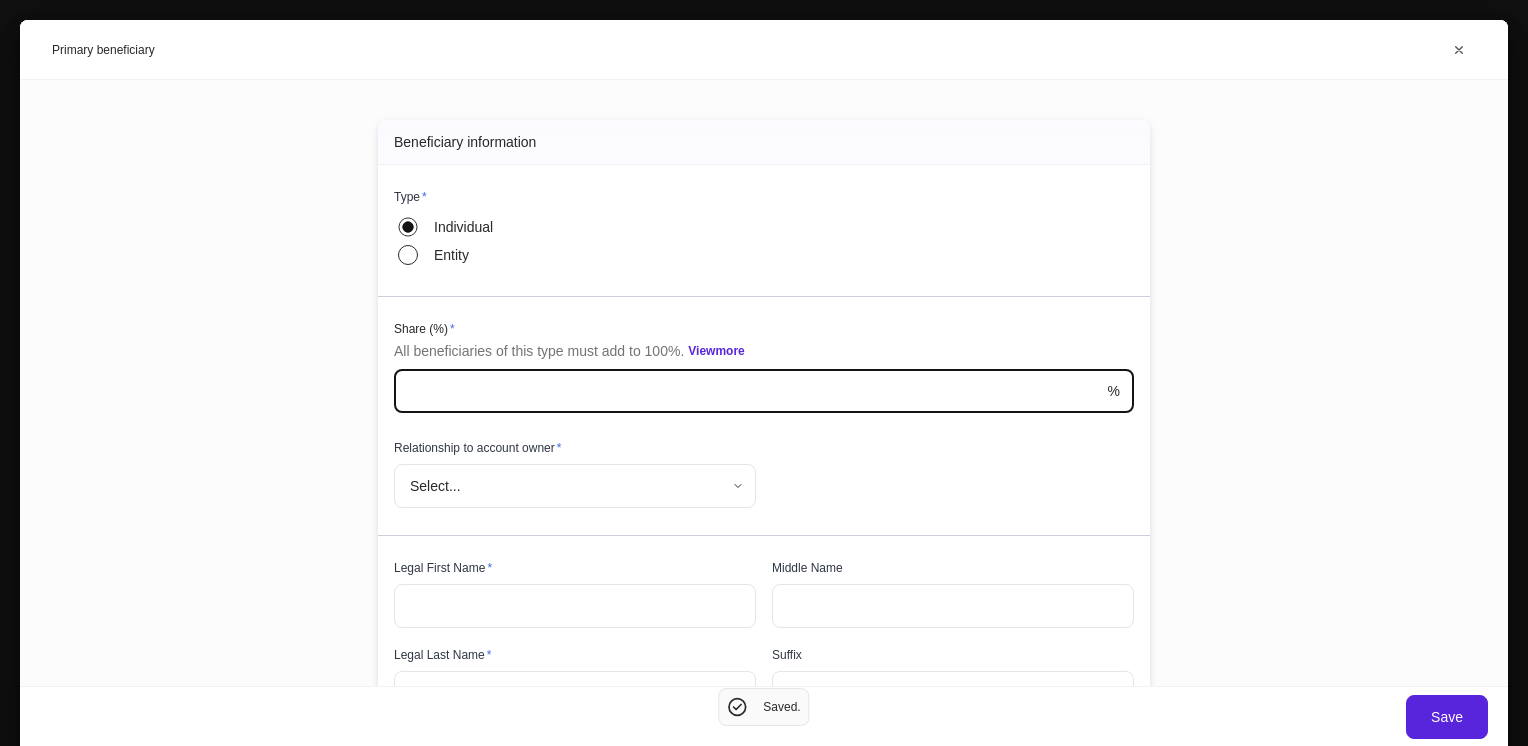 click at bounding box center (751, 391) 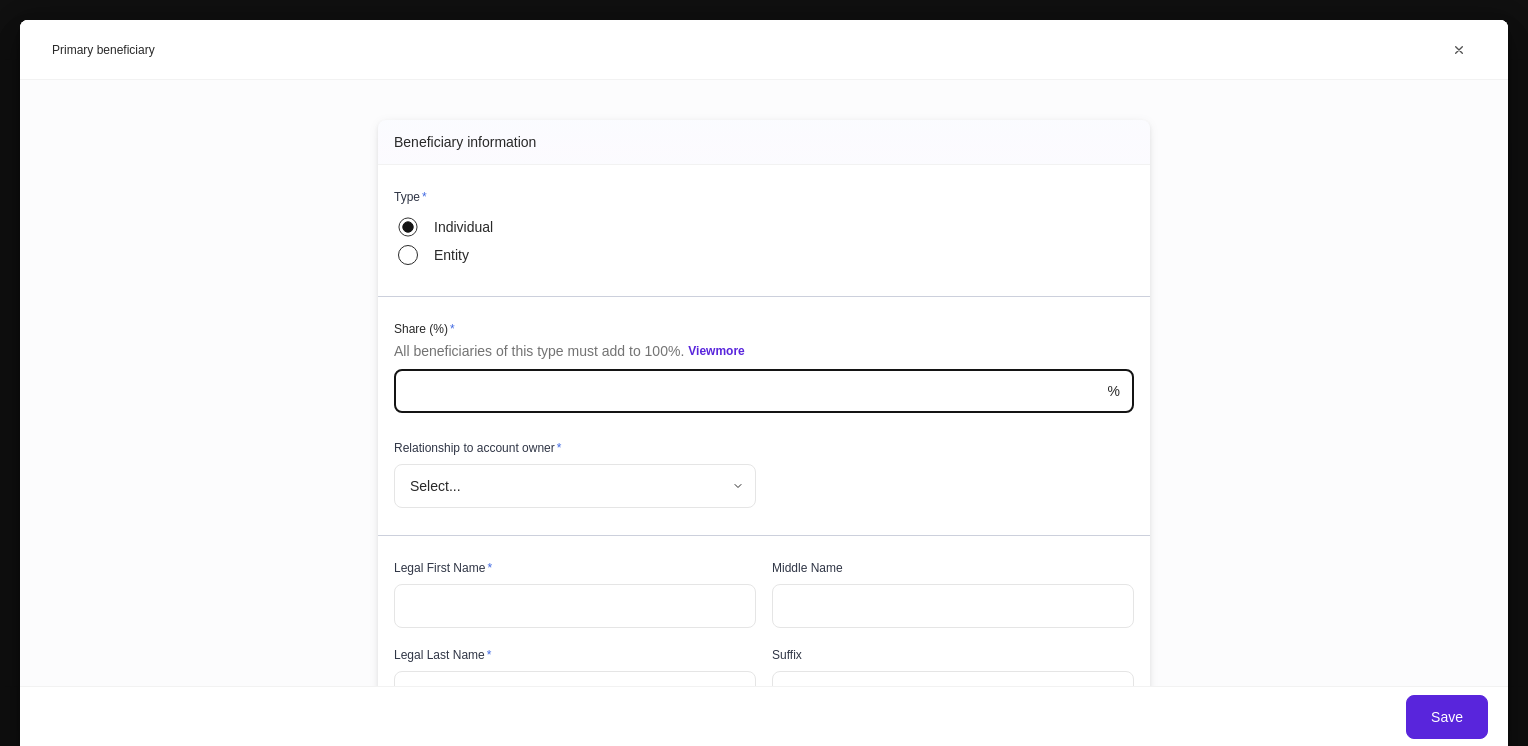 type on "***" 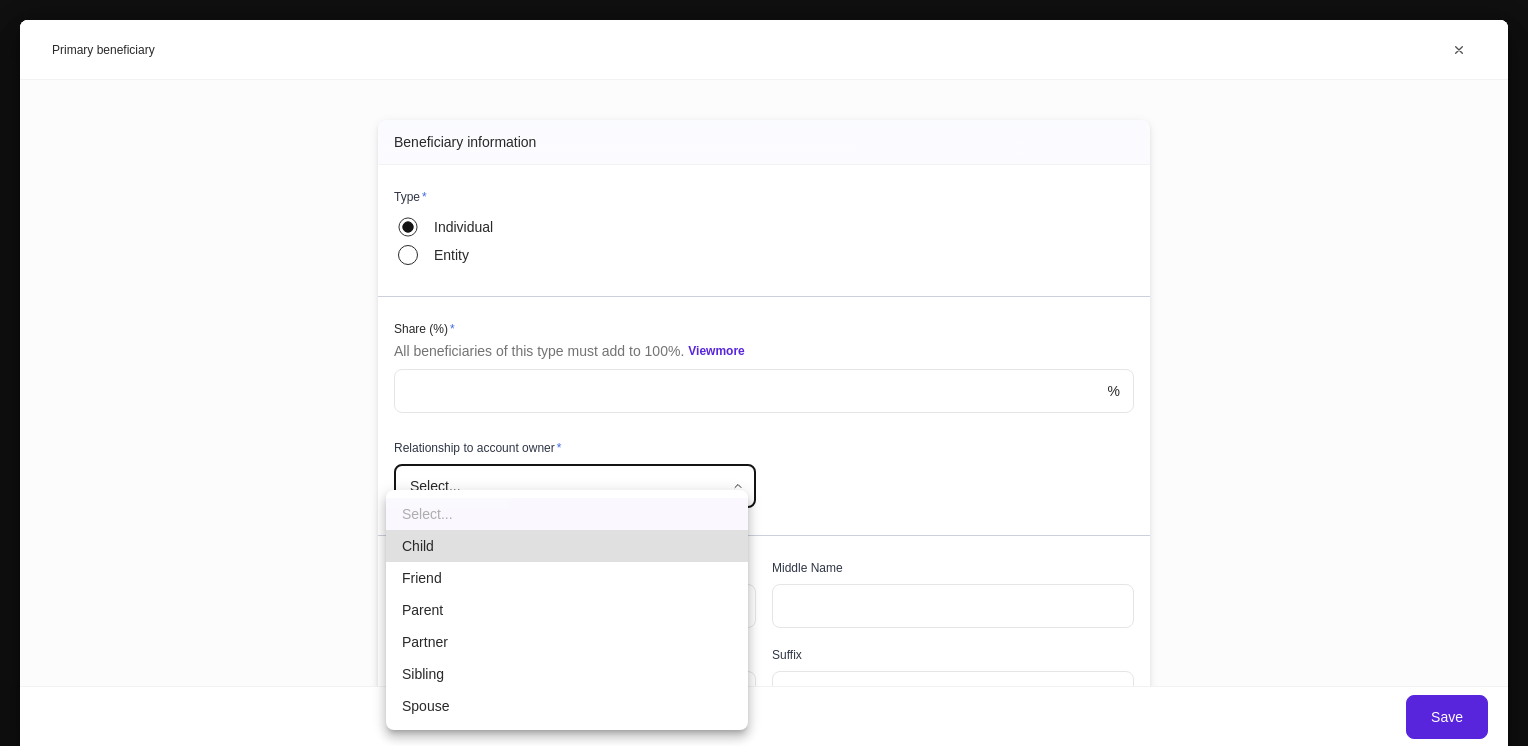 click on "**********" at bounding box center [764, 373] 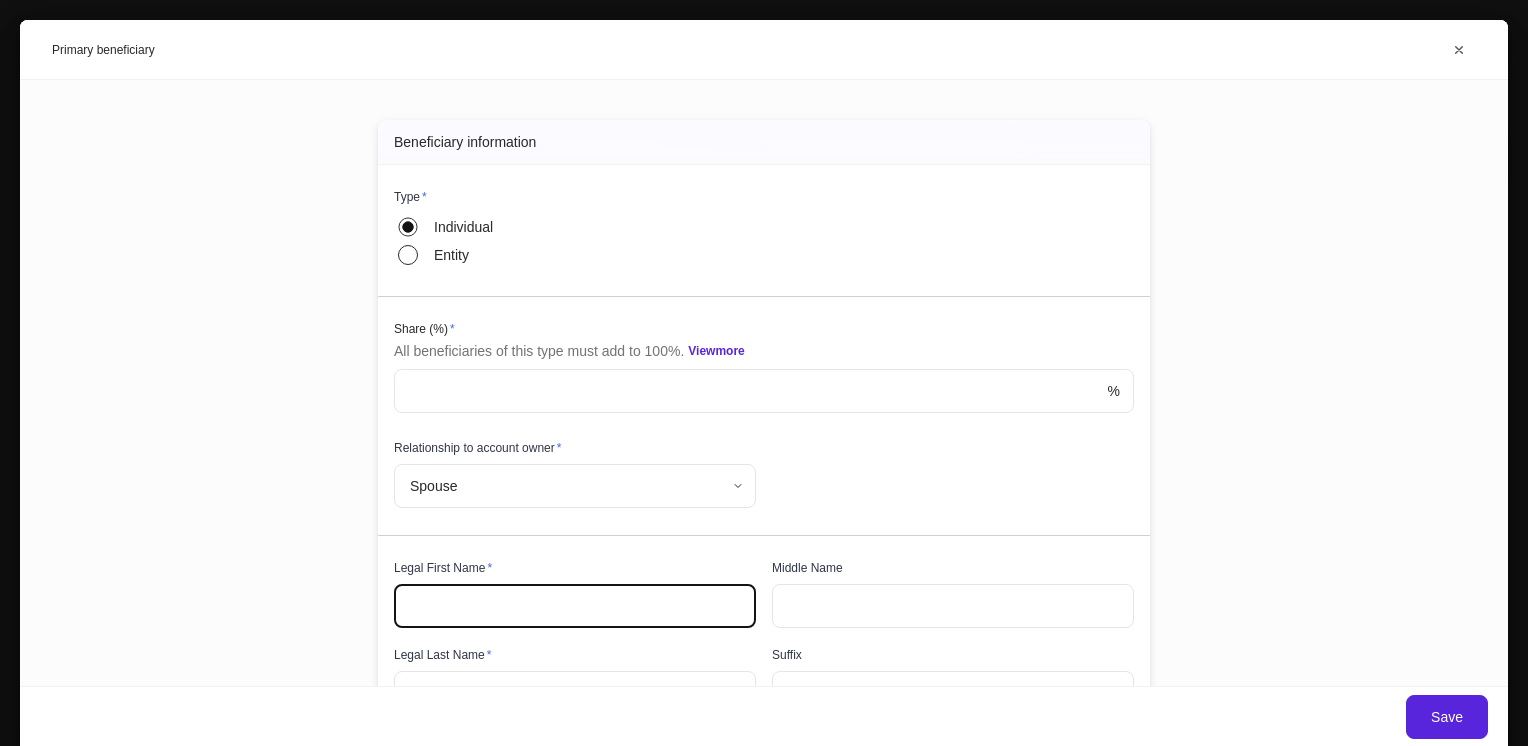 click at bounding box center (575, 606) 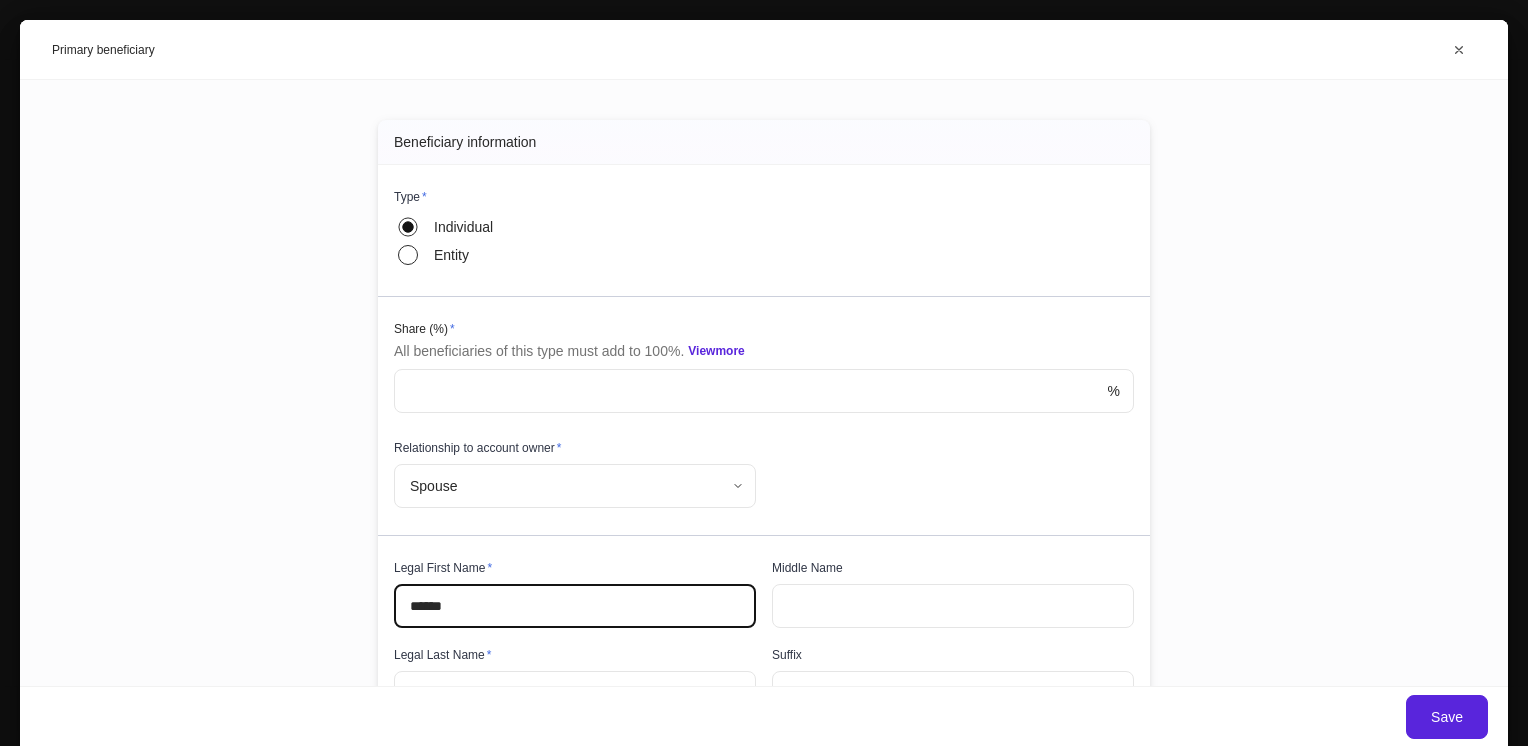 type on "******" 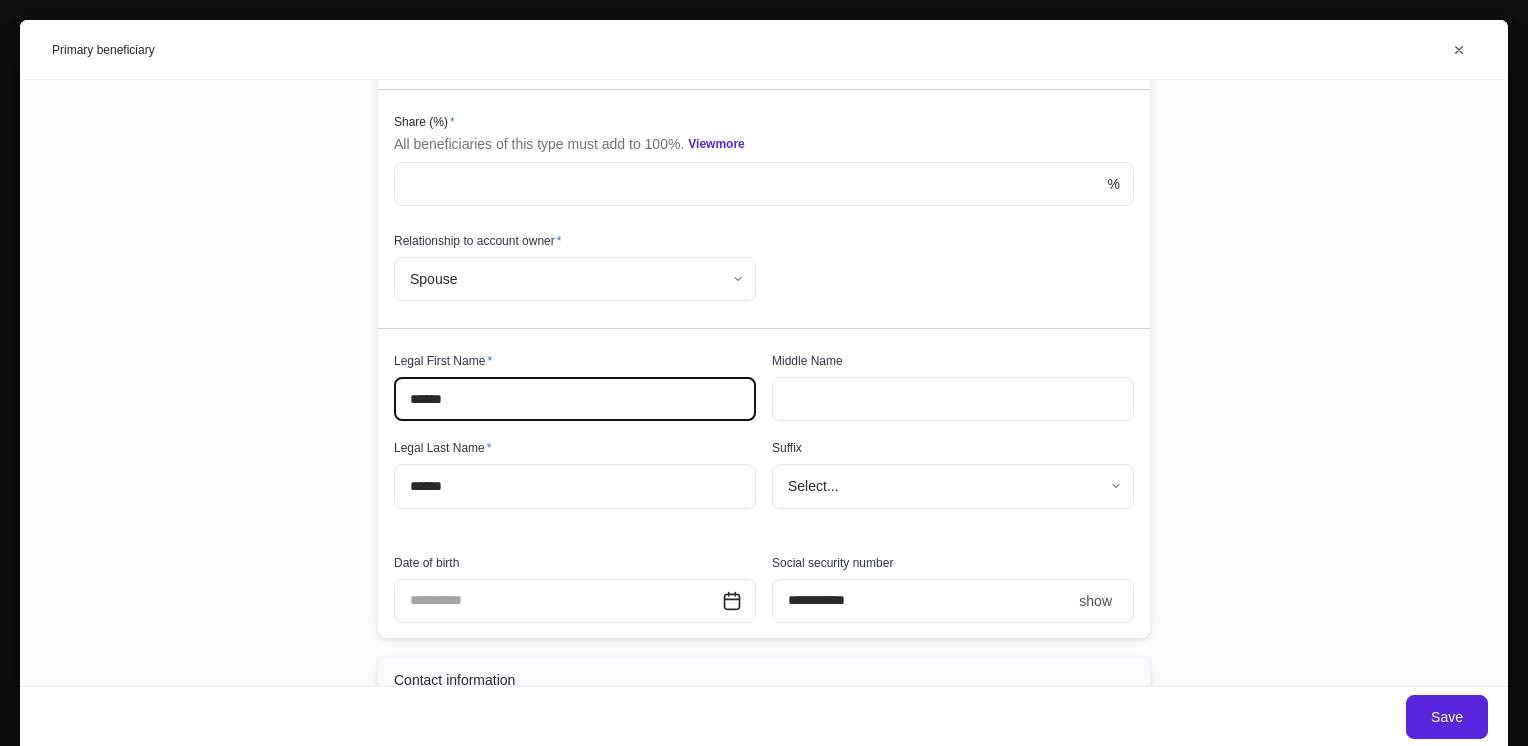 scroll, scrollTop: 263, scrollLeft: 0, axis: vertical 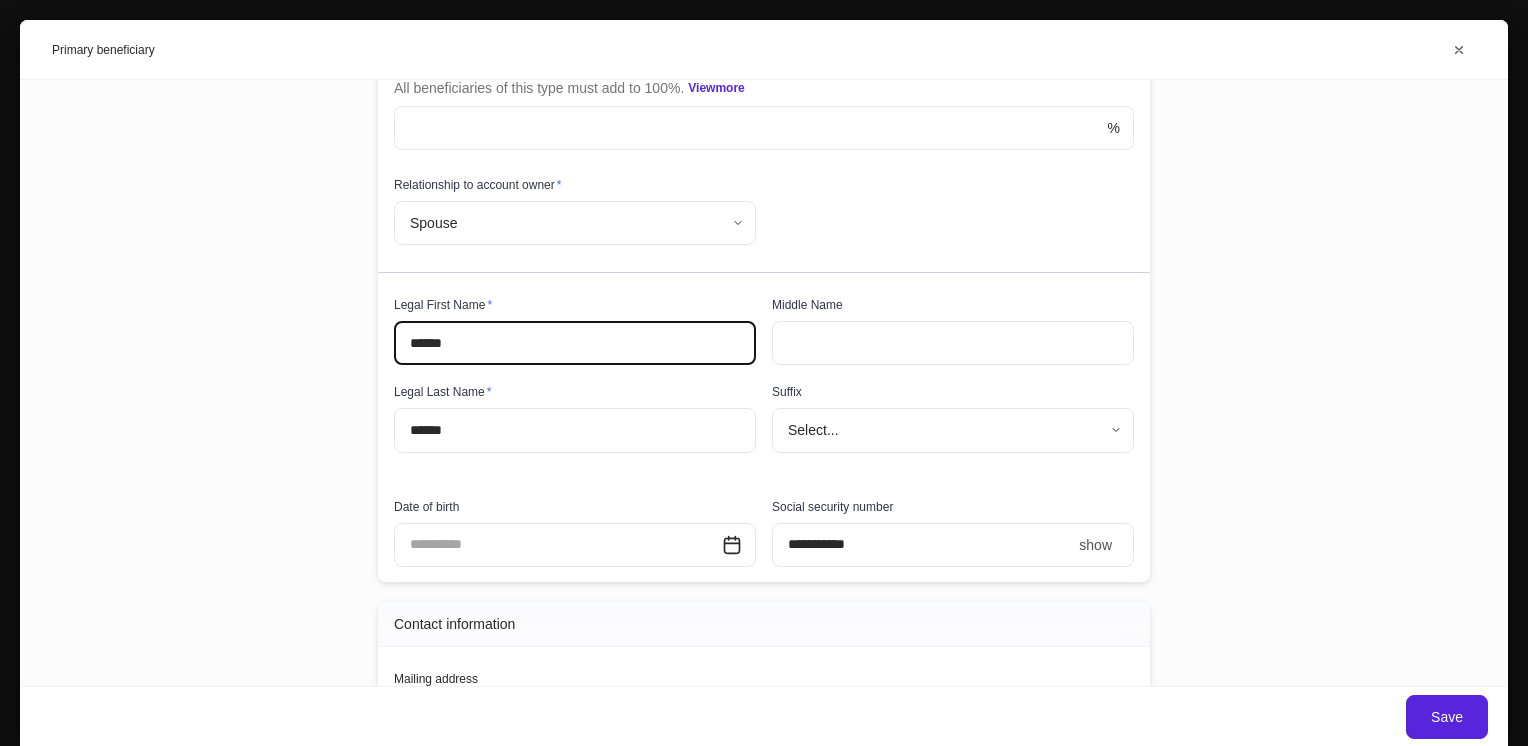 click at bounding box center [558, 545] 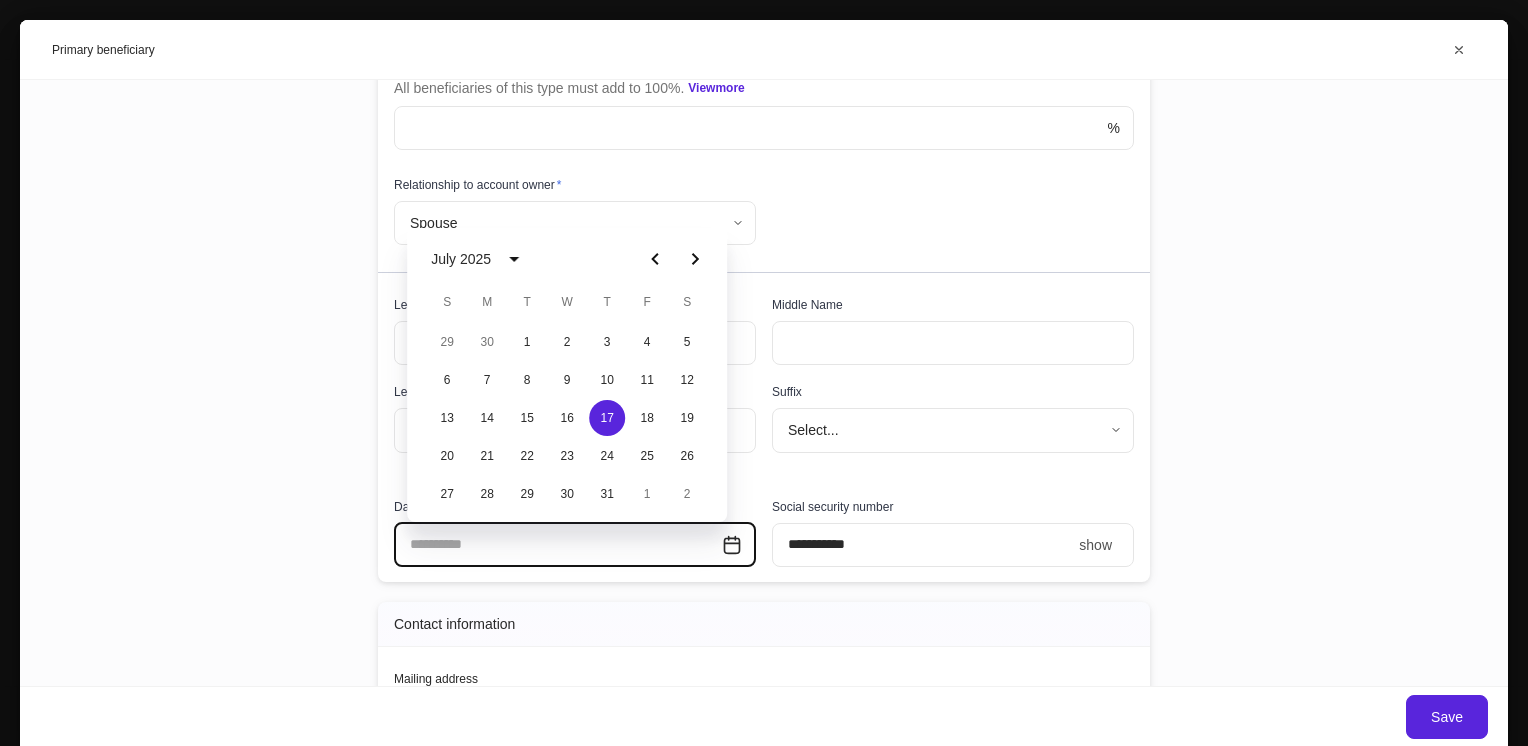 click on "July 2025" at bounding box center (461, 259) 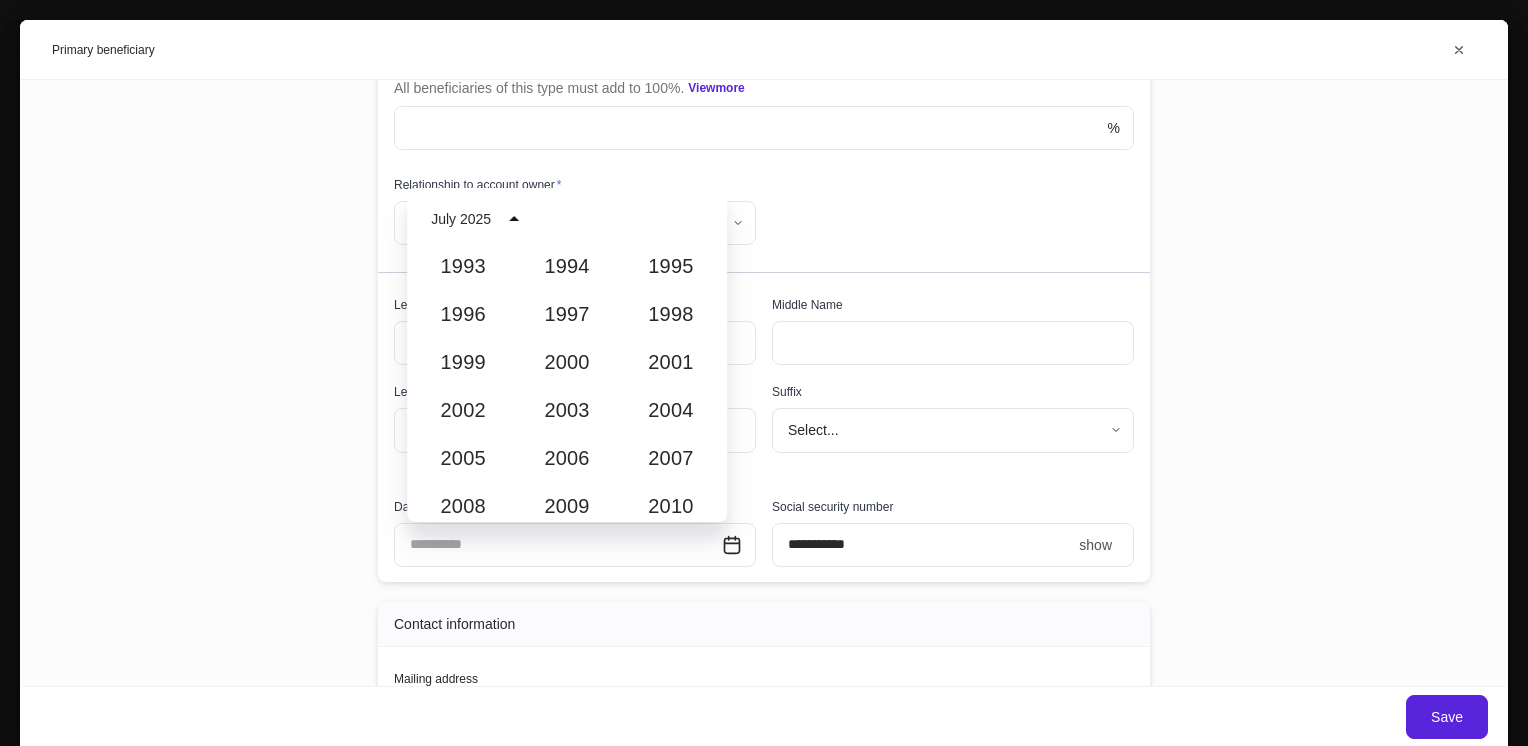 scroll, scrollTop: 1488, scrollLeft: 0, axis: vertical 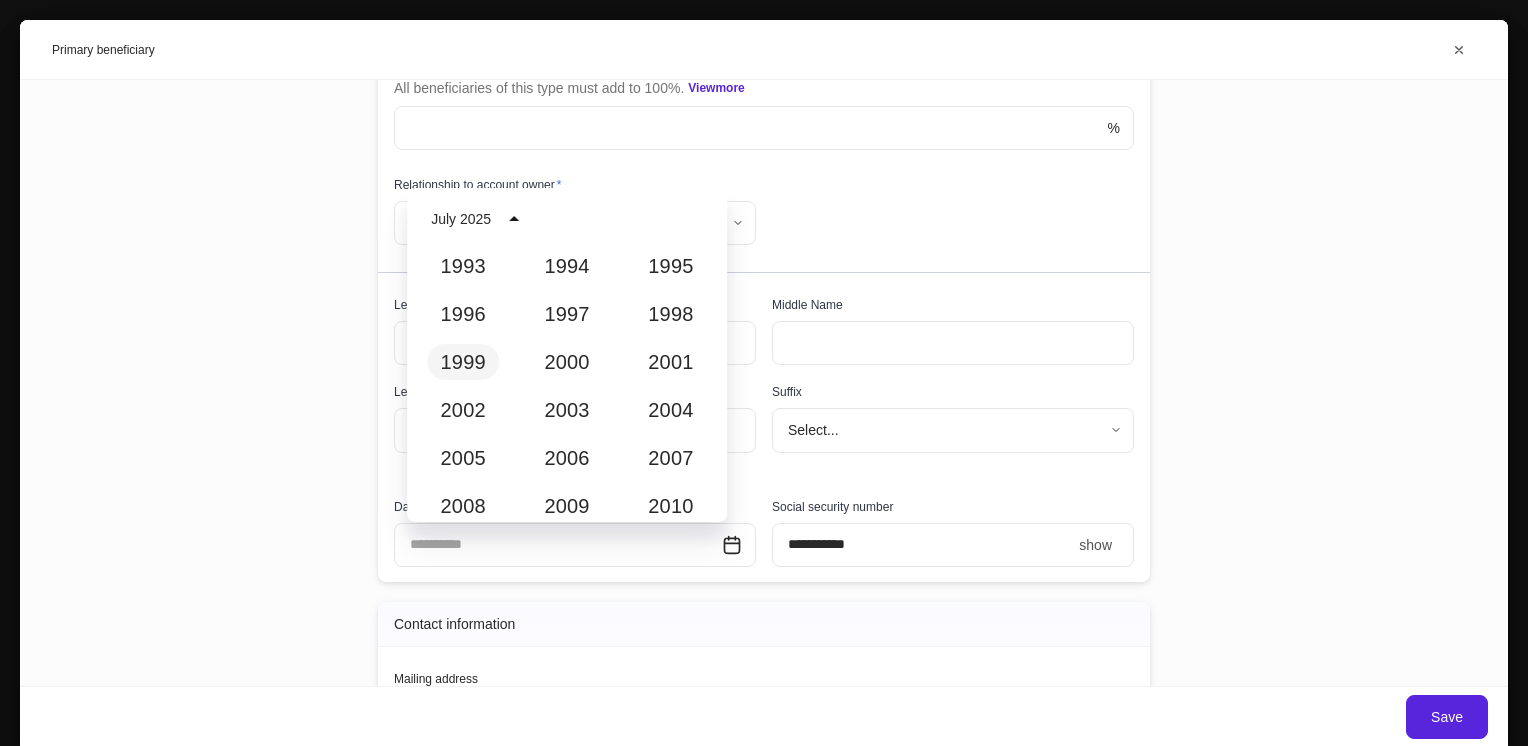 click on "1999" at bounding box center (463, 362) 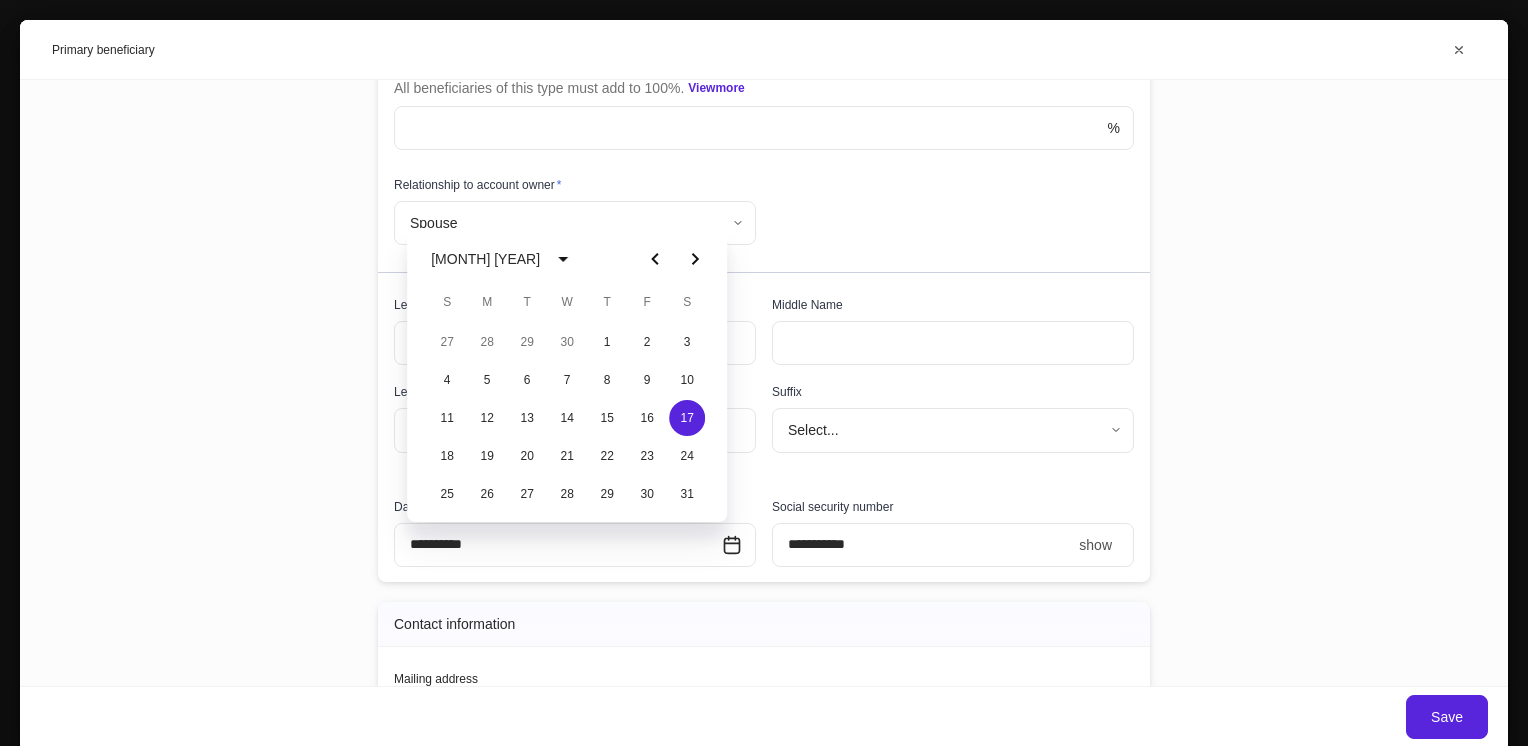 click on "****" at bounding box center [921, 545] 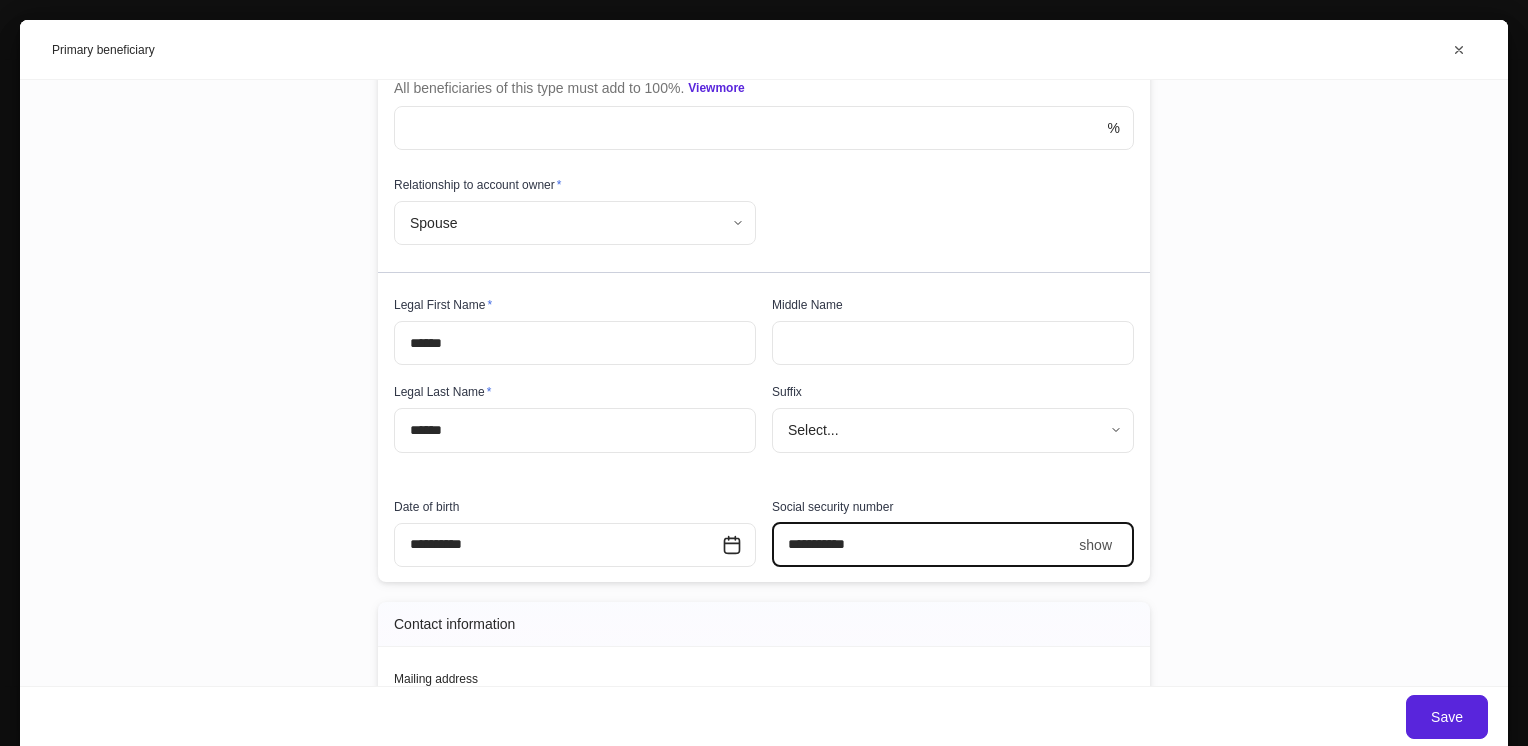 scroll, scrollTop: 400, scrollLeft: 0, axis: vertical 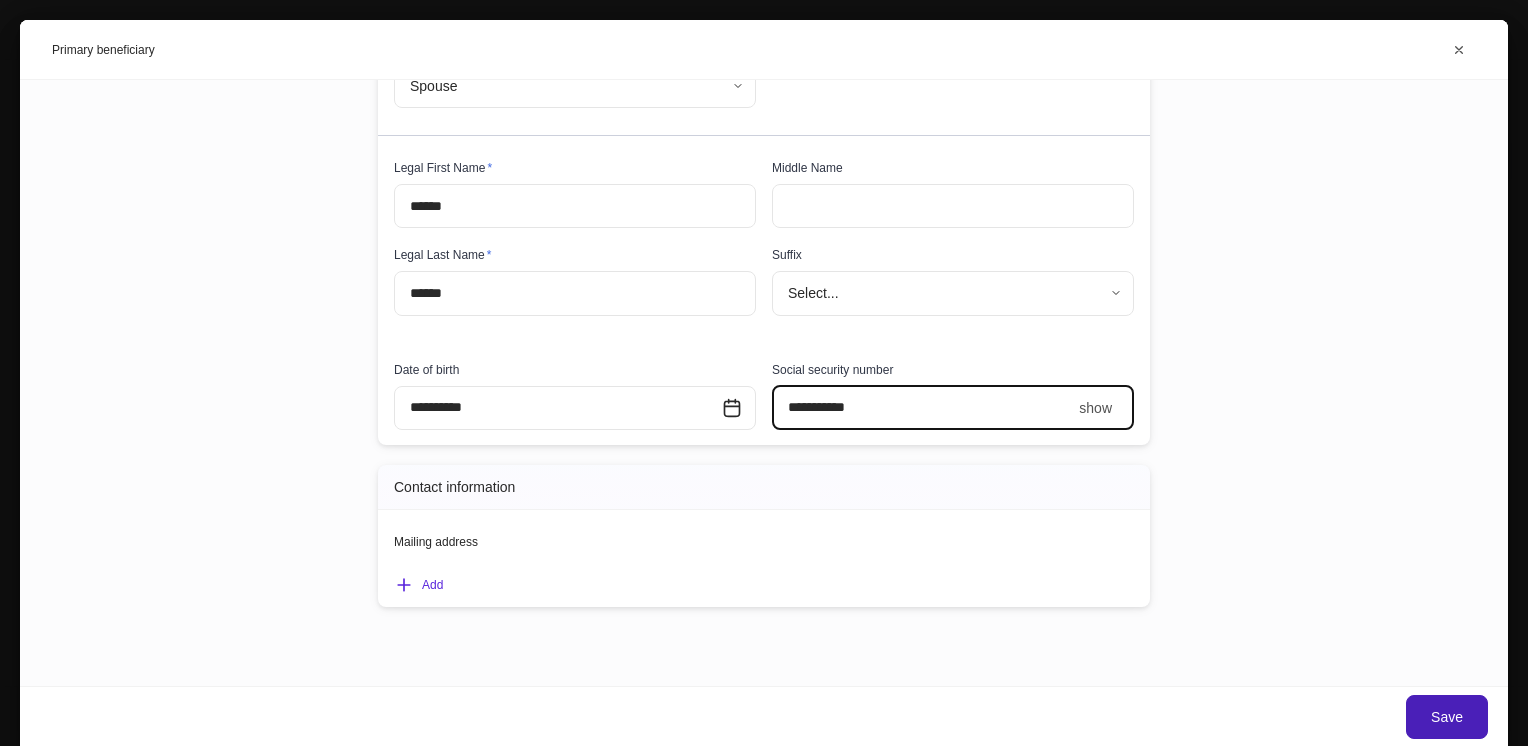 type on "**********" 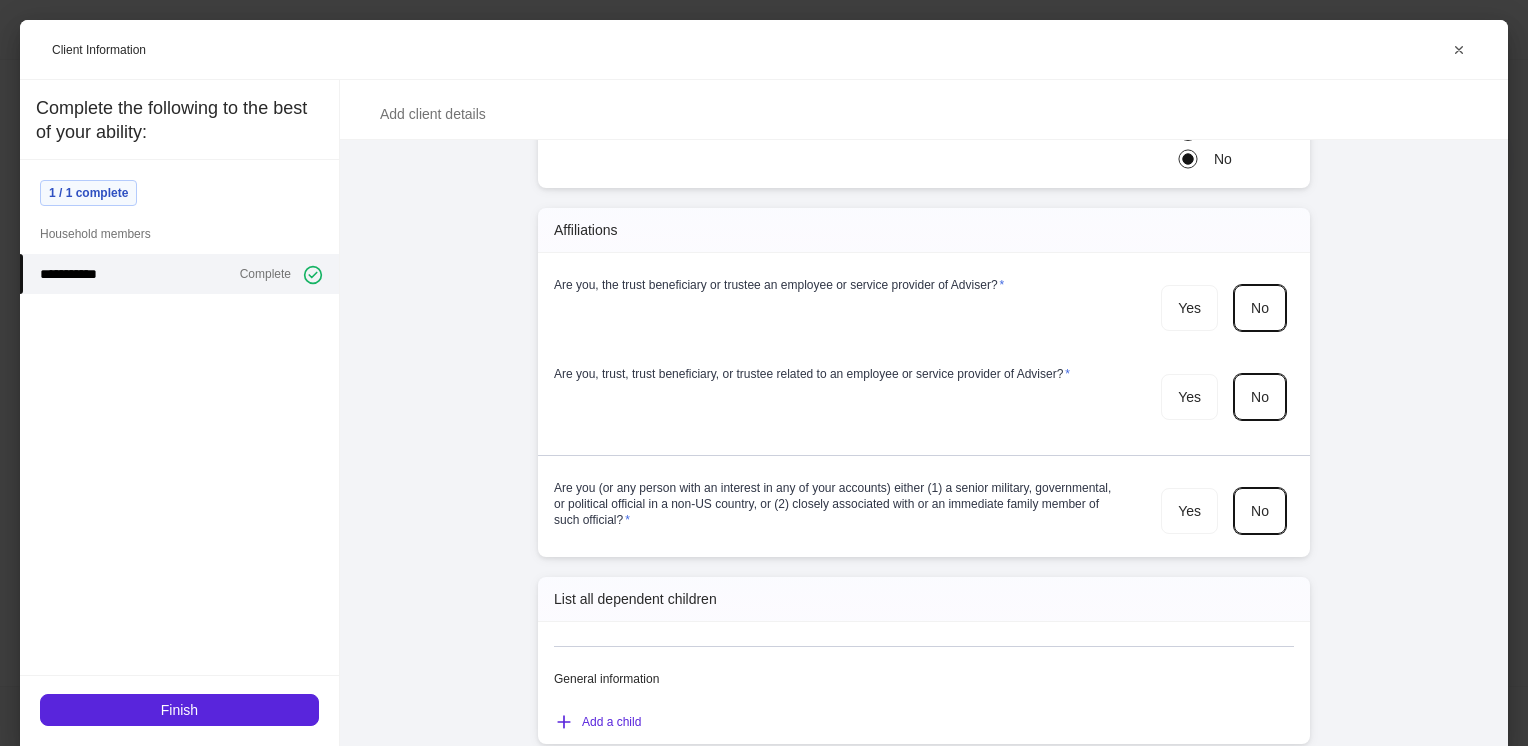 scroll, scrollTop: 3579, scrollLeft: 0, axis: vertical 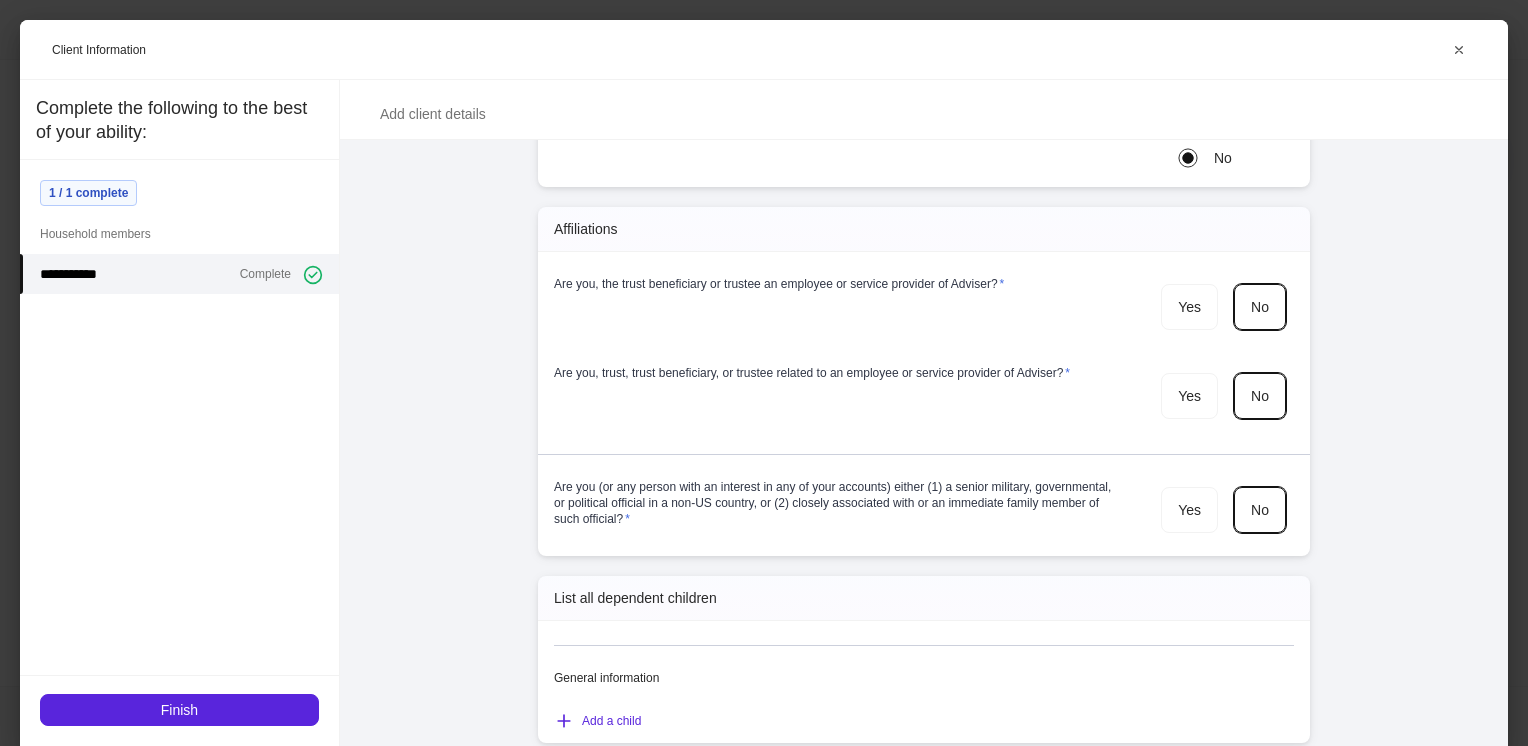 click on "**********" at bounding box center (179, 413) 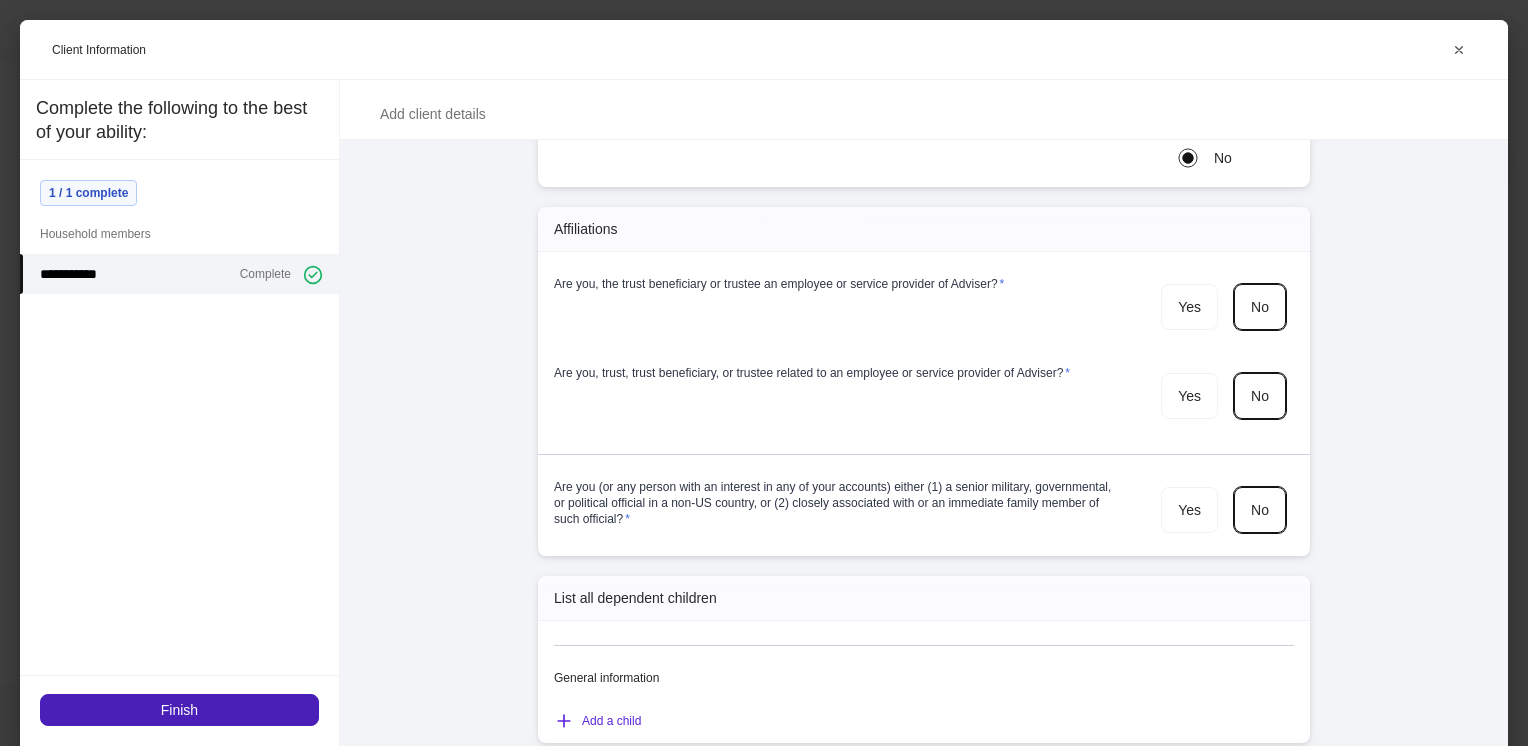 click on "Finish" at bounding box center (179, 710) 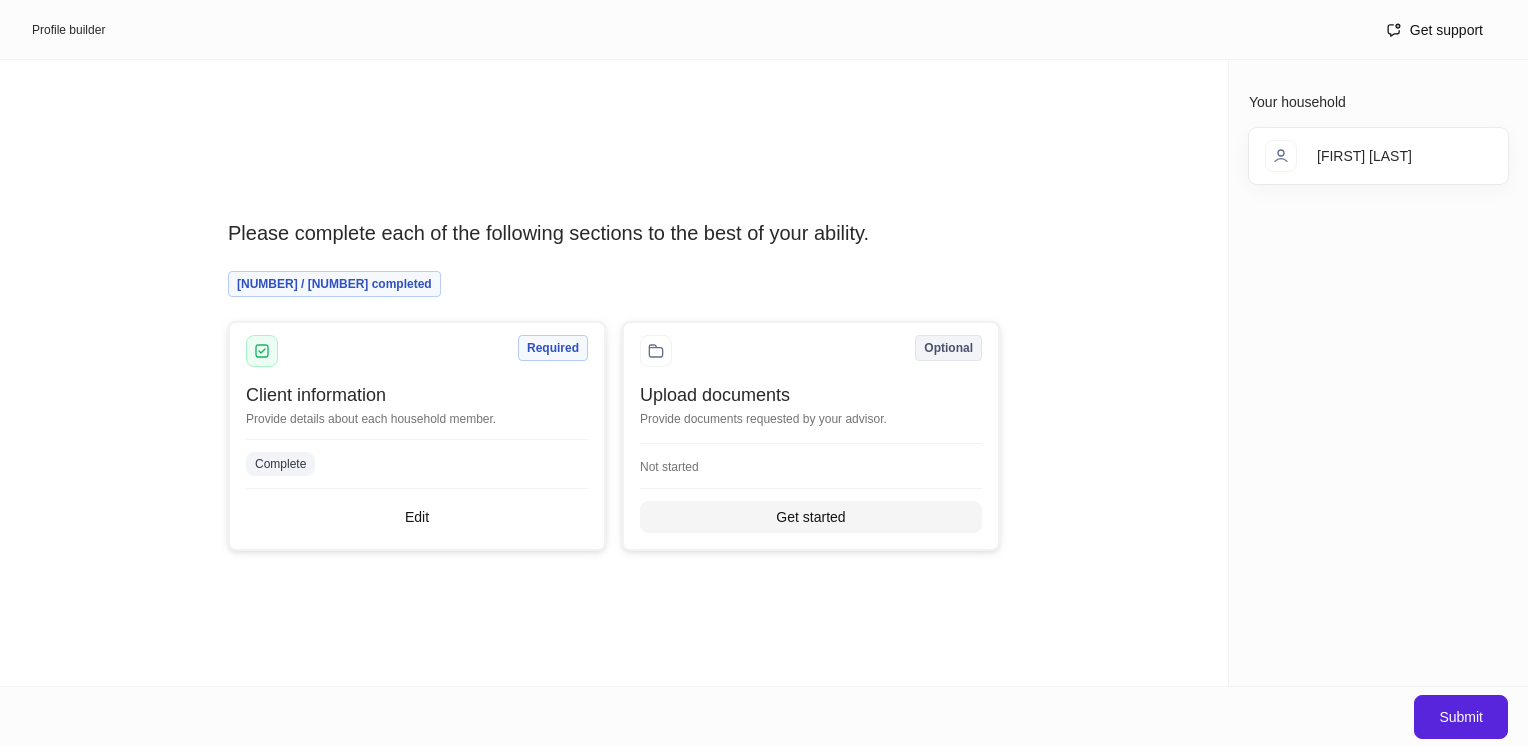click on "Get started" at bounding box center (810, 517) 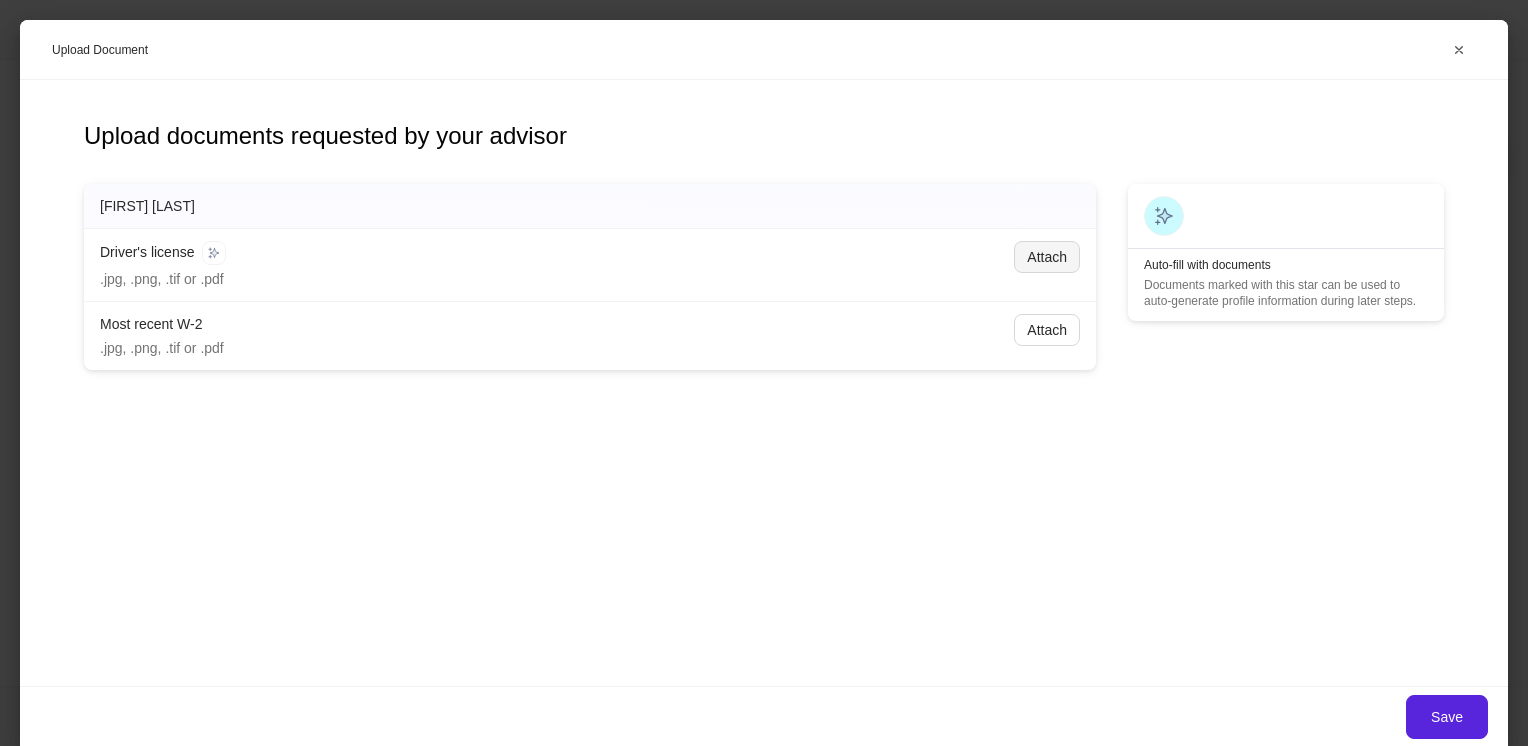 click on "Attach" at bounding box center (1047, 257) 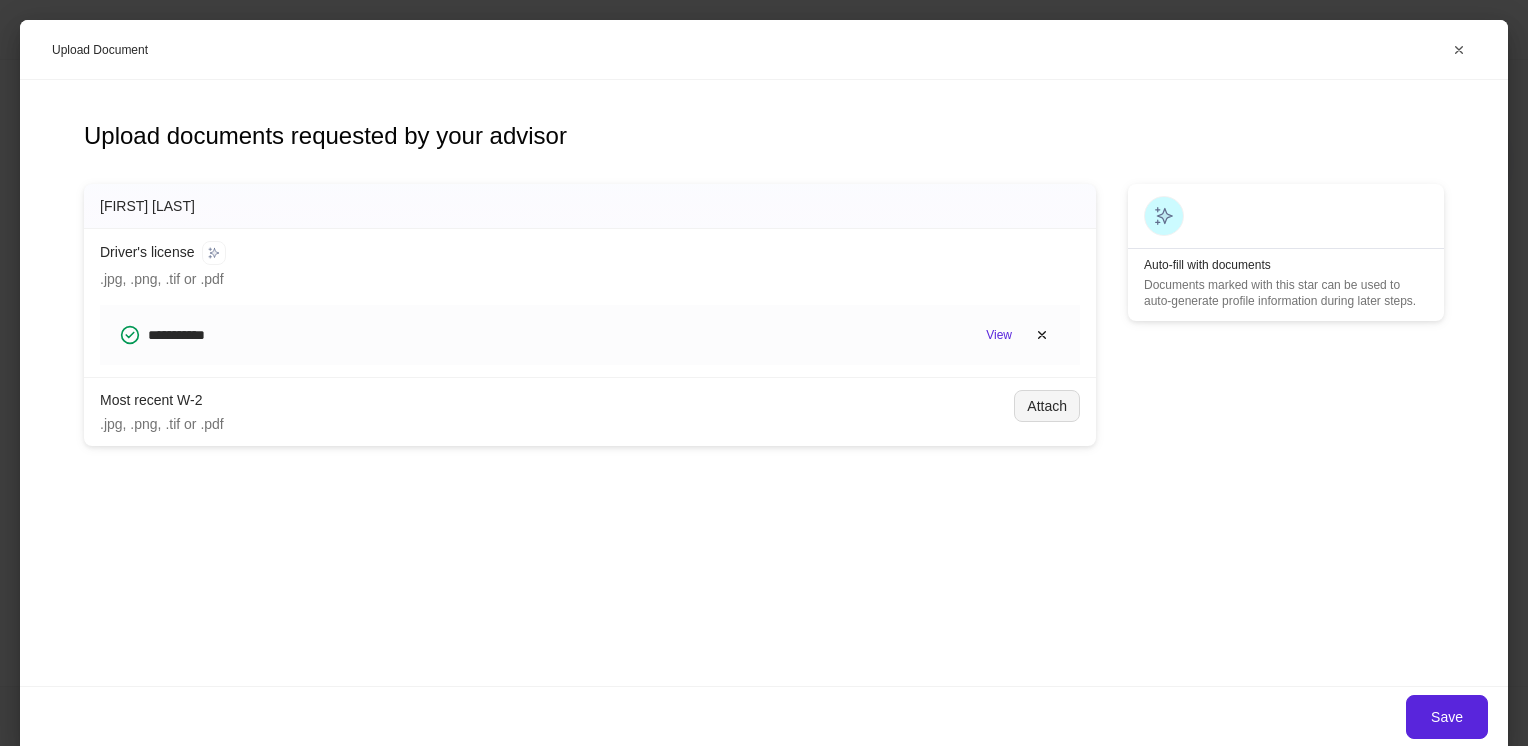 click on "Attach" at bounding box center [1047, 406] 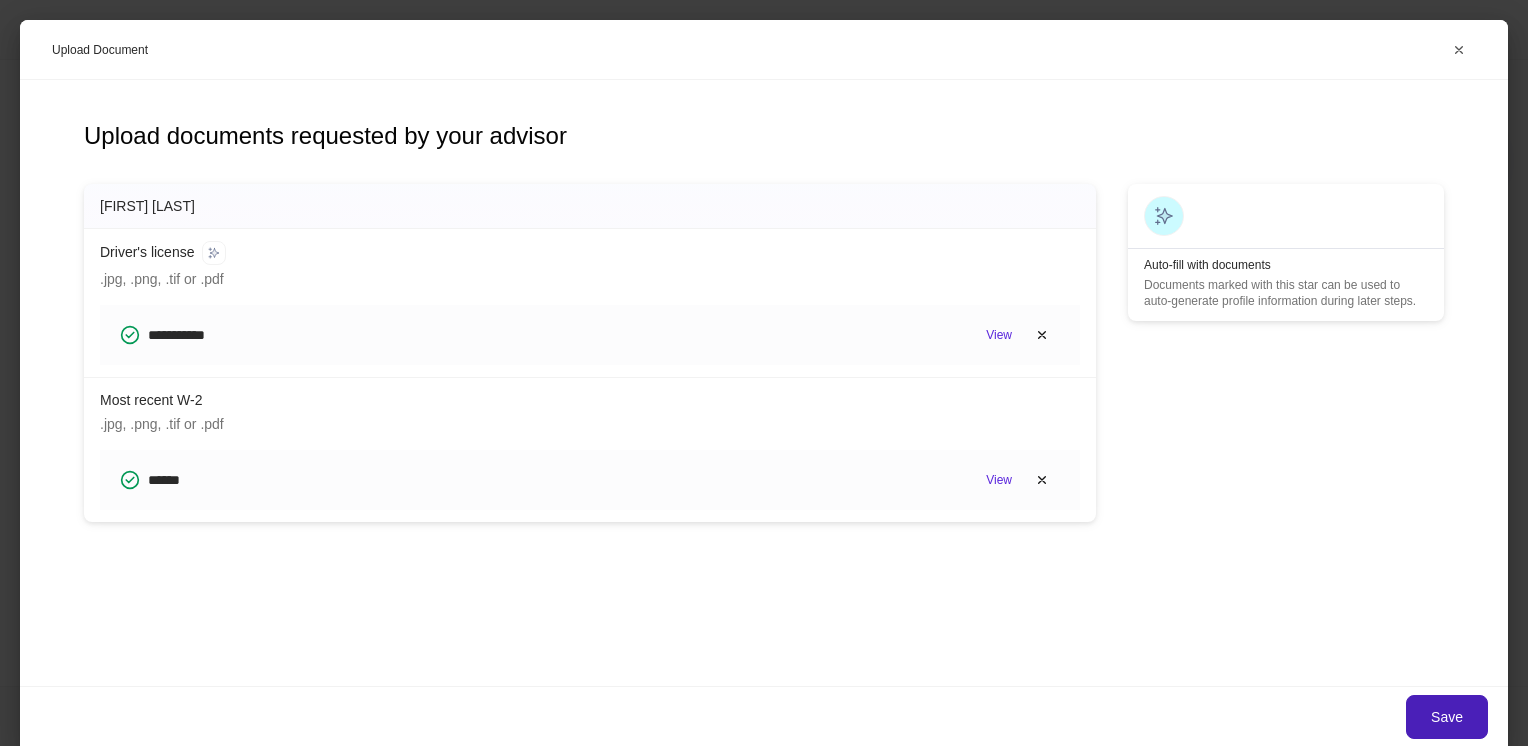 click on "Save" at bounding box center [1447, 717] 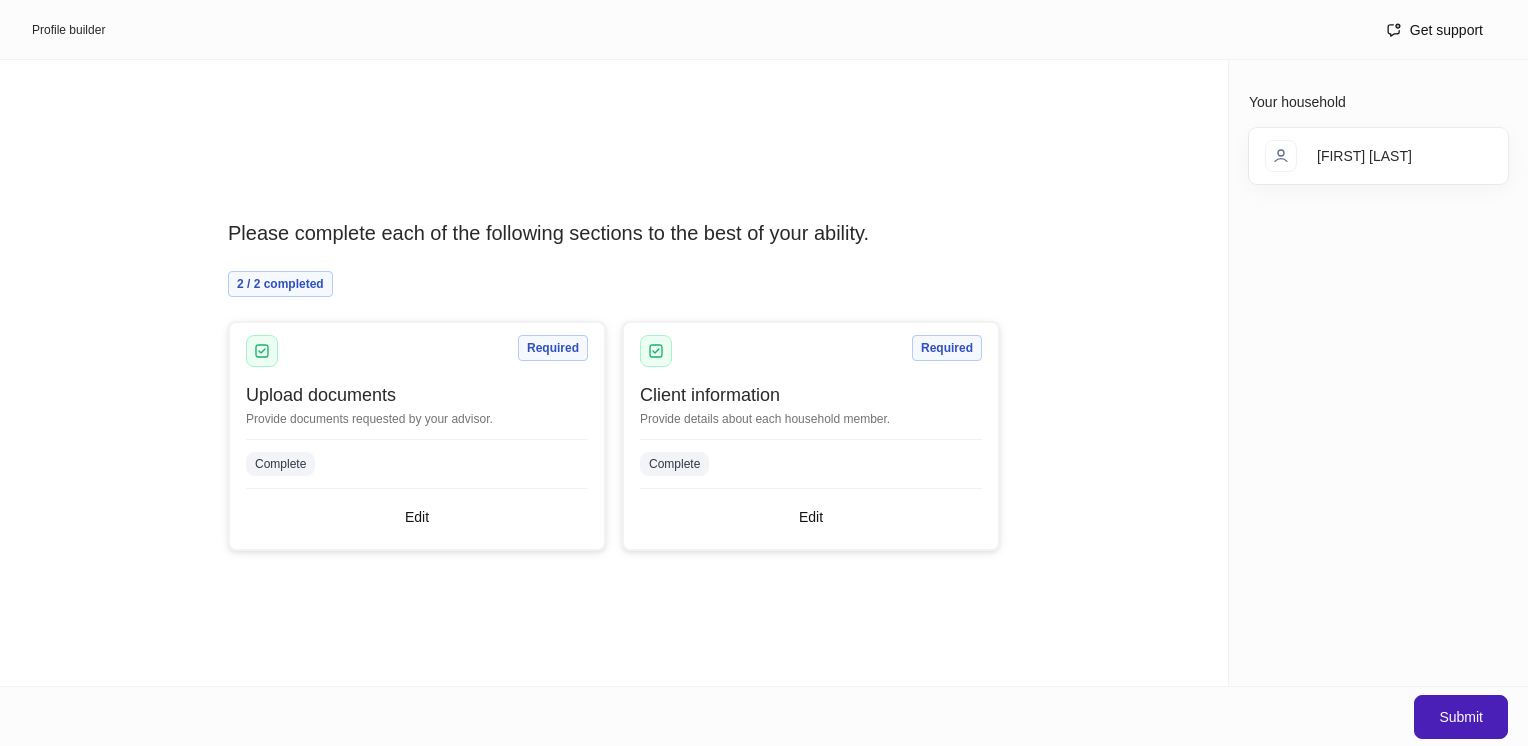 click on "Submit" at bounding box center (1461, 717) 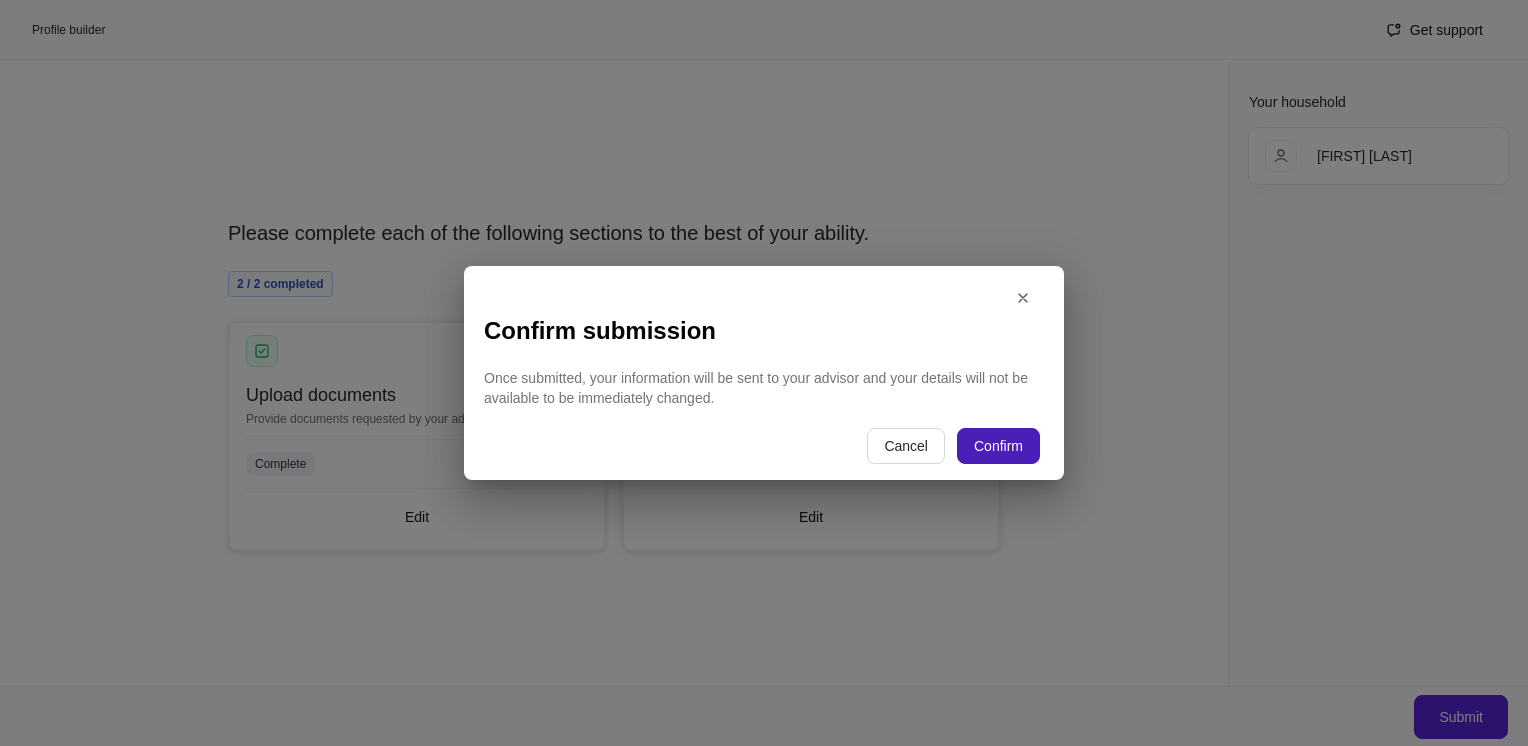 click on "Confirm" at bounding box center [998, 446] 